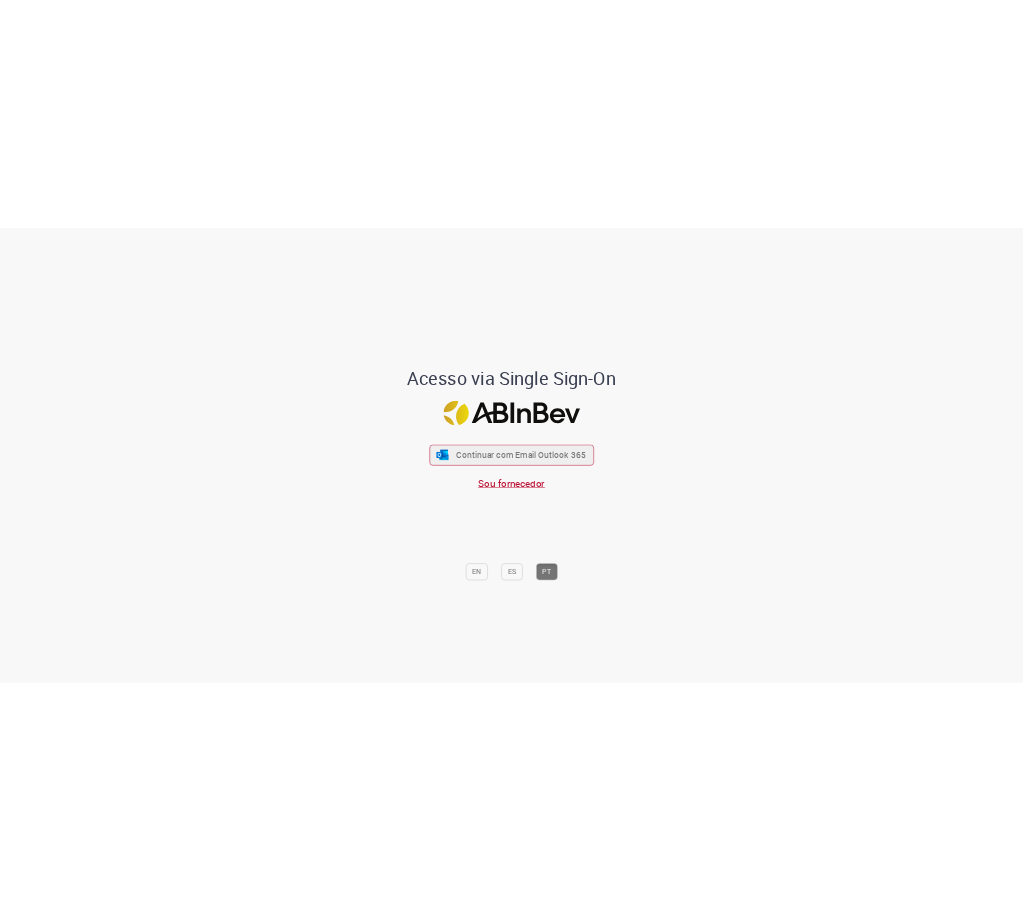 scroll, scrollTop: 0, scrollLeft: 0, axis: both 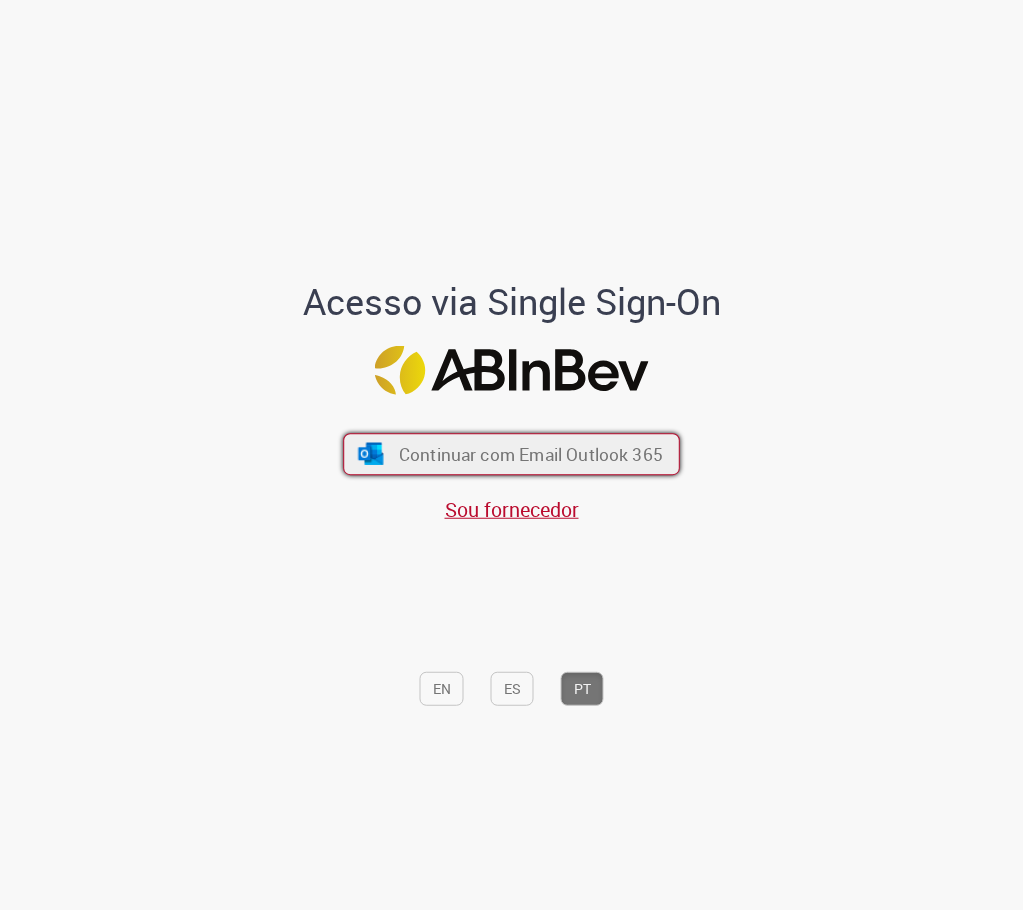 click on "Continuar com Email Outlook 365" at bounding box center [531, 454] 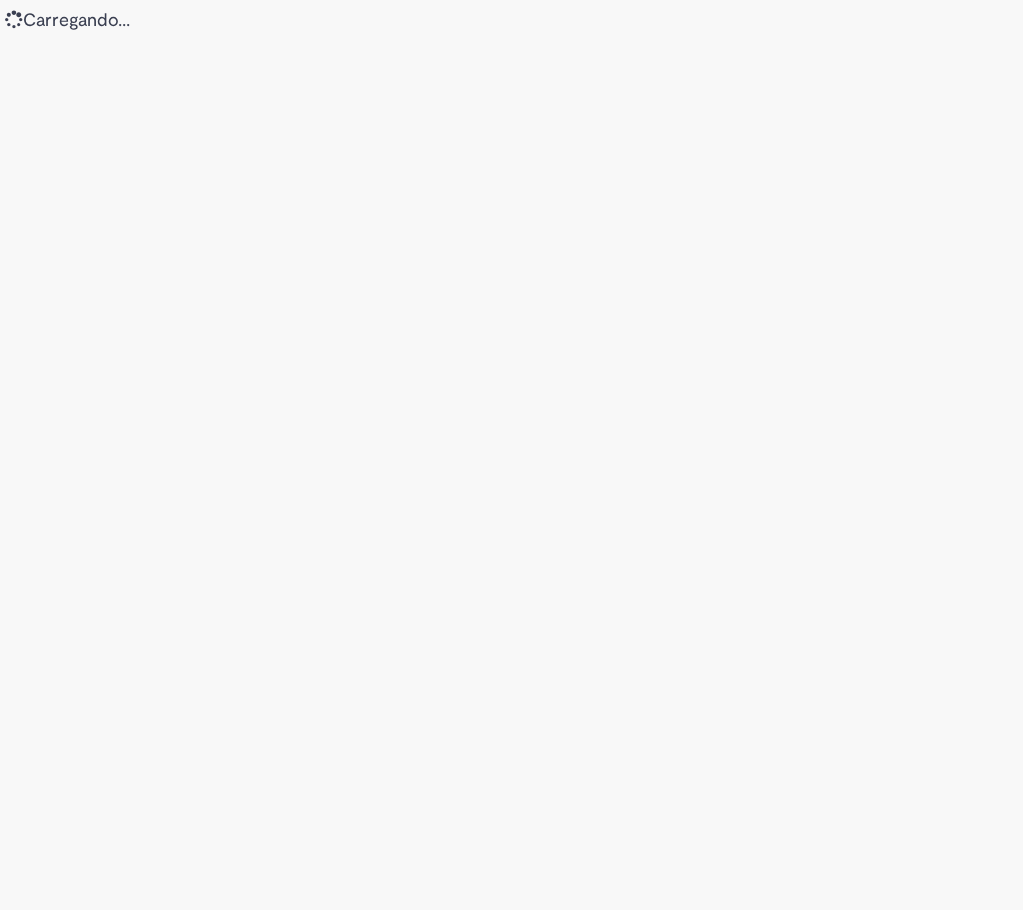 scroll, scrollTop: 0, scrollLeft: 0, axis: both 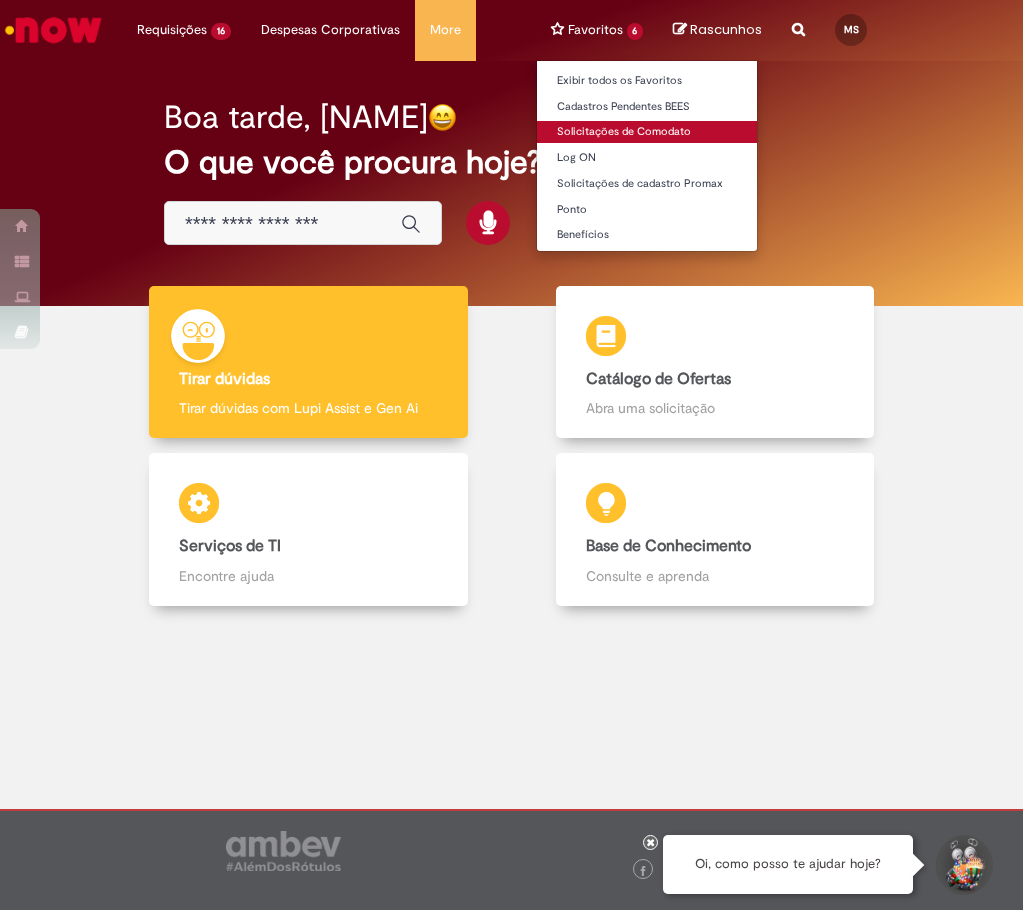 click on "Solicitações de Comodato" at bounding box center (647, 132) 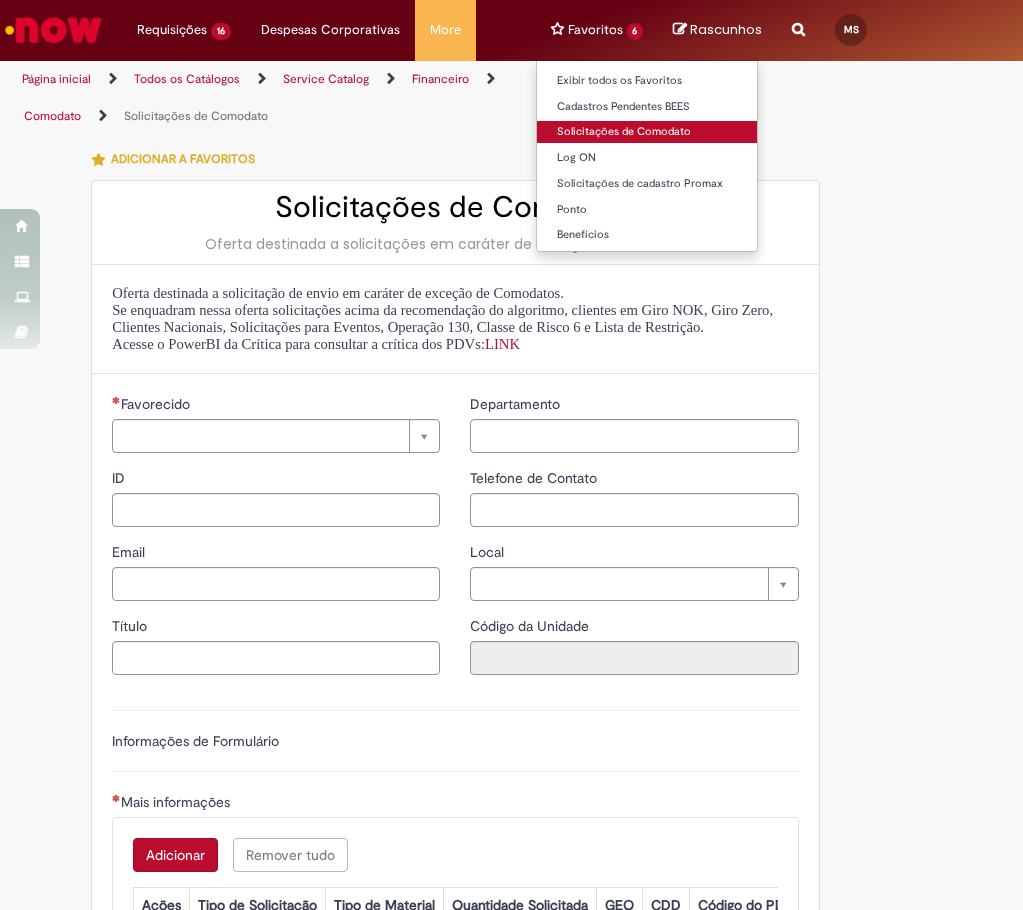 type on "********" 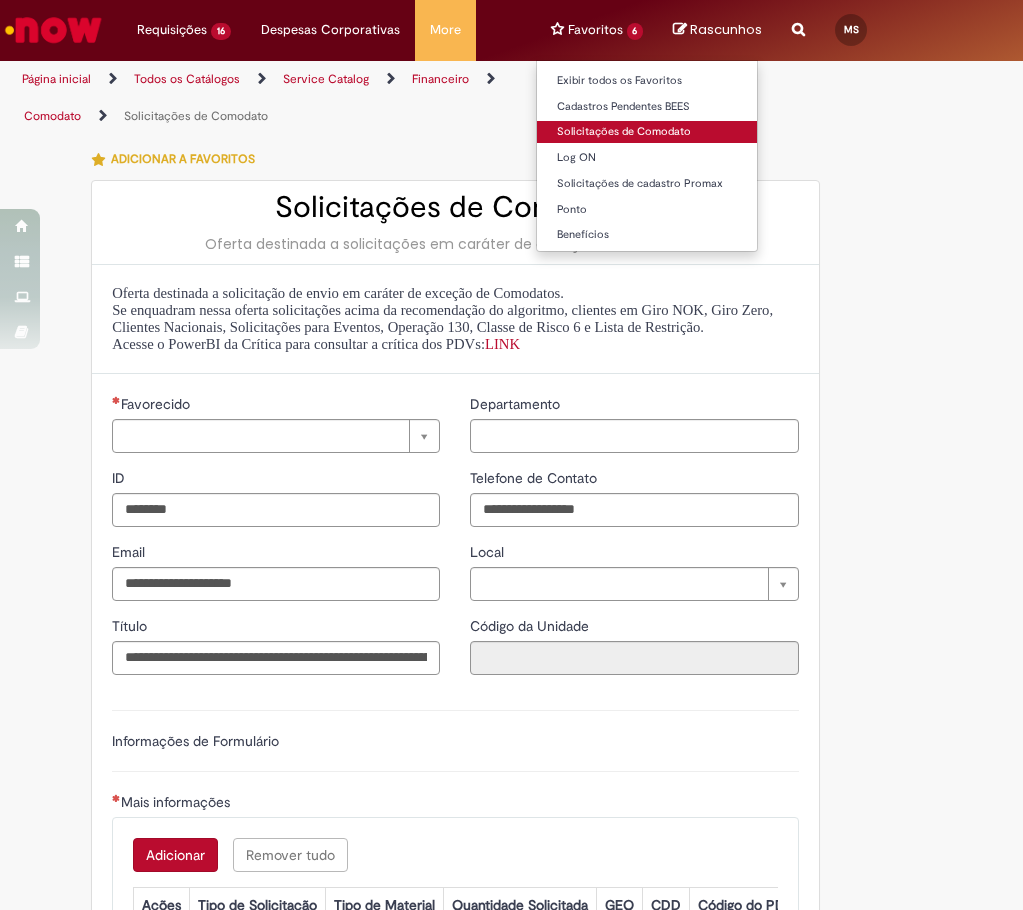 type on "**********" 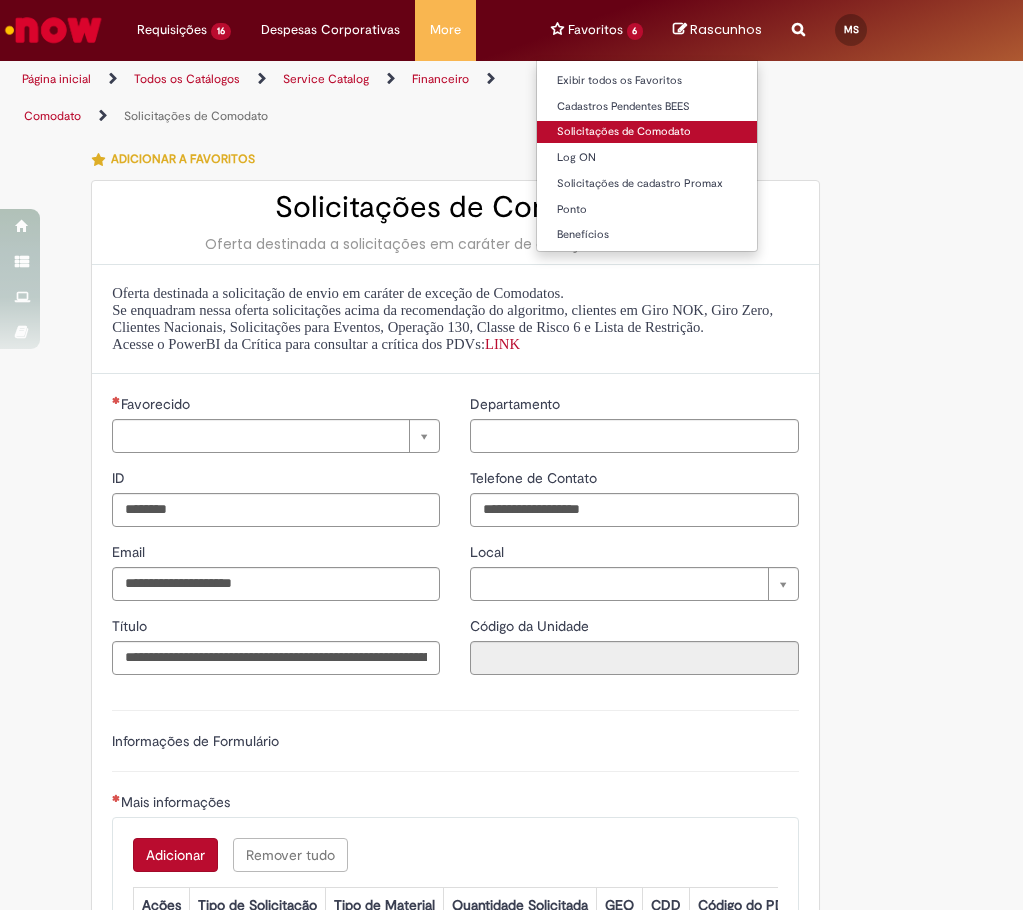 type on "**********" 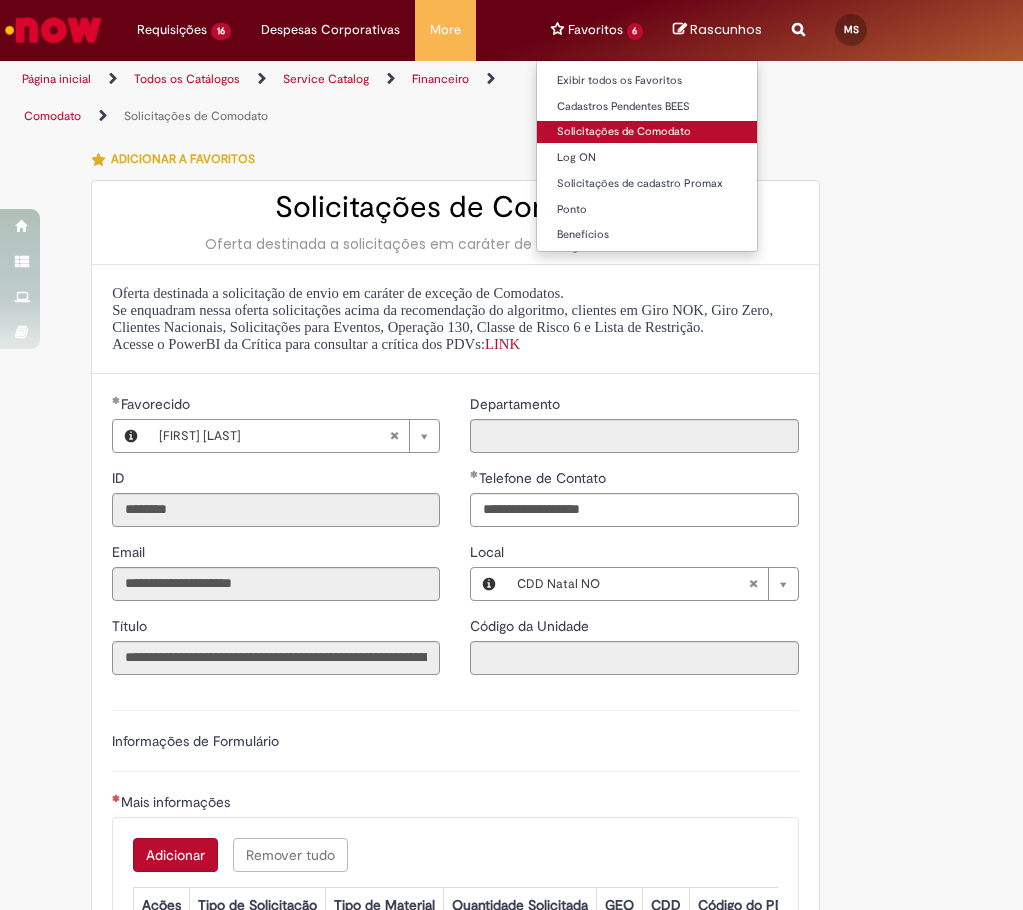 type on "**********" 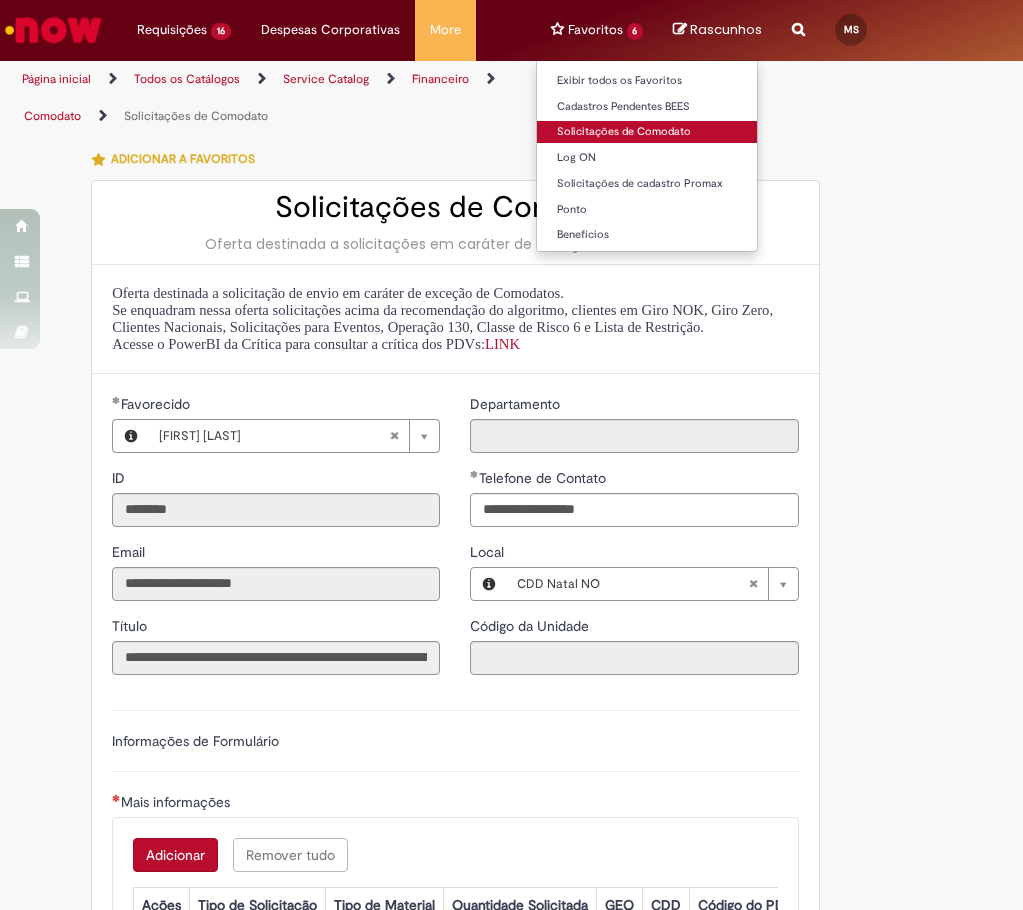 type on "**********" 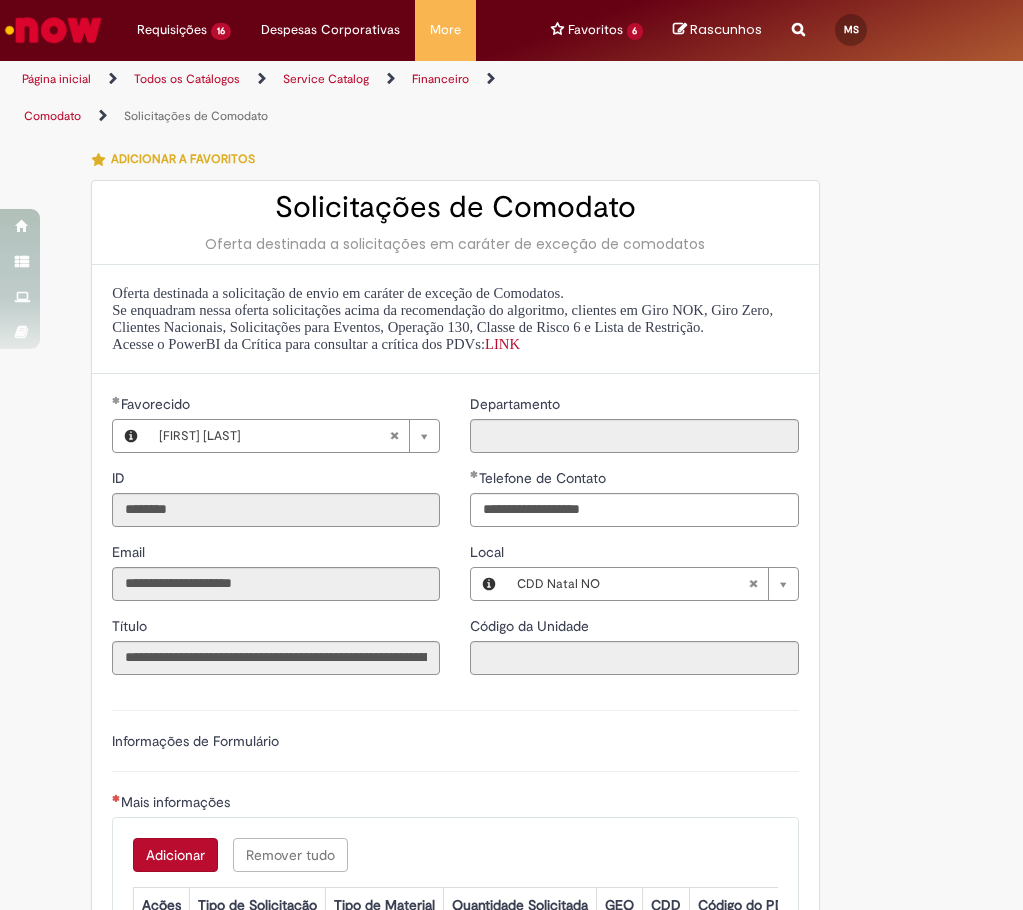 click on "**********" at bounding box center [512, 731] 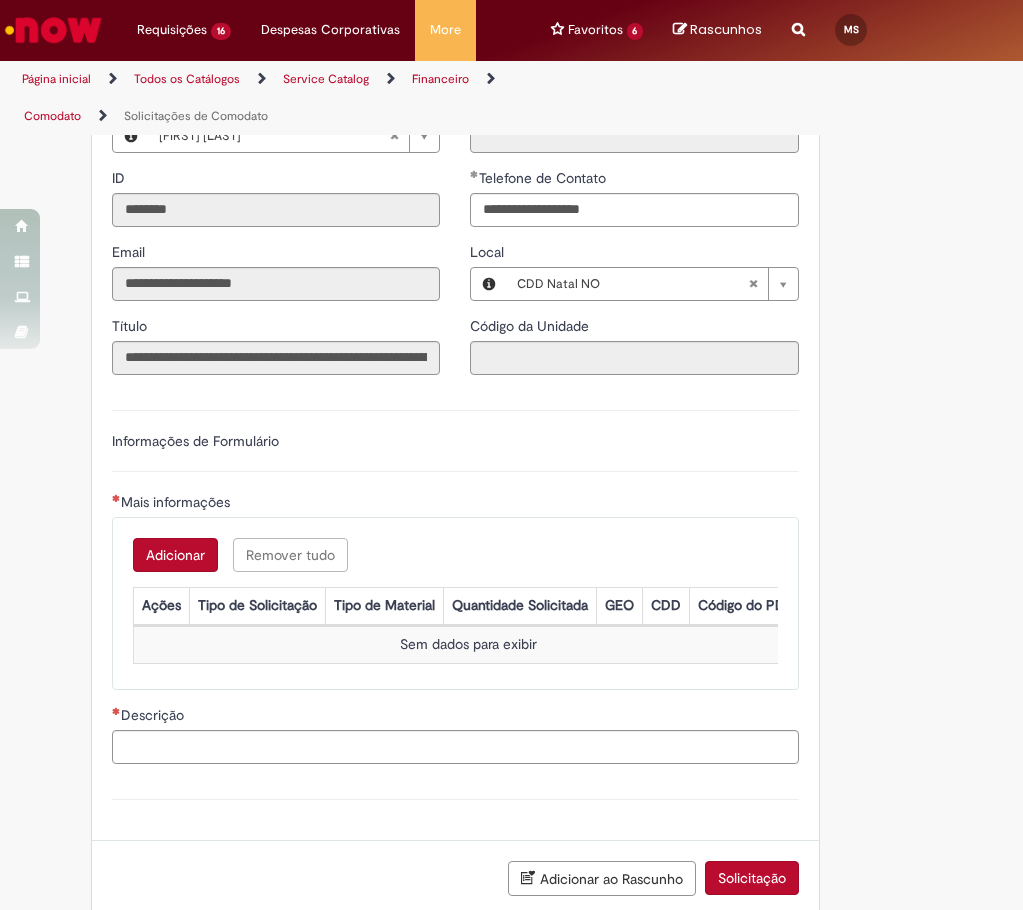 click on "Adicionar" at bounding box center [175, 555] 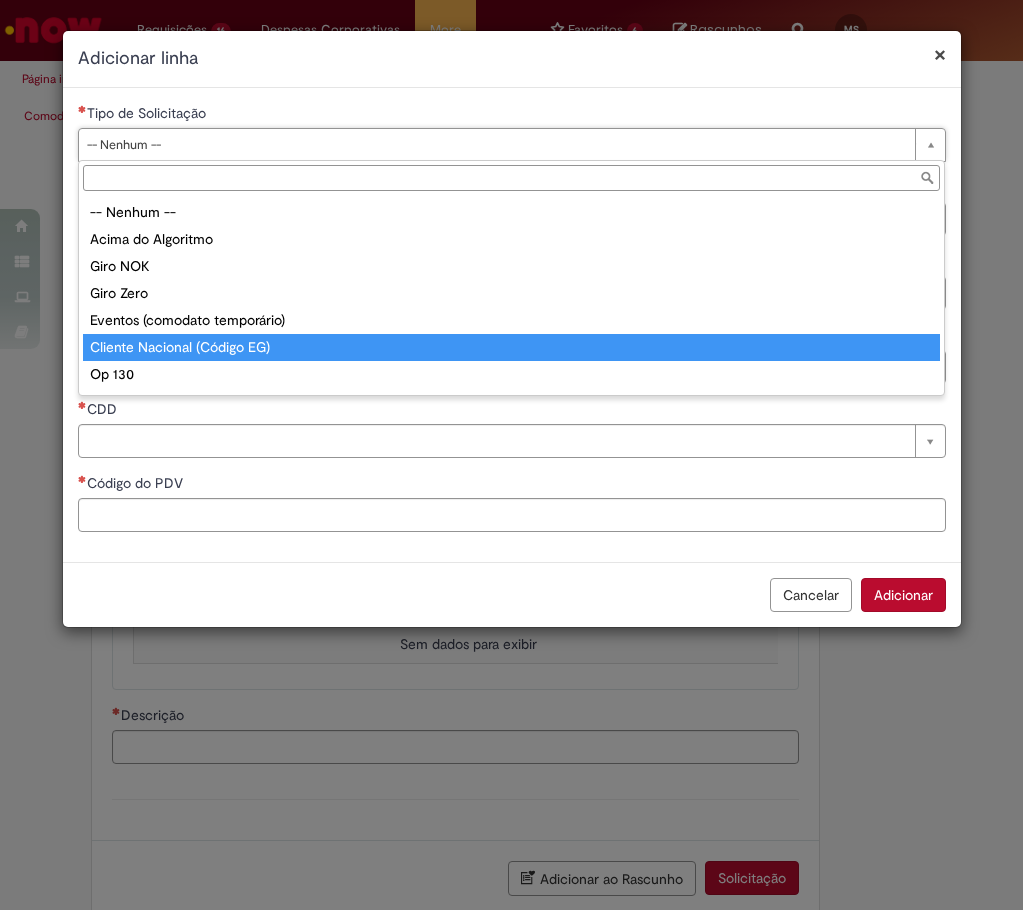 scroll, scrollTop: 51, scrollLeft: 0, axis: vertical 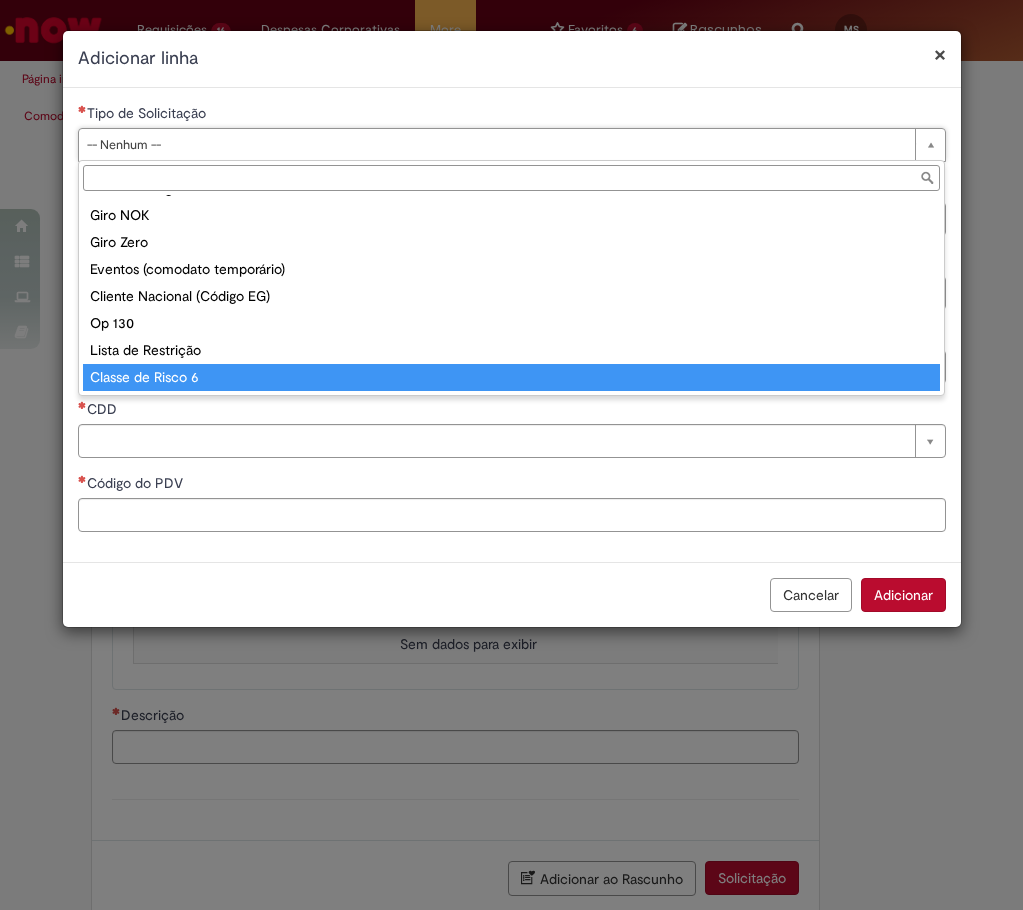 type on "**********" 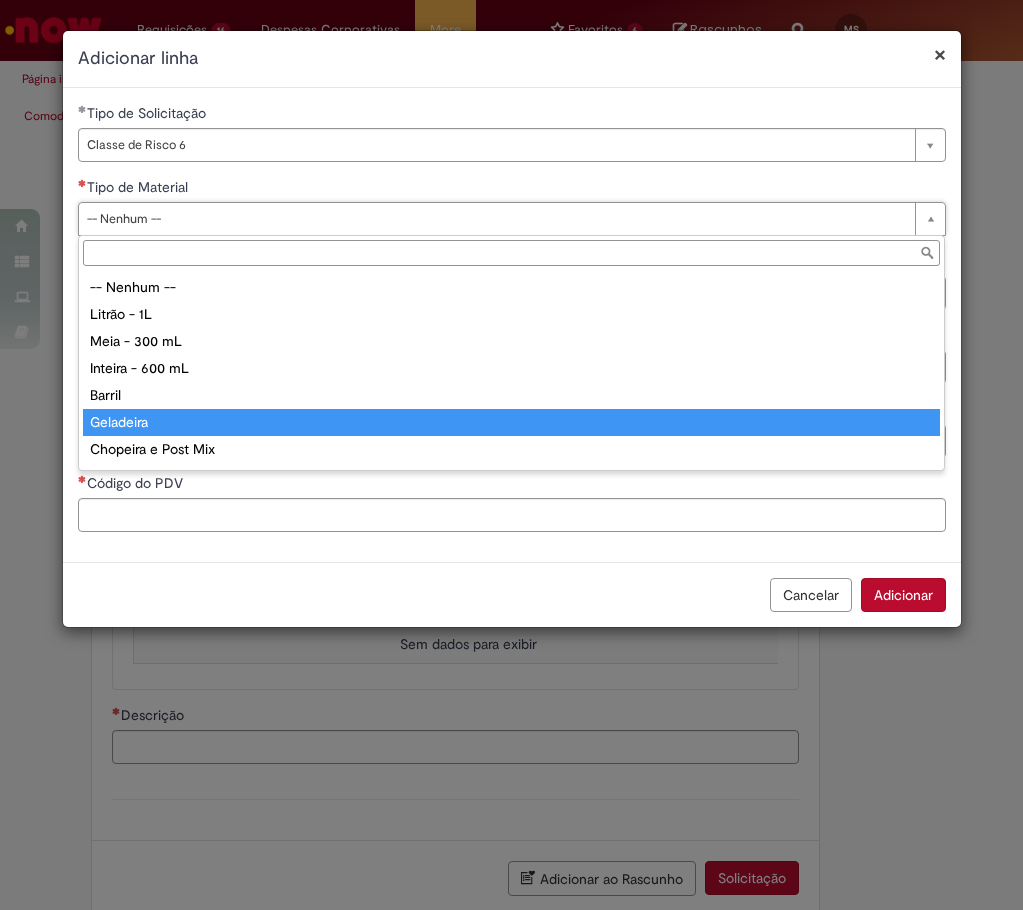 type on "*********" 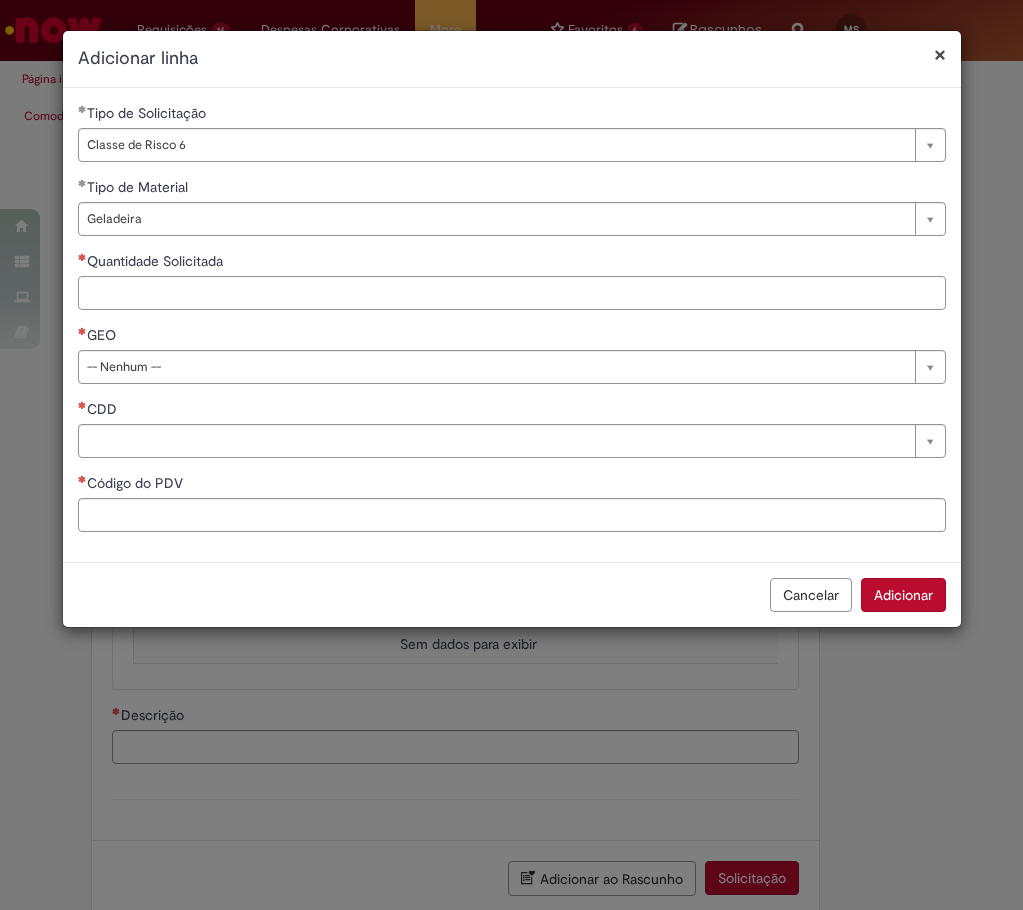 click on "Quantidade Solicitada" at bounding box center (512, 293) 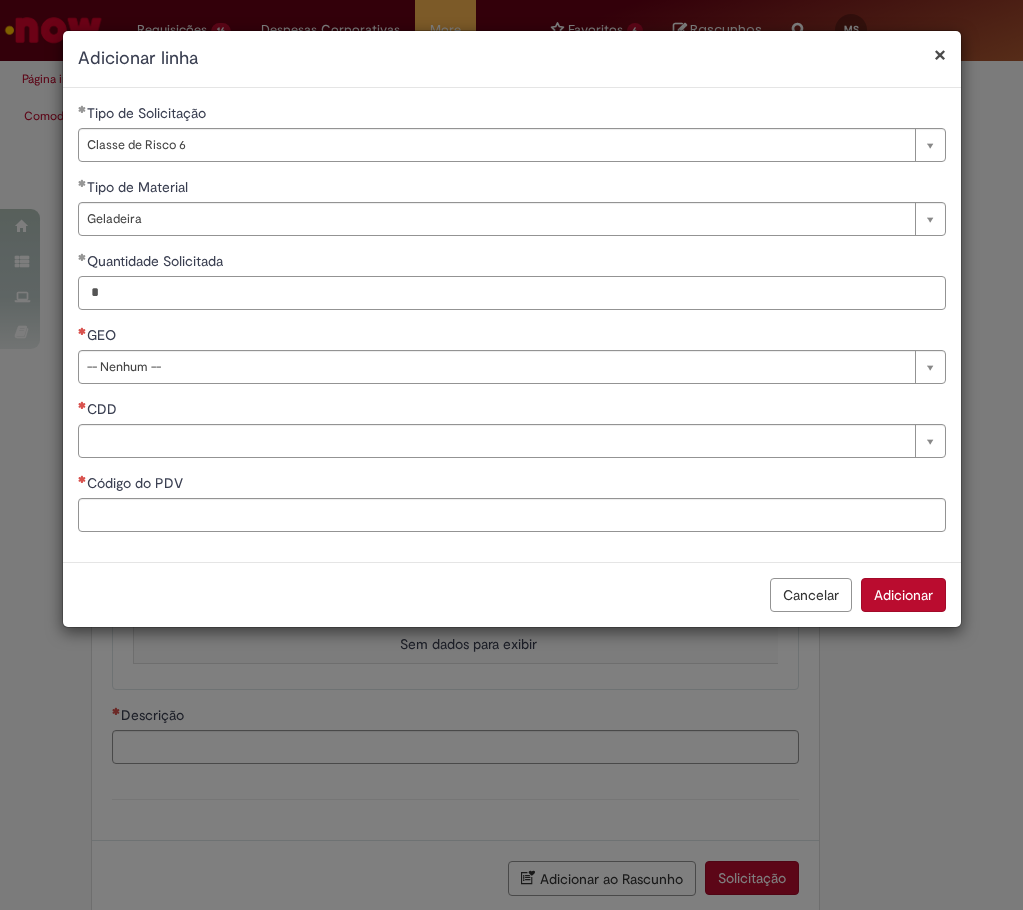 type on "*" 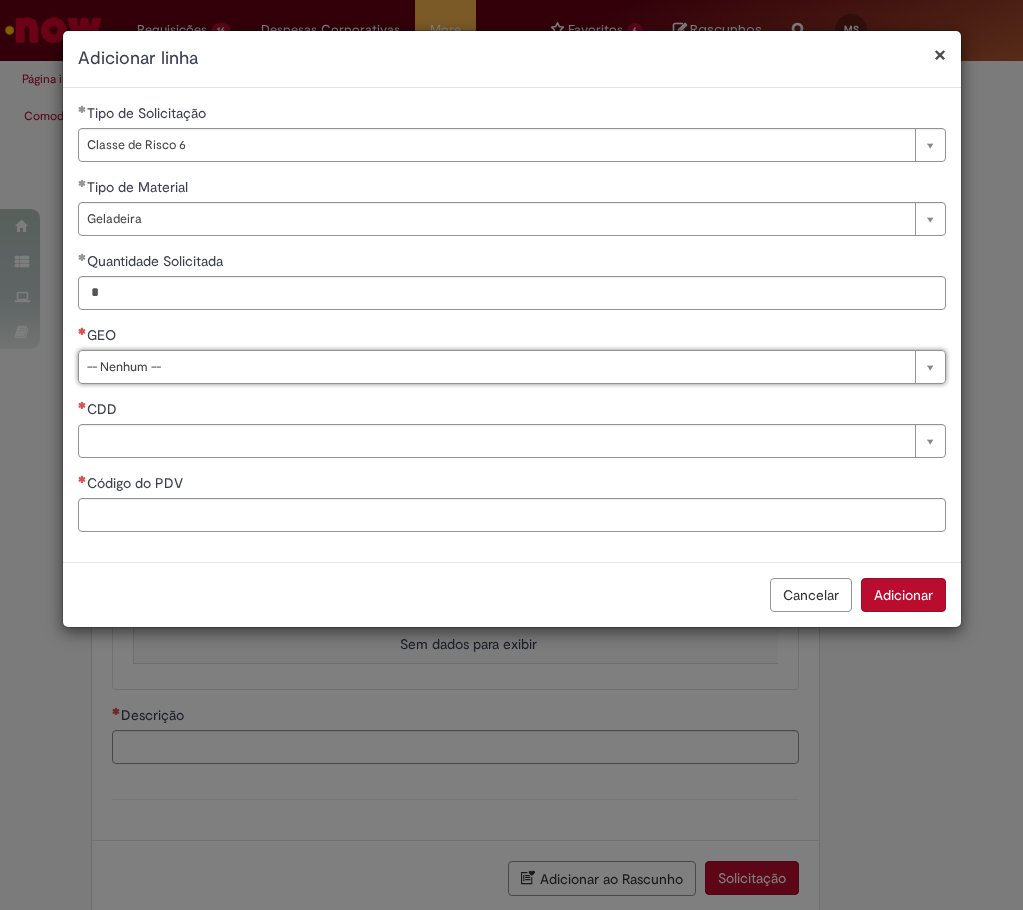 type on "*" 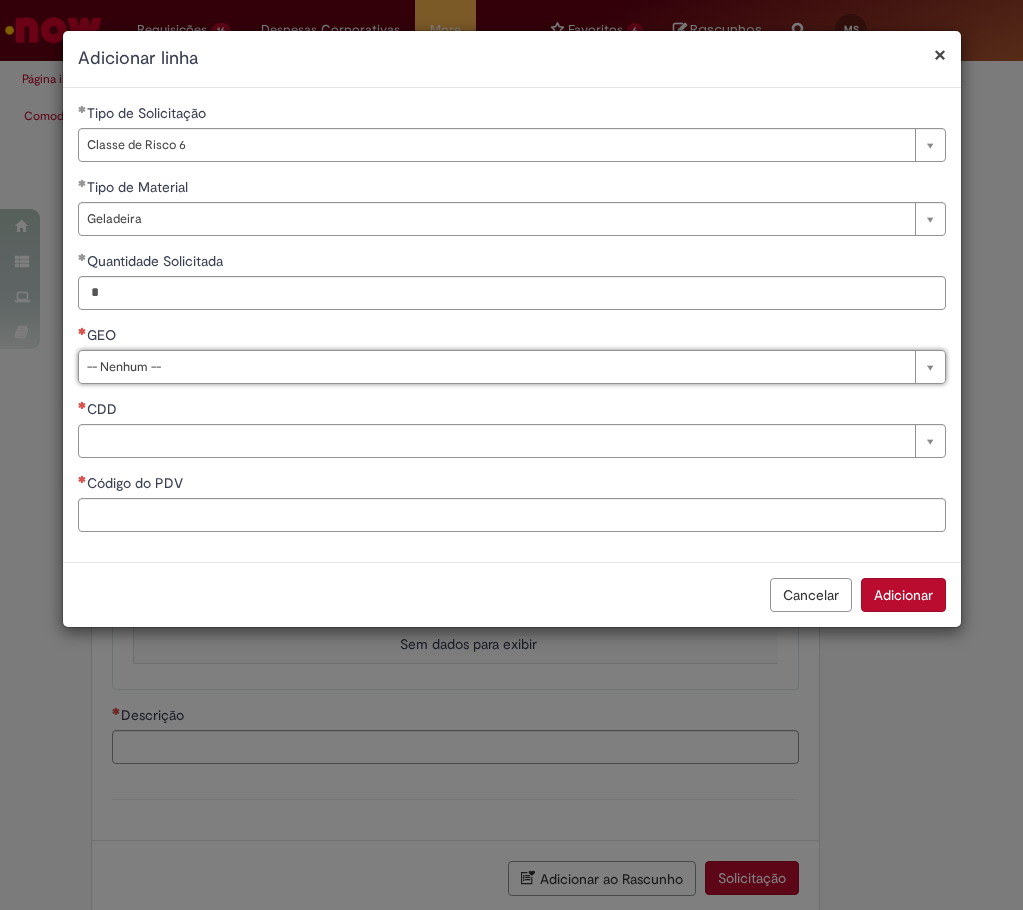 type 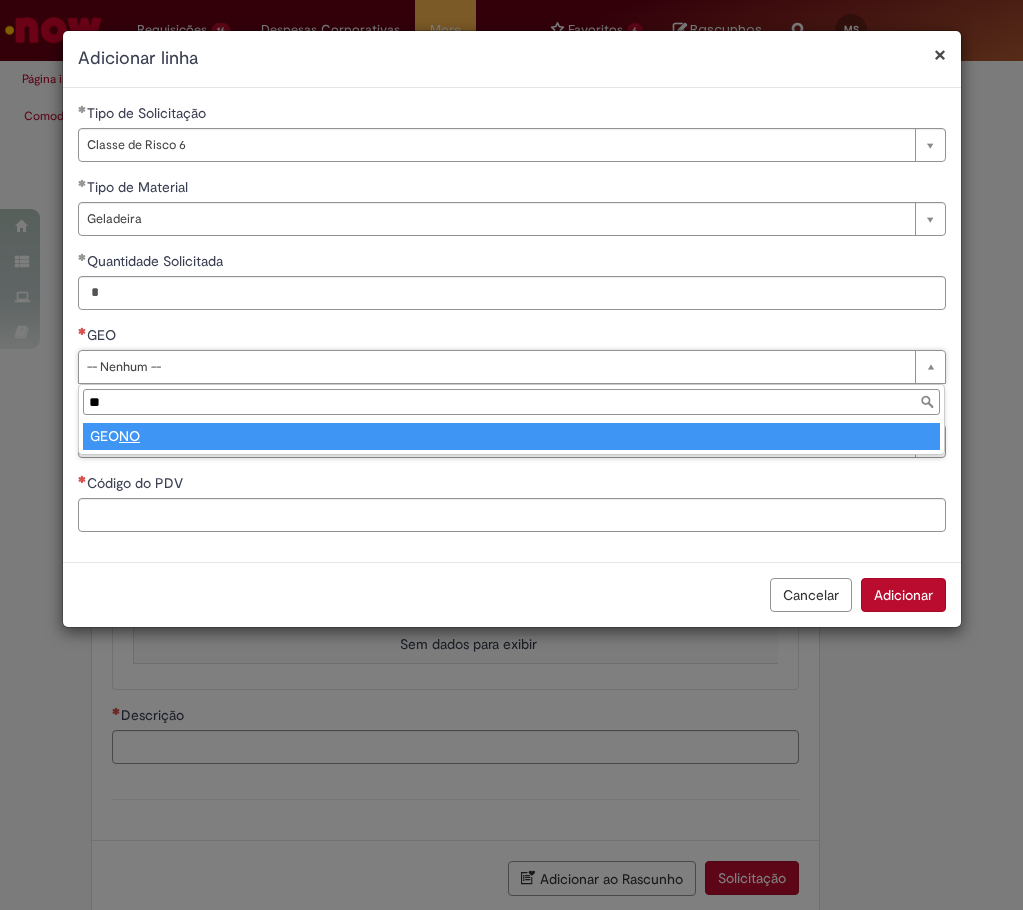 type on "**" 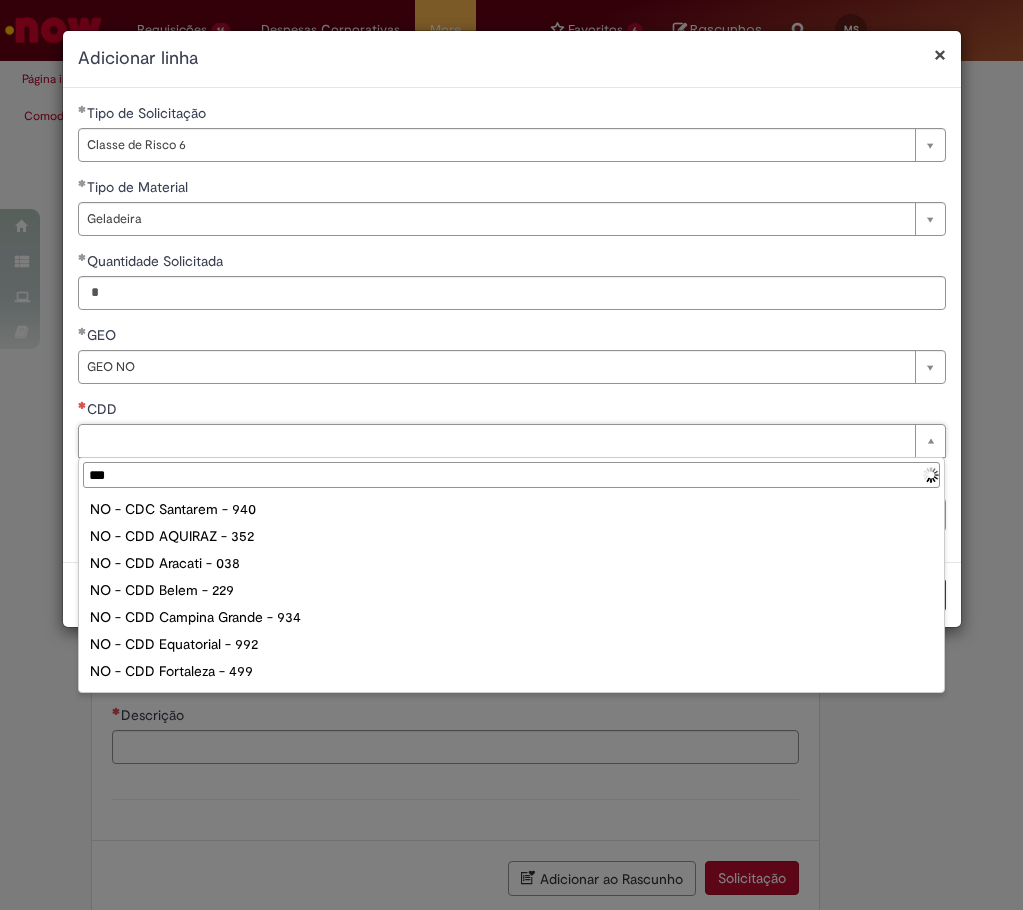 type on "****" 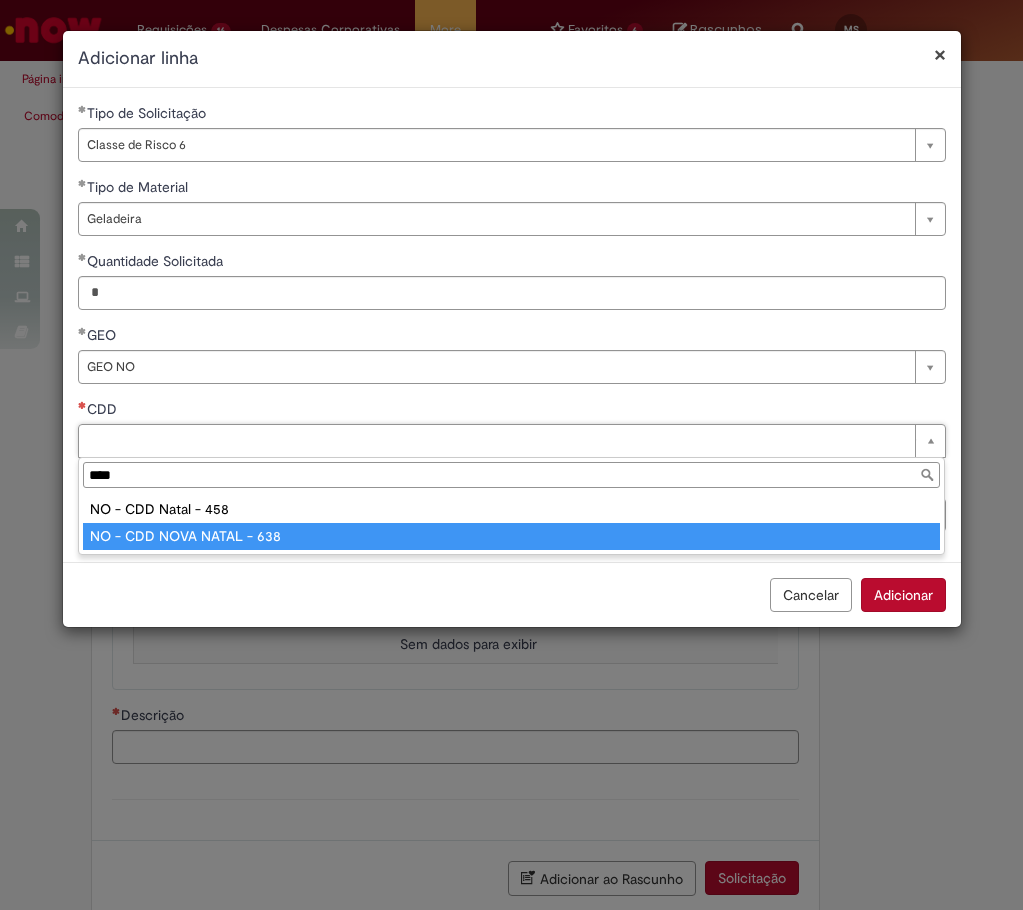 type on "**********" 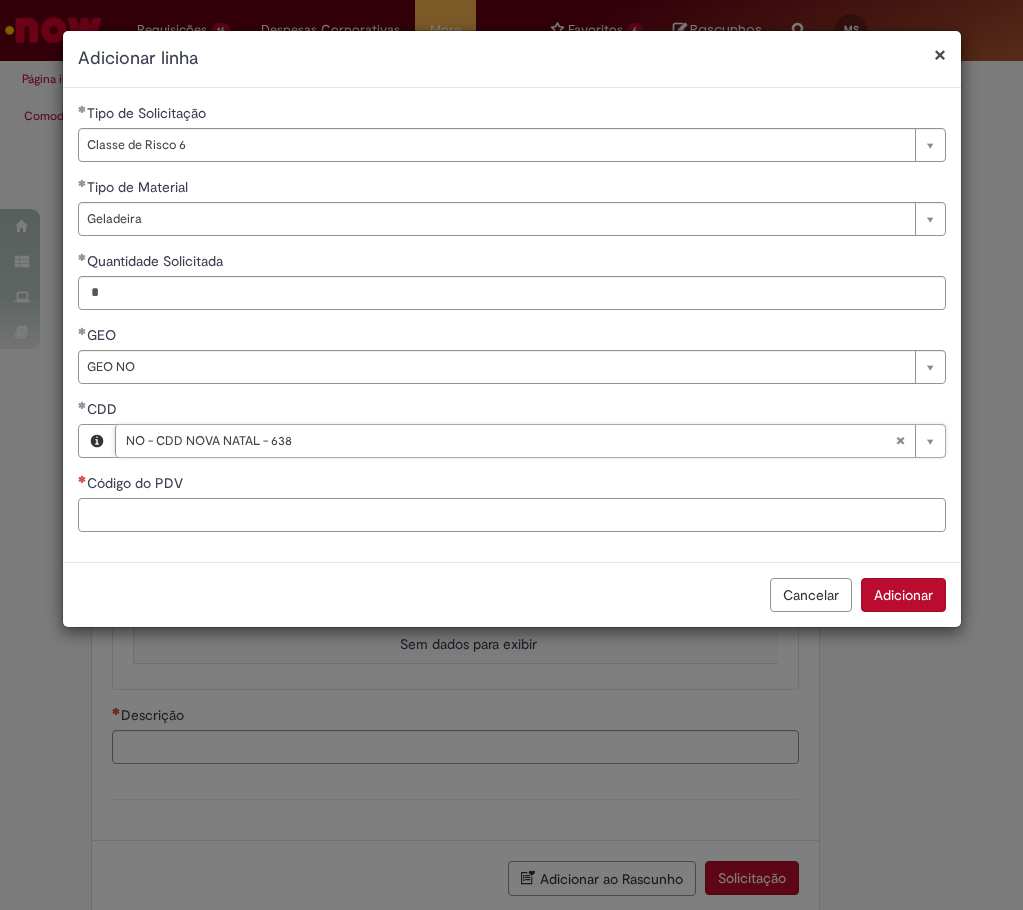 click on "Código do PDV" at bounding box center (512, 515) 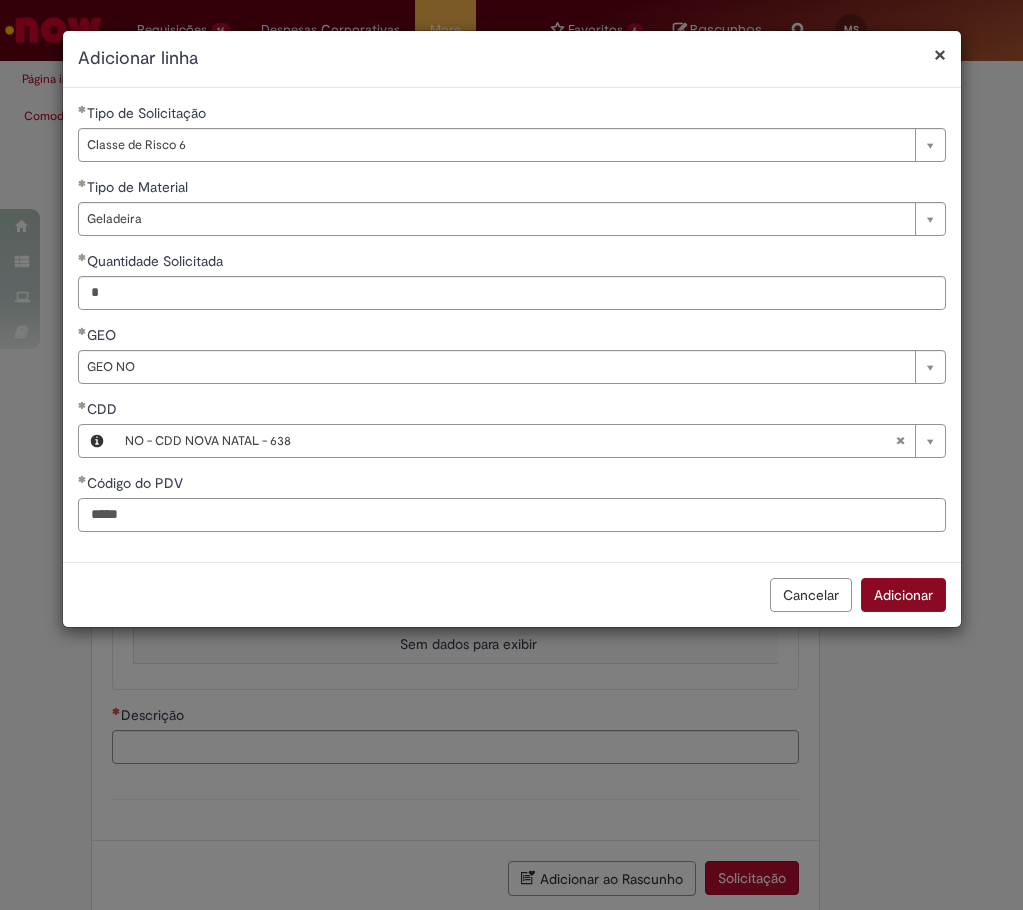 type on "*****" 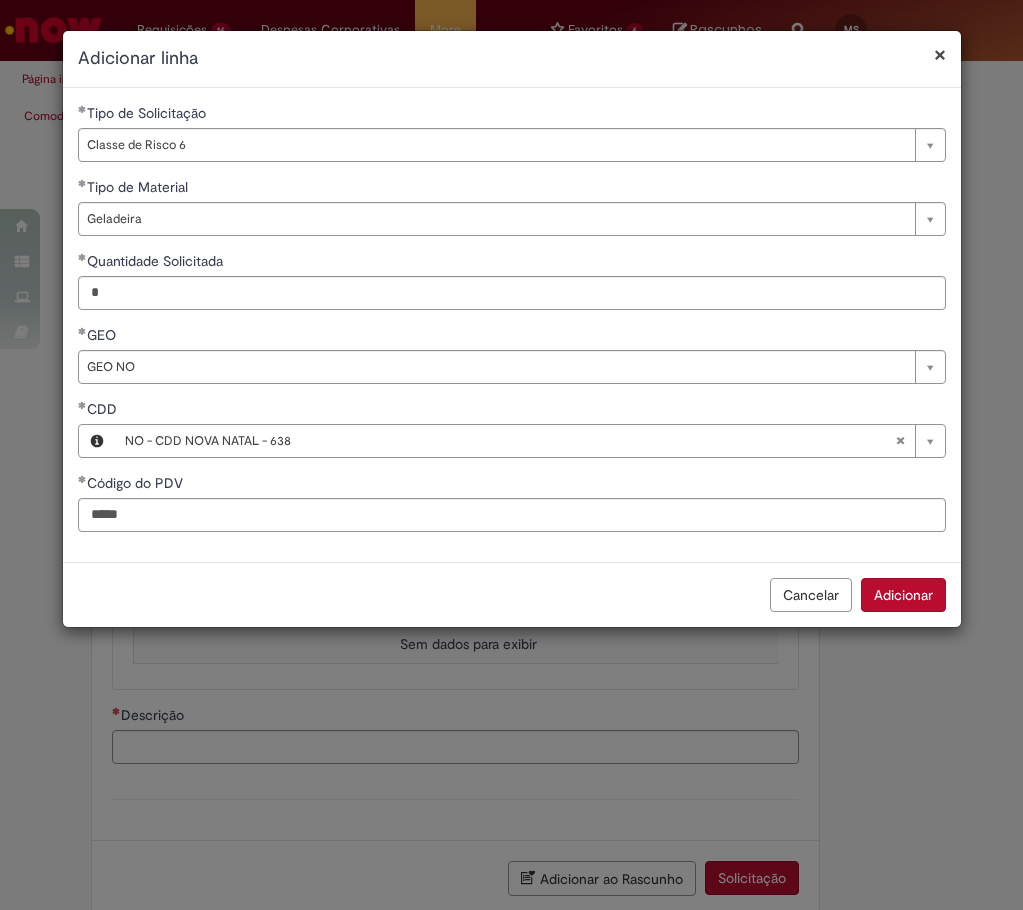 click on "Adicionar" at bounding box center [903, 595] 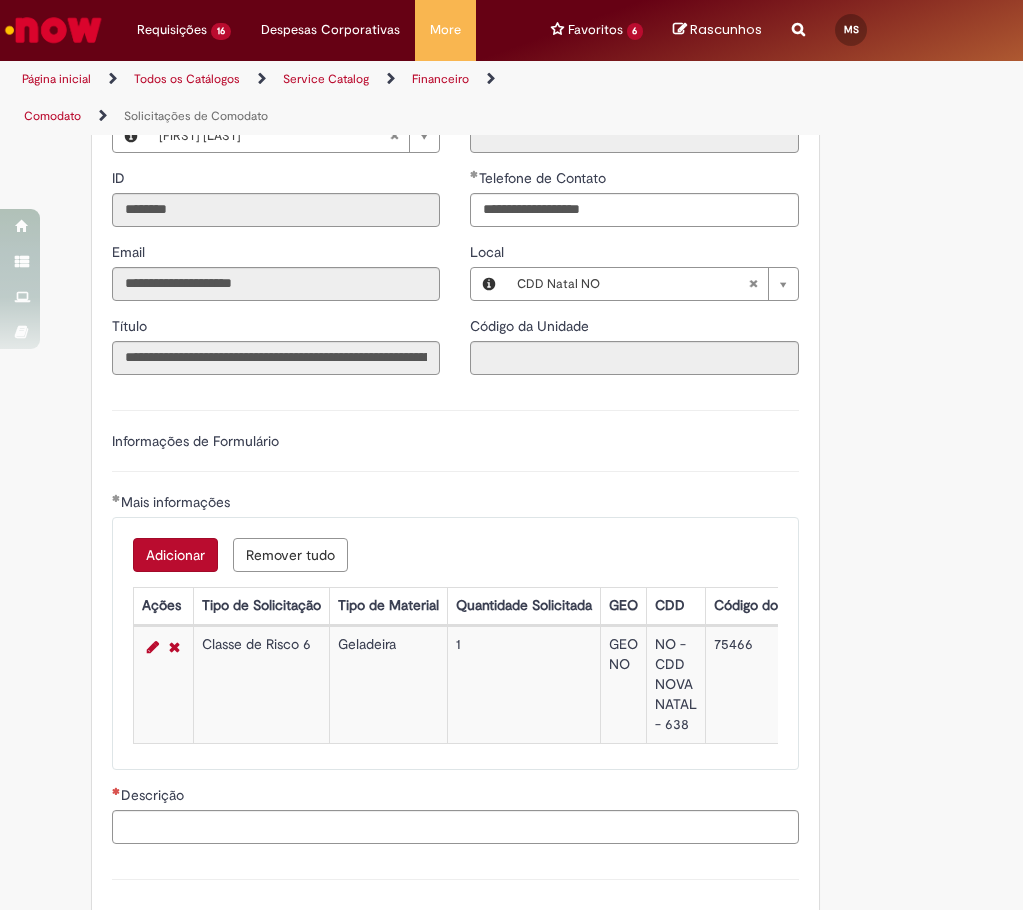 click on "Adicionar" at bounding box center (175, 555) 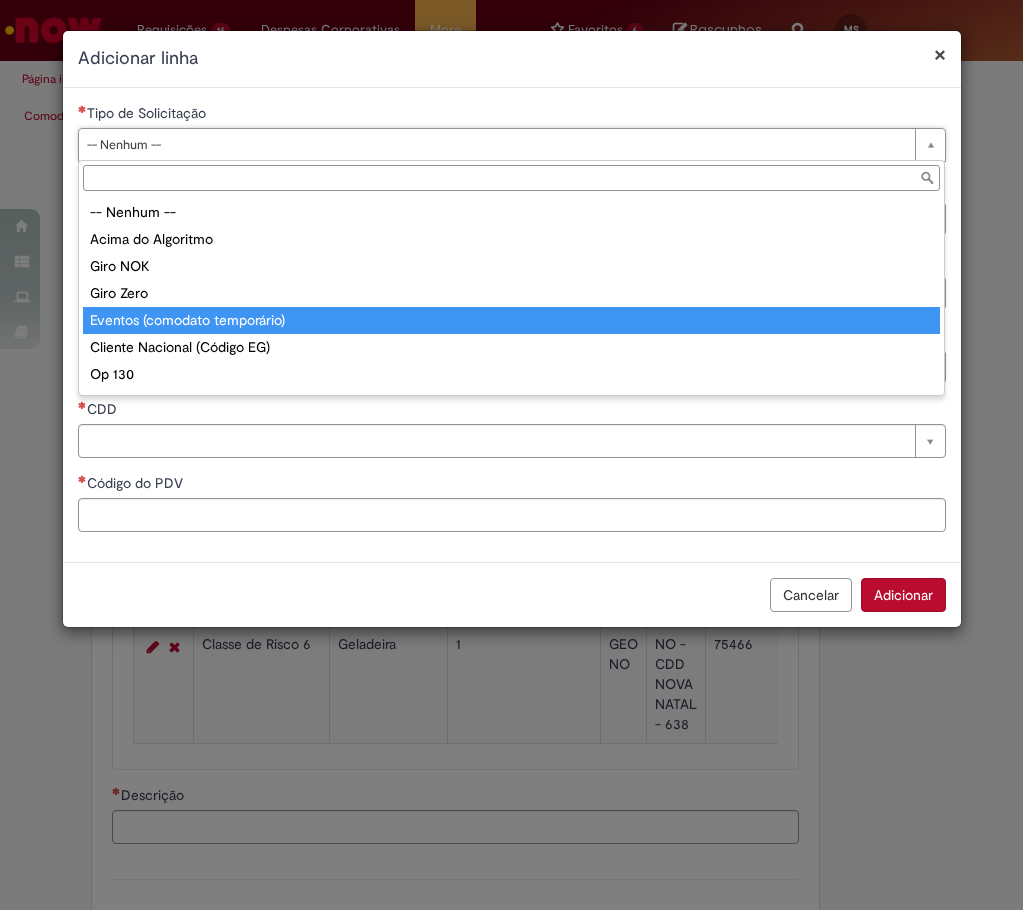 scroll, scrollTop: 51, scrollLeft: 0, axis: vertical 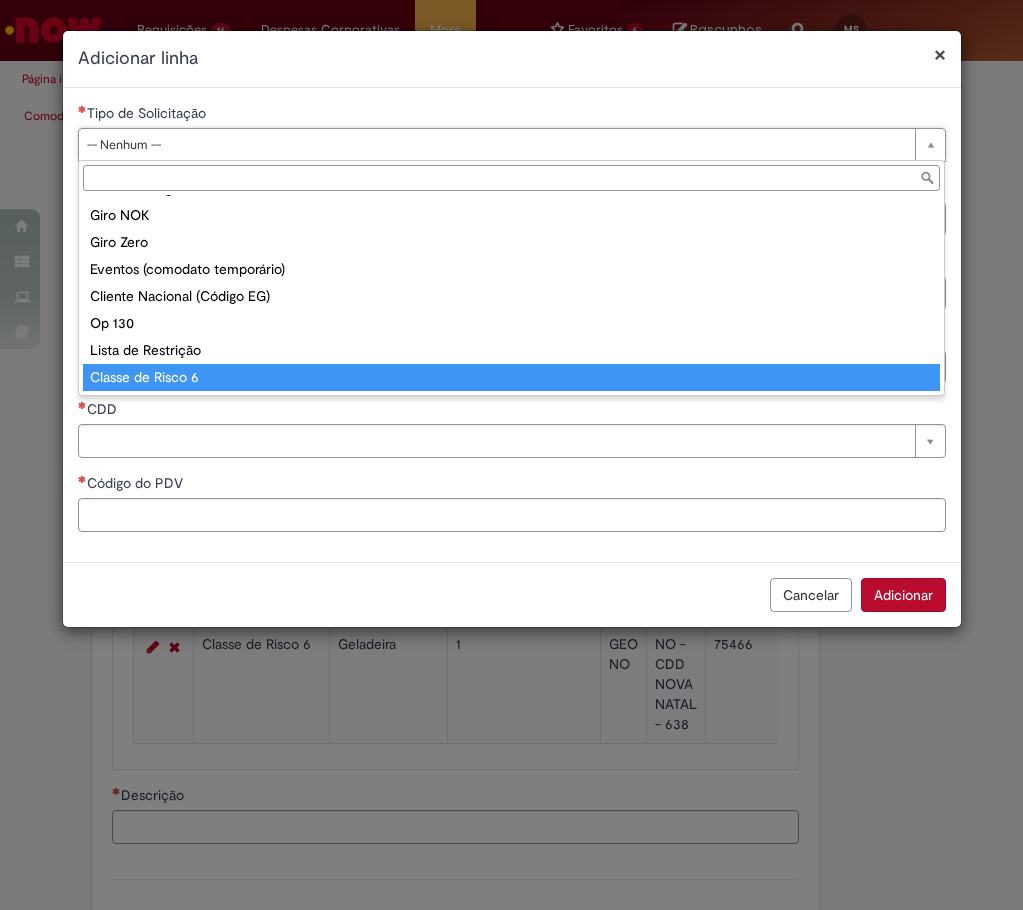 type on "**********" 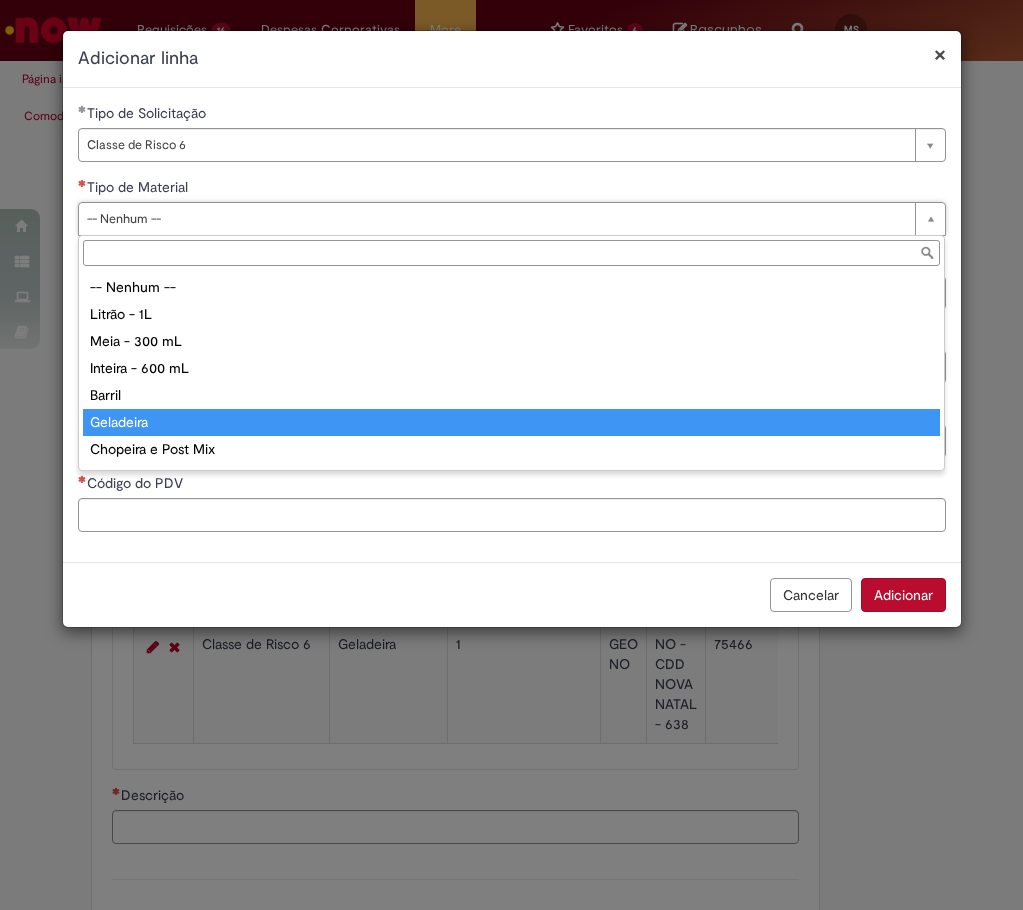 type on "*********" 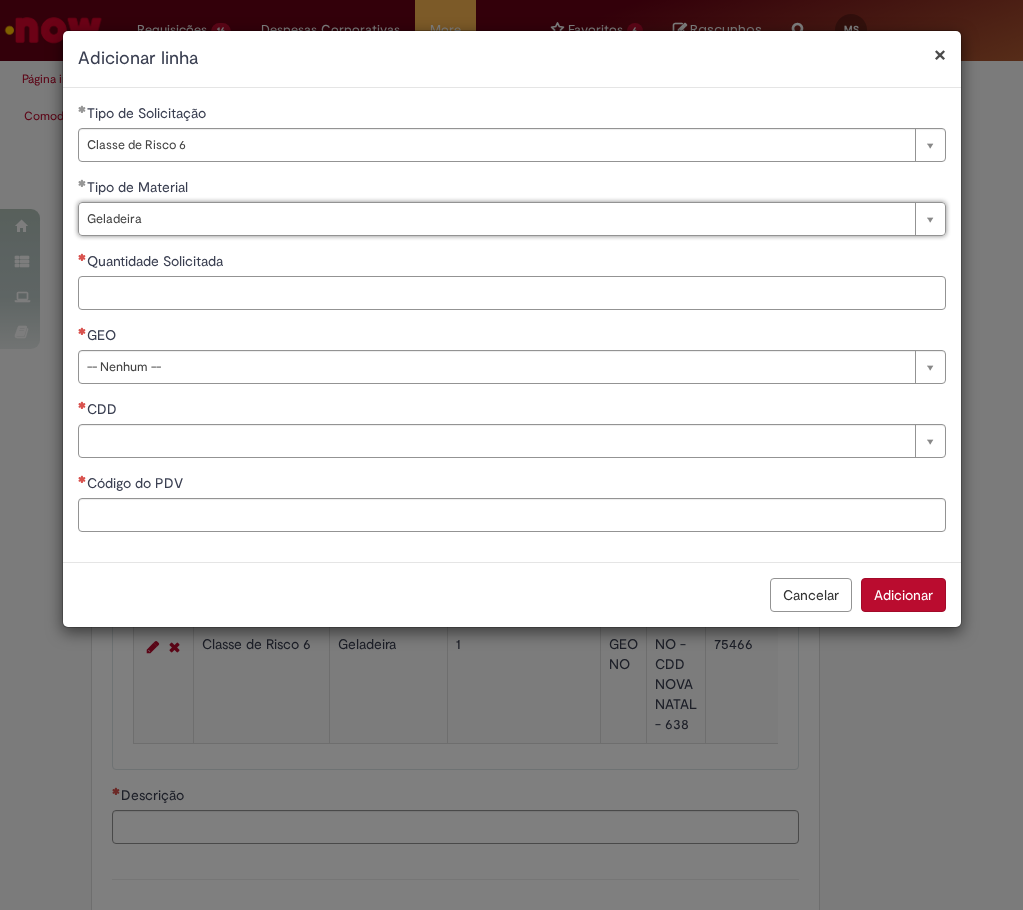 click on "Quantidade Solicitada" at bounding box center [512, 293] 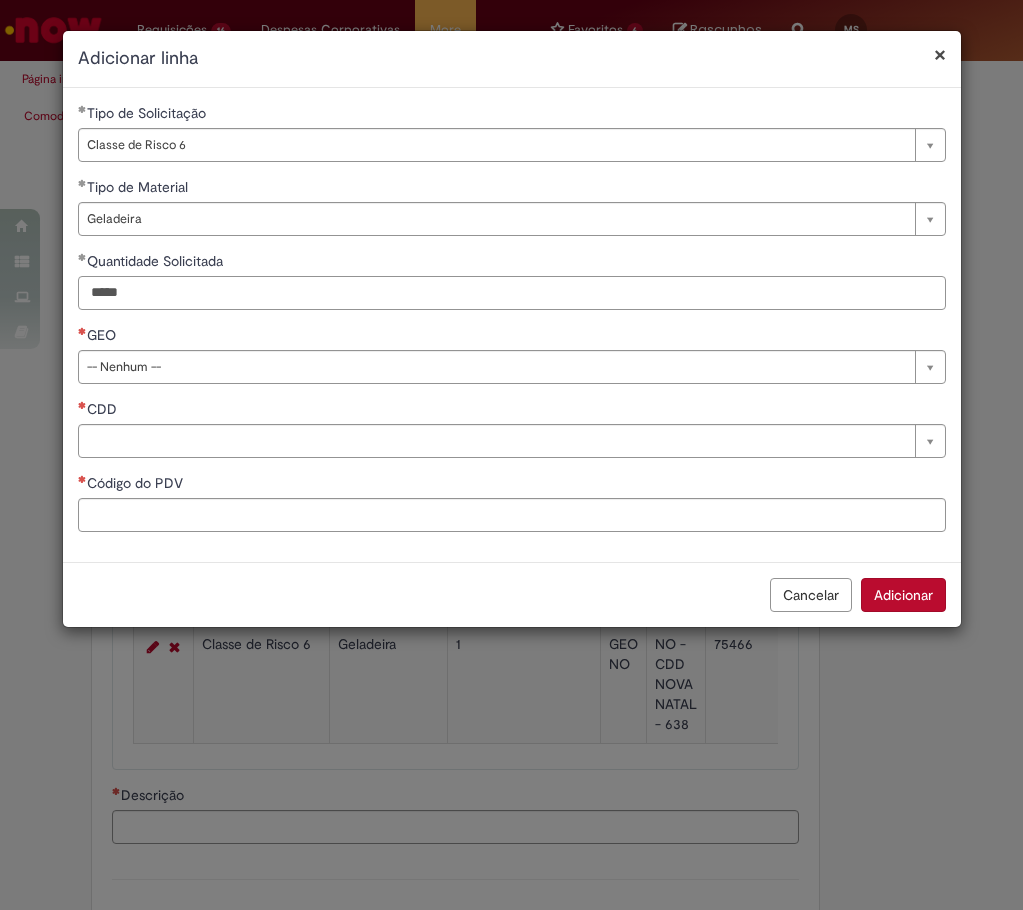 type on "*****" 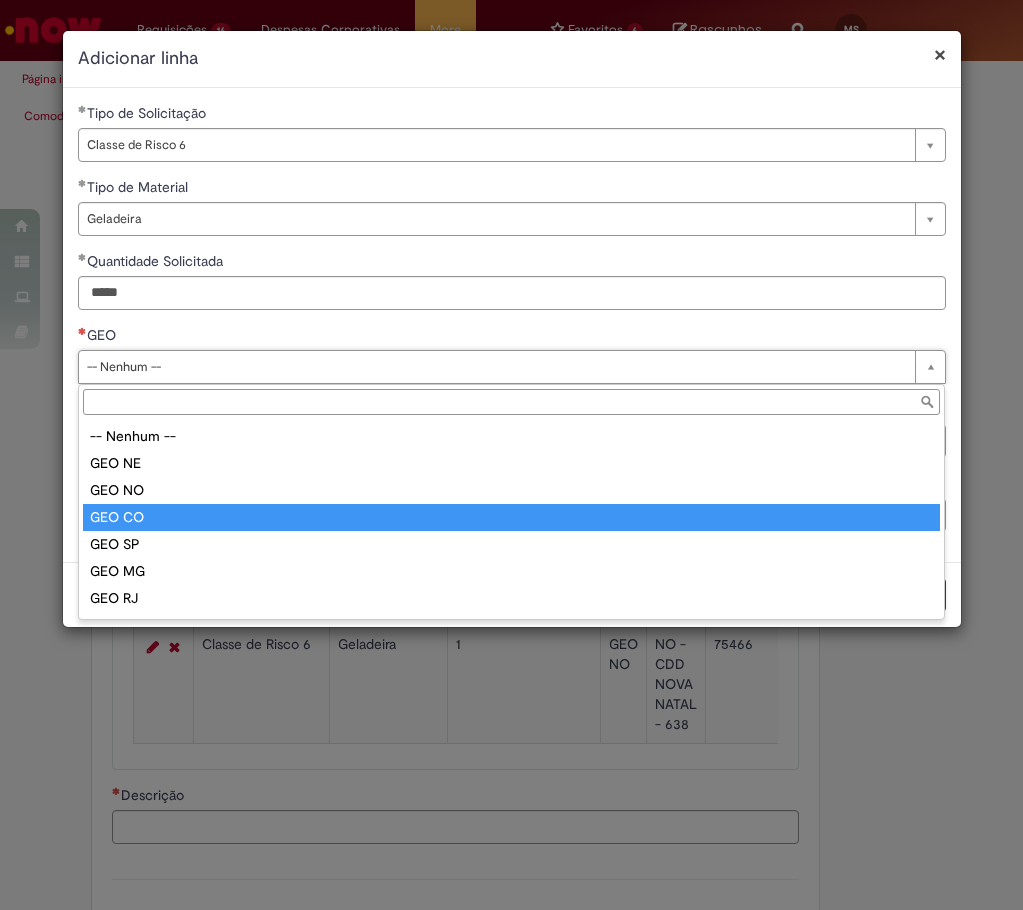 click on "GEO" at bounding box center [511, 402] 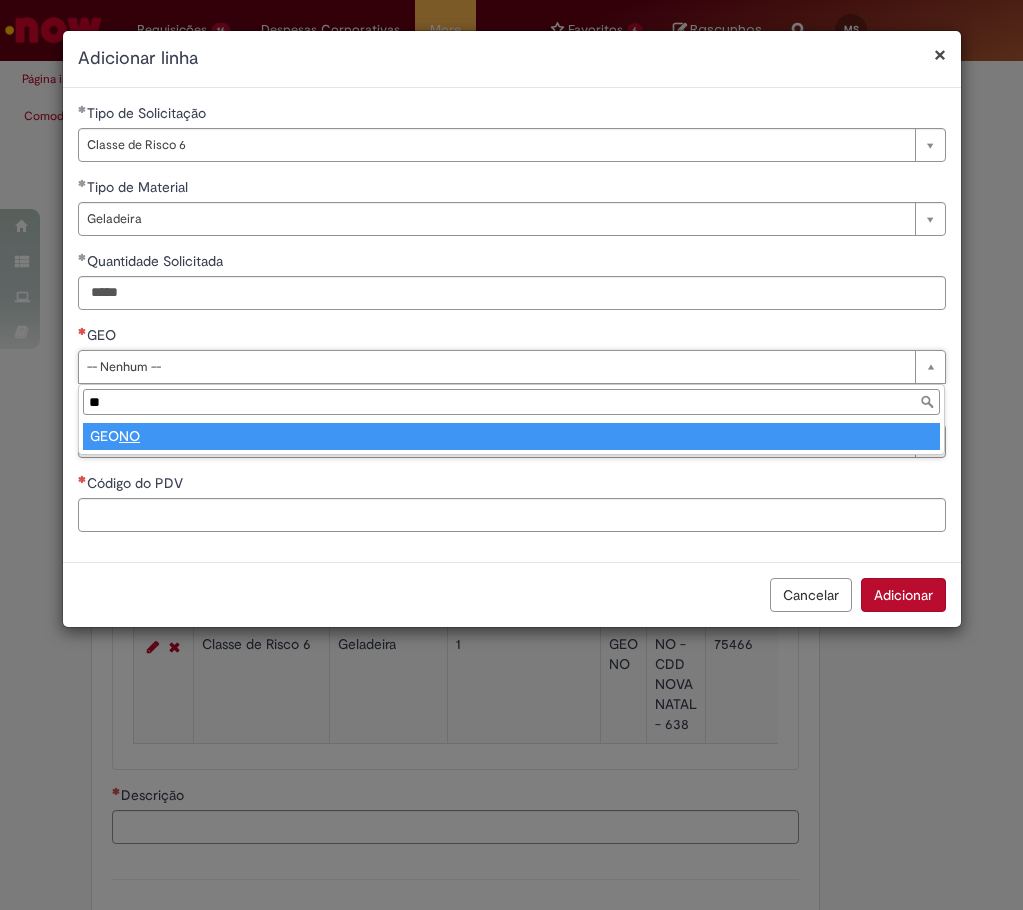 type on "**" 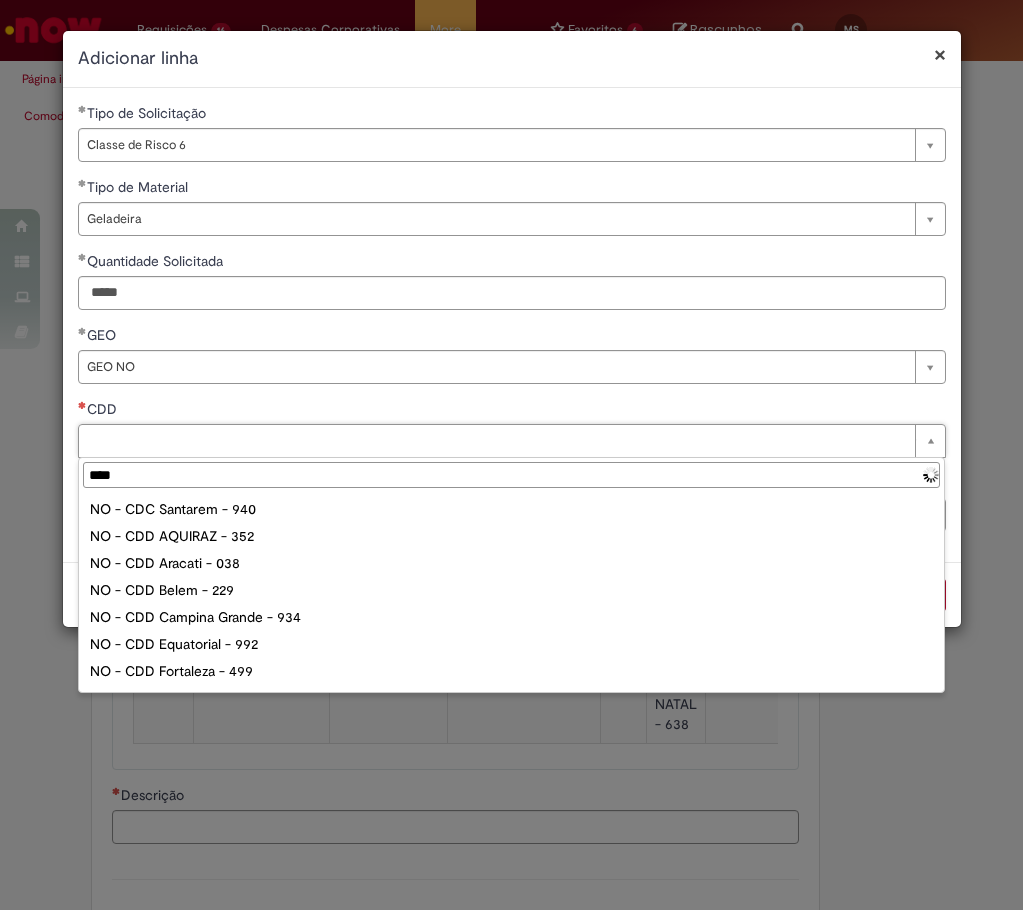 type on "*****" 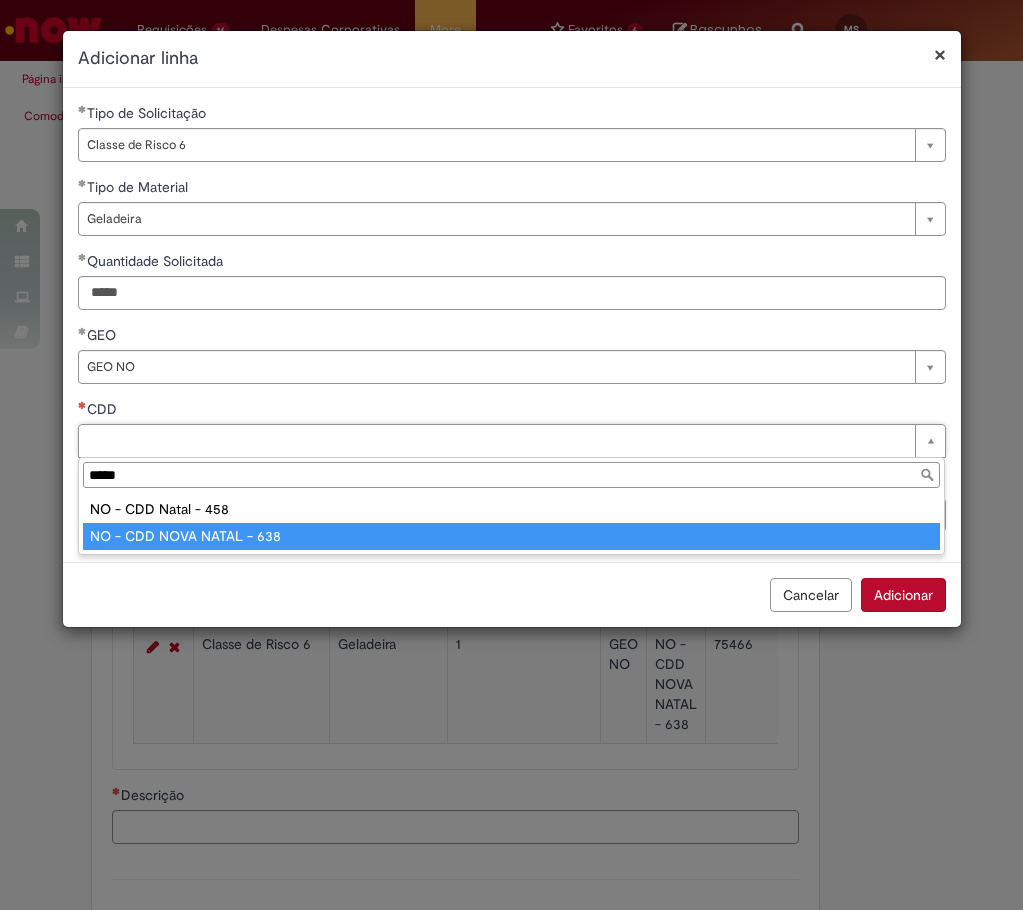 type on "**********" 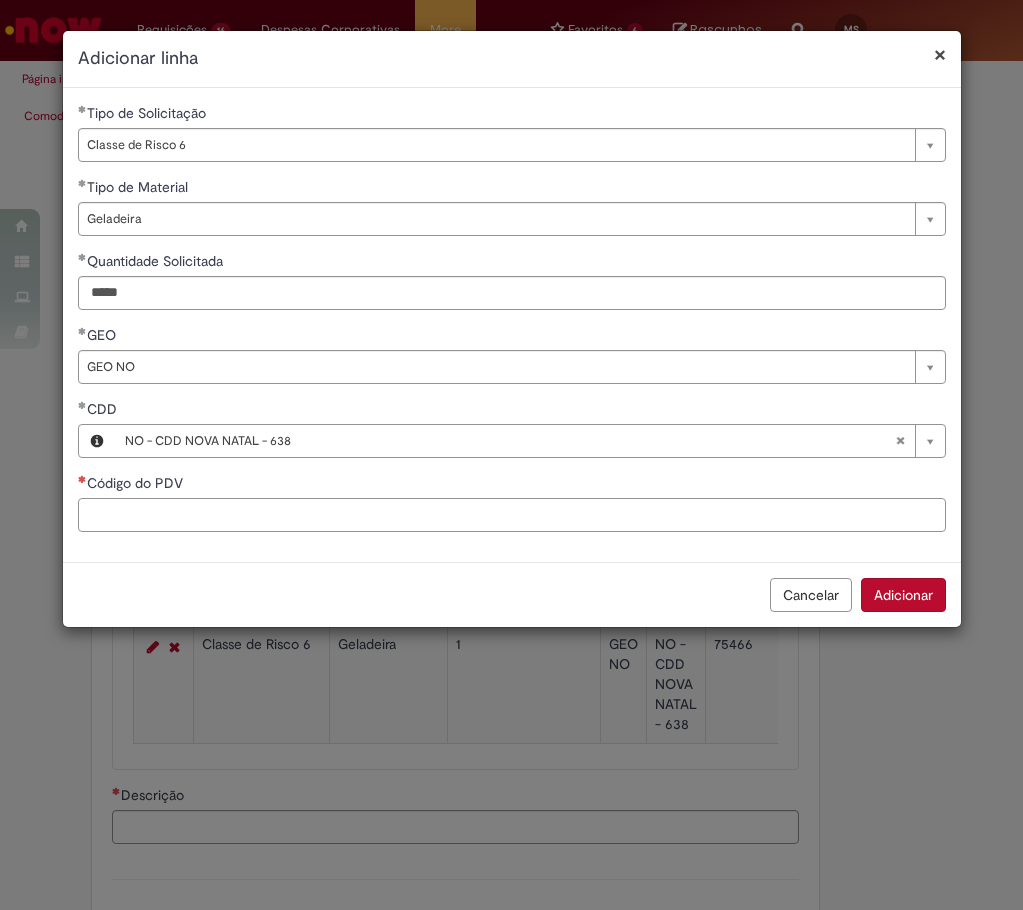 click on "Código do PDV" at bounding box center (512, 515) 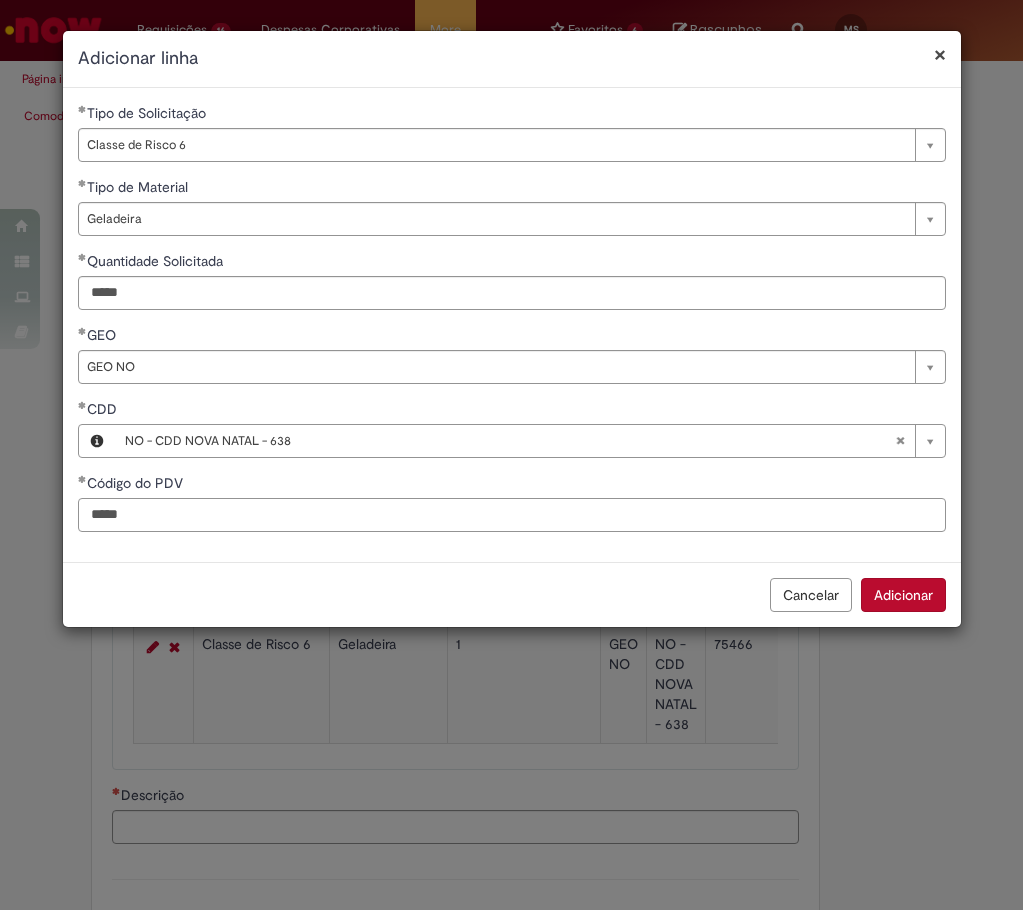 type on "*****" 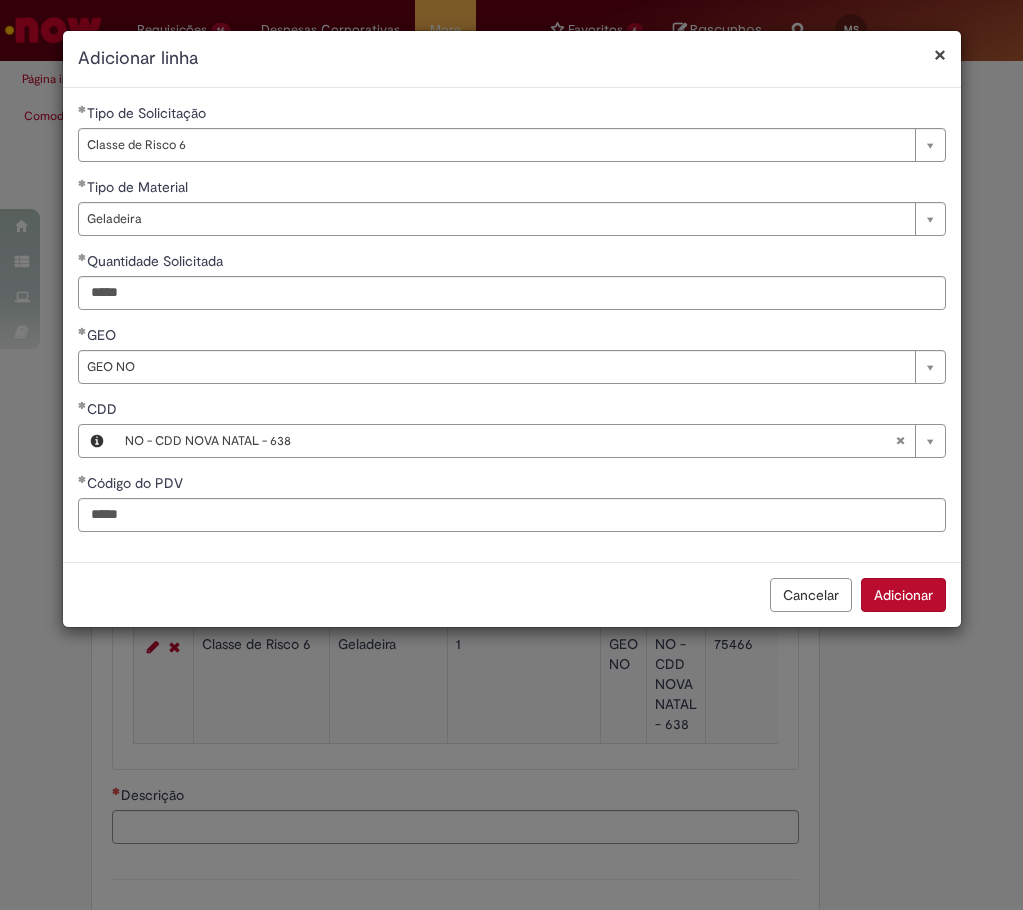 click on "Cancelar   Adicionar" at bounding box center [512, 594] 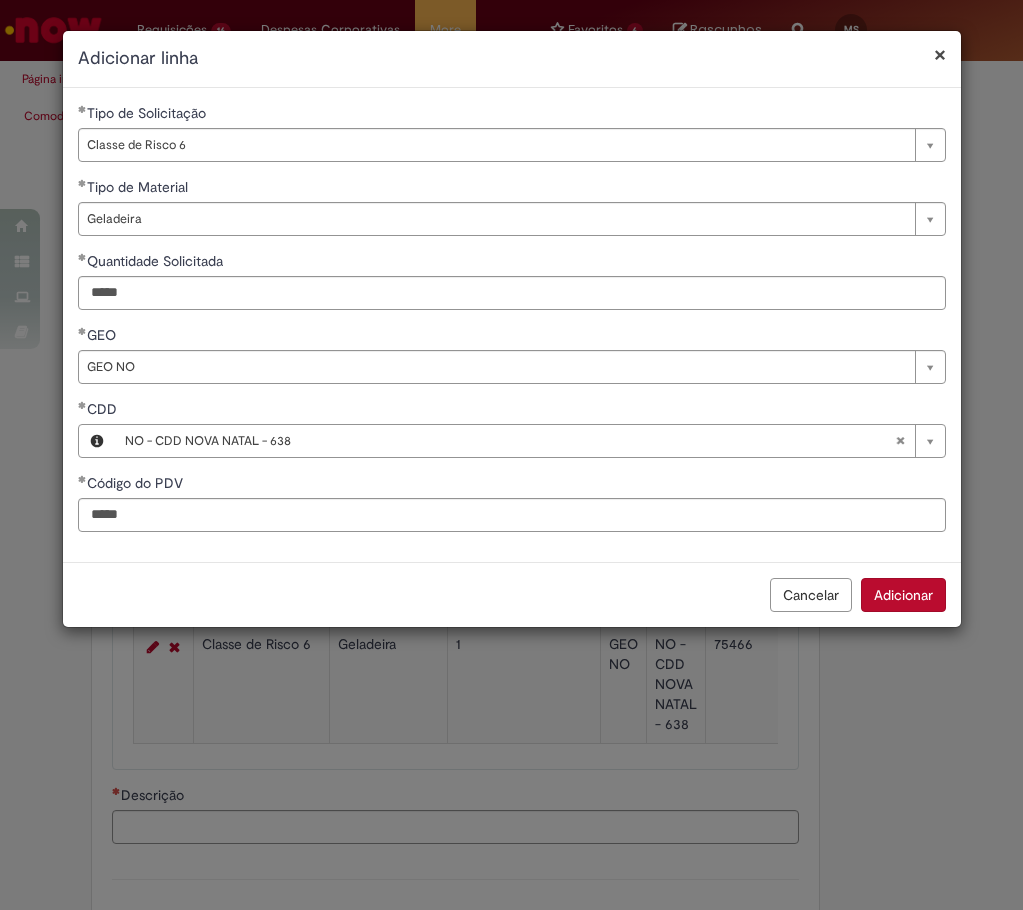 click on "Adicionar" at bounding box center [903, 595] 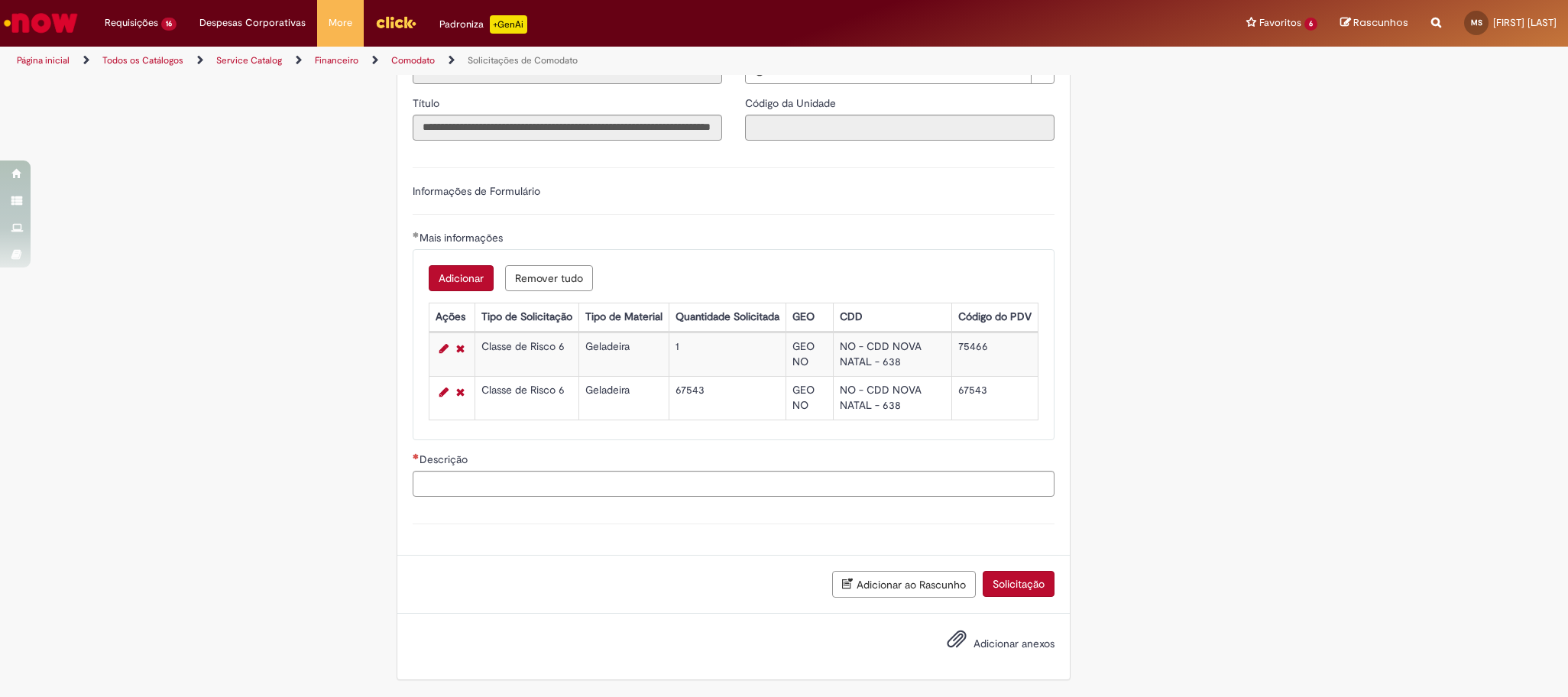 scroll, scrollTop: 363, scrollLeft: 0, axis: vertical 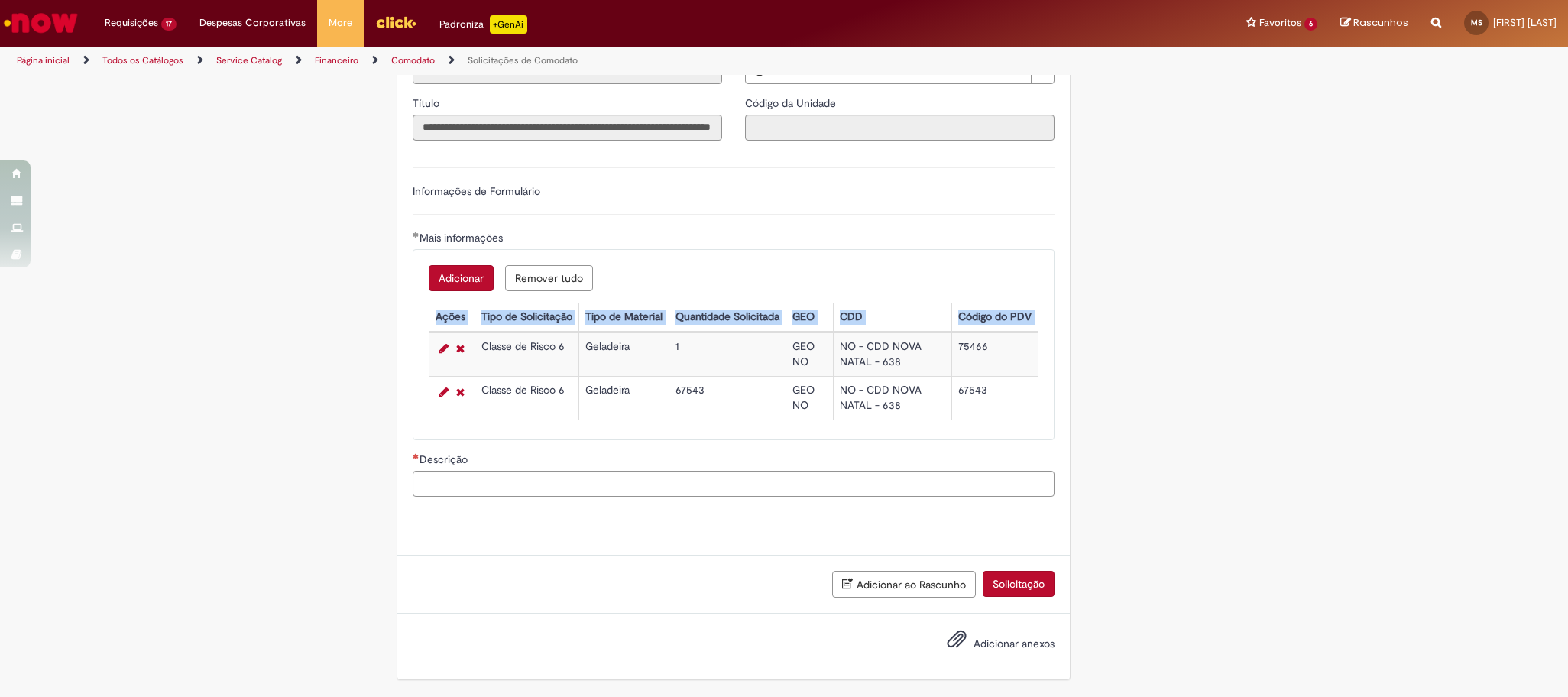 drag, startPoint x: 471, startPoint y: 349, endPoint x: 1075, endPoint y: 401, distance: 606.2343 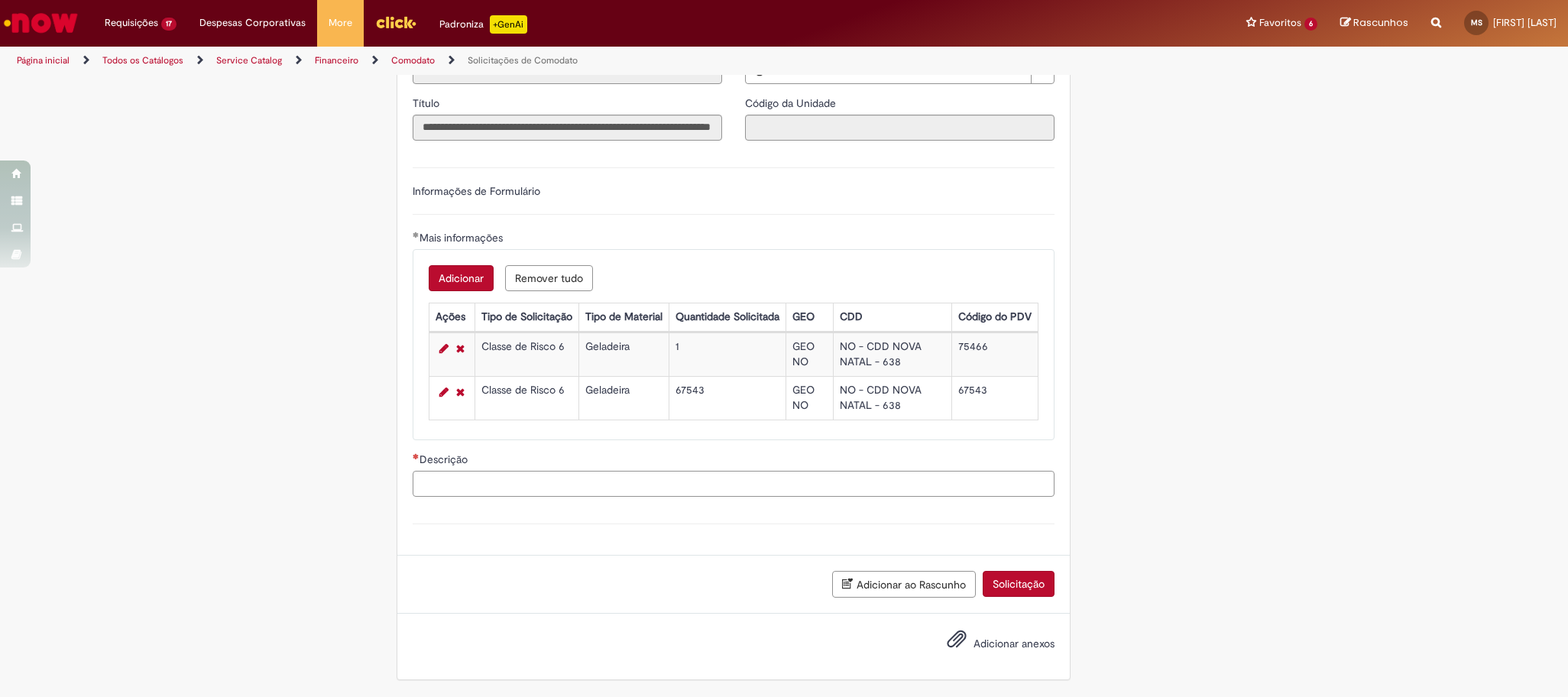 click on "Descrição" at bounding box center [734, 484] 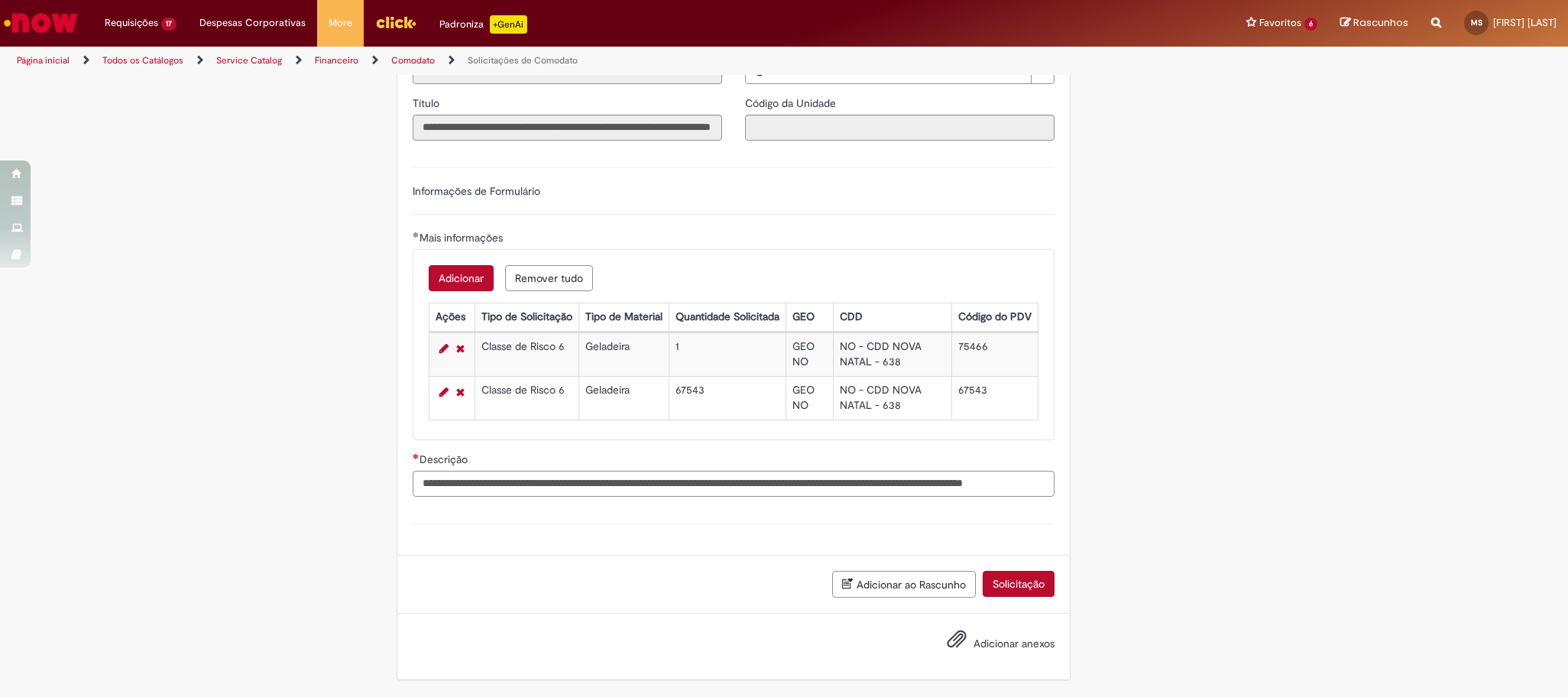 scroll, scrollTop: 0, scrollLeft: 262, axis: horizontal 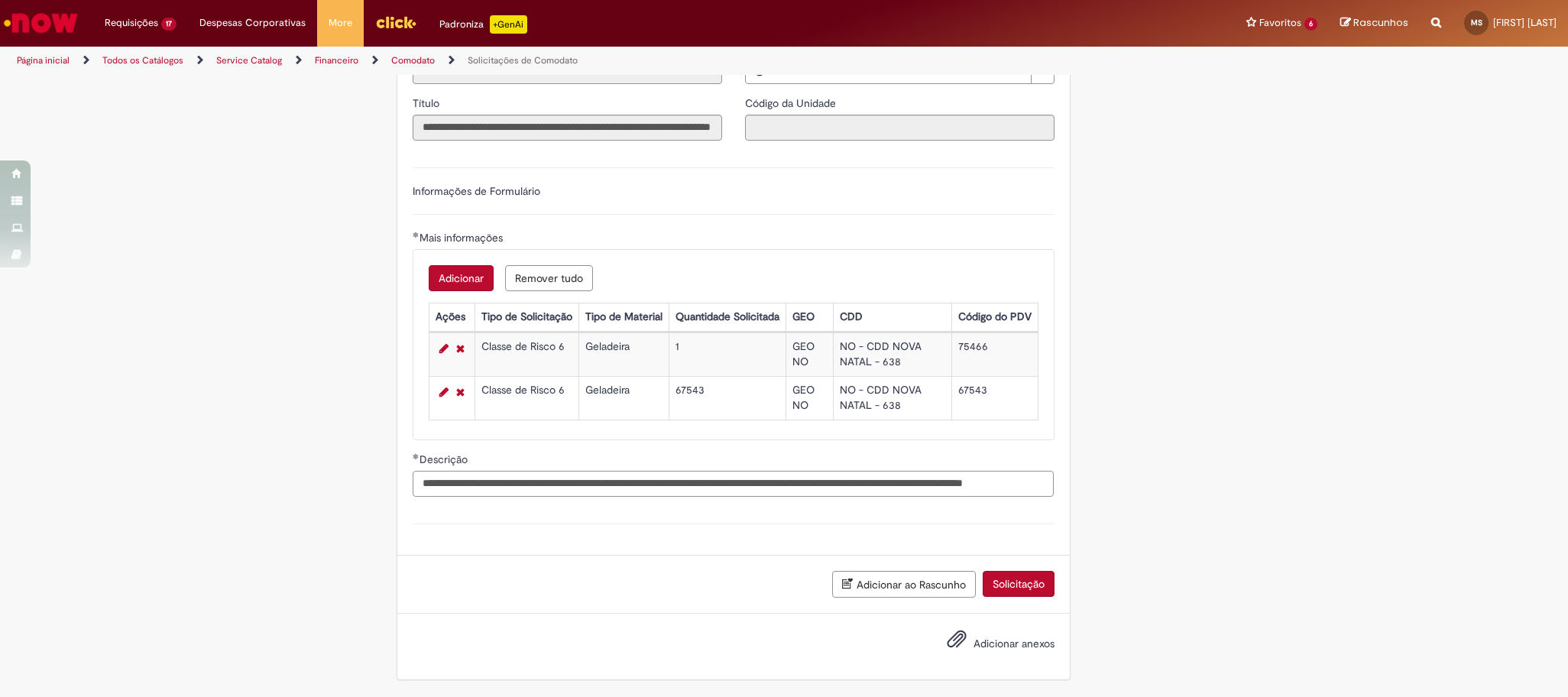 type on "**********" 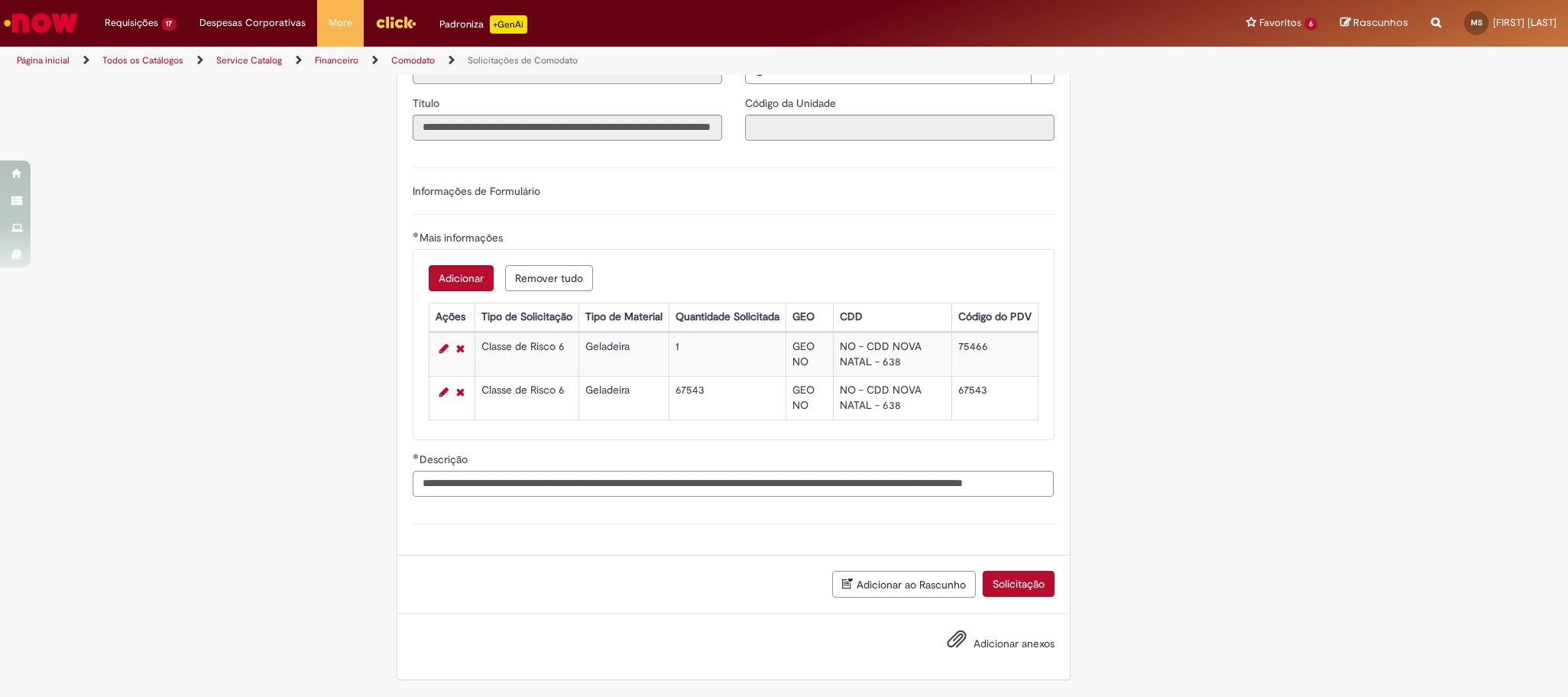 scroll, scrollTop: 0, scrollLeft: 0, axis: both 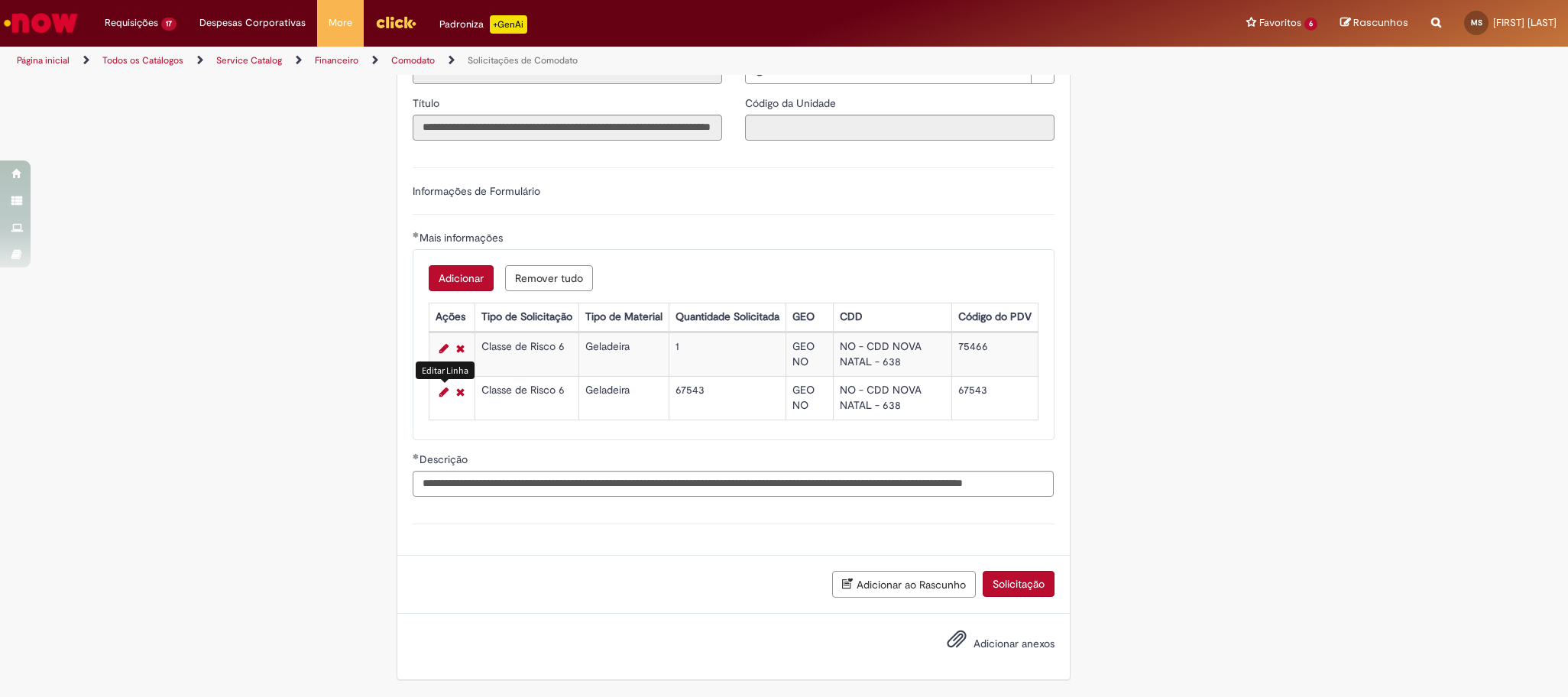 click at bounding box center (444, 392) 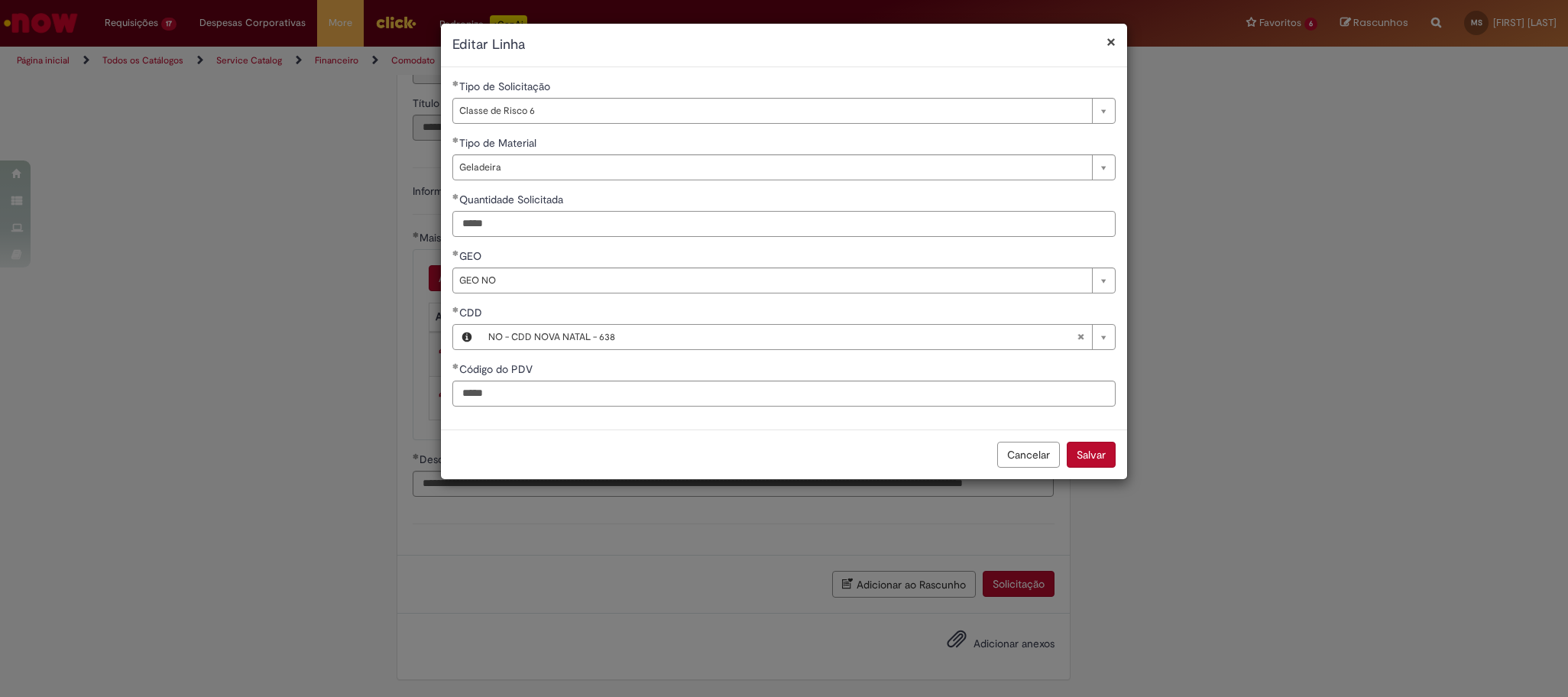 drag, startPoint x: 544, startPoint y: 225, endPoint x: 376, endPoint y: 225, distance: 168 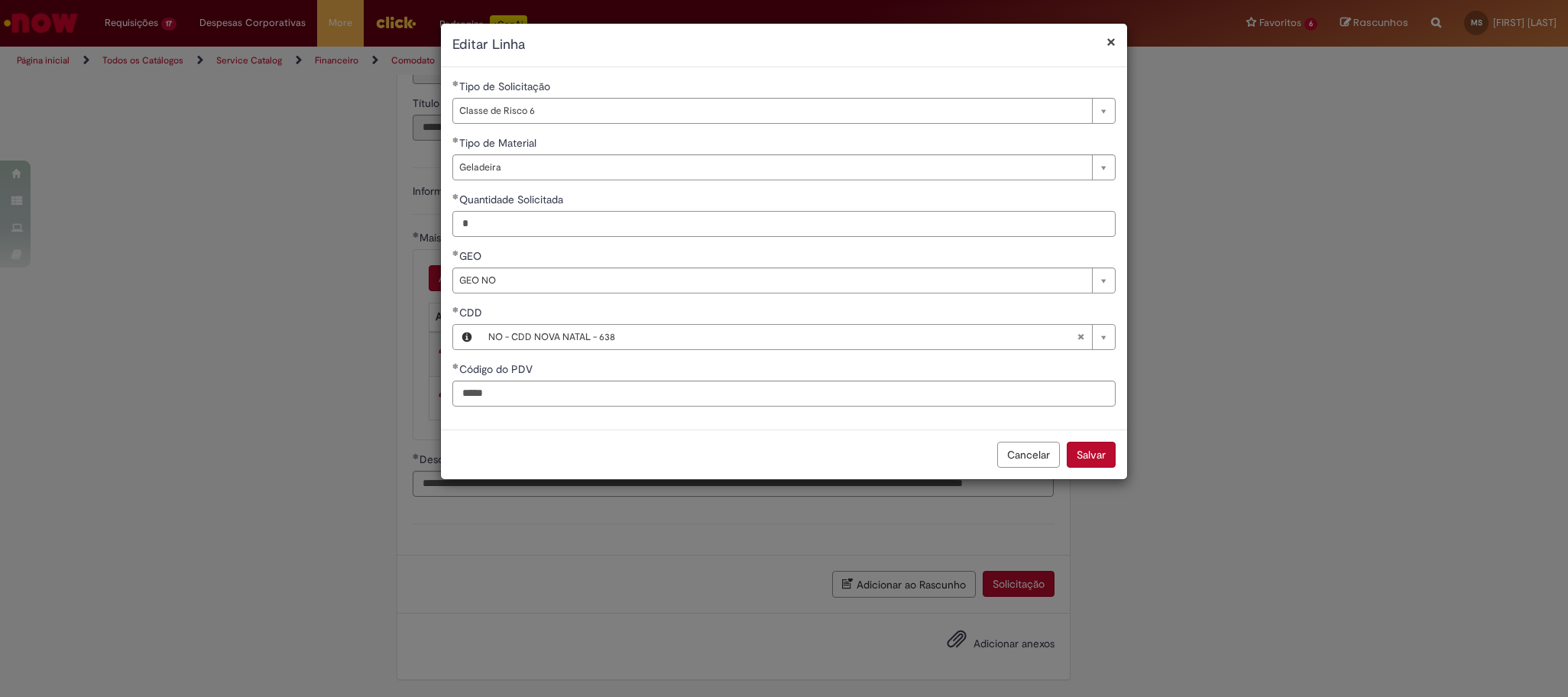 type on "*" 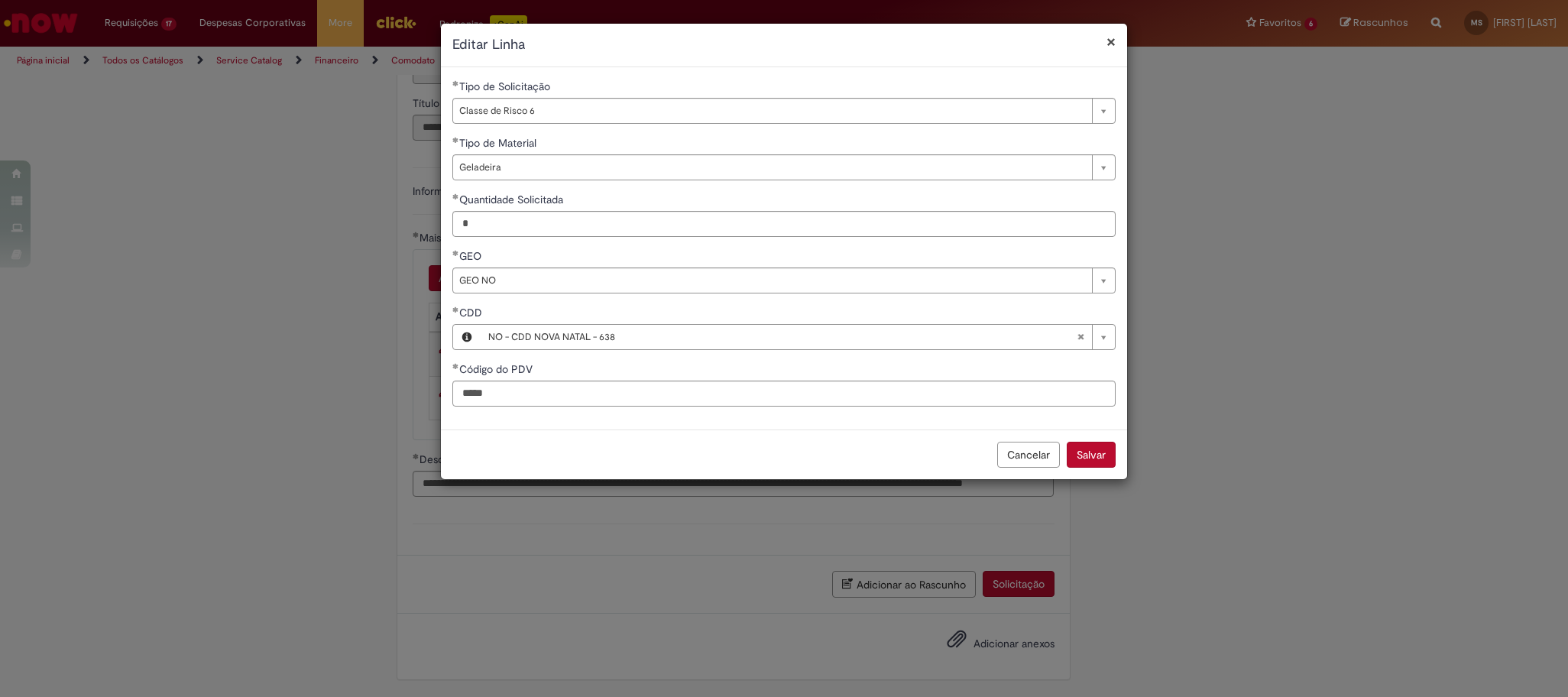 click on "Cancelar   Salvar" at bounding box center (784, 454) 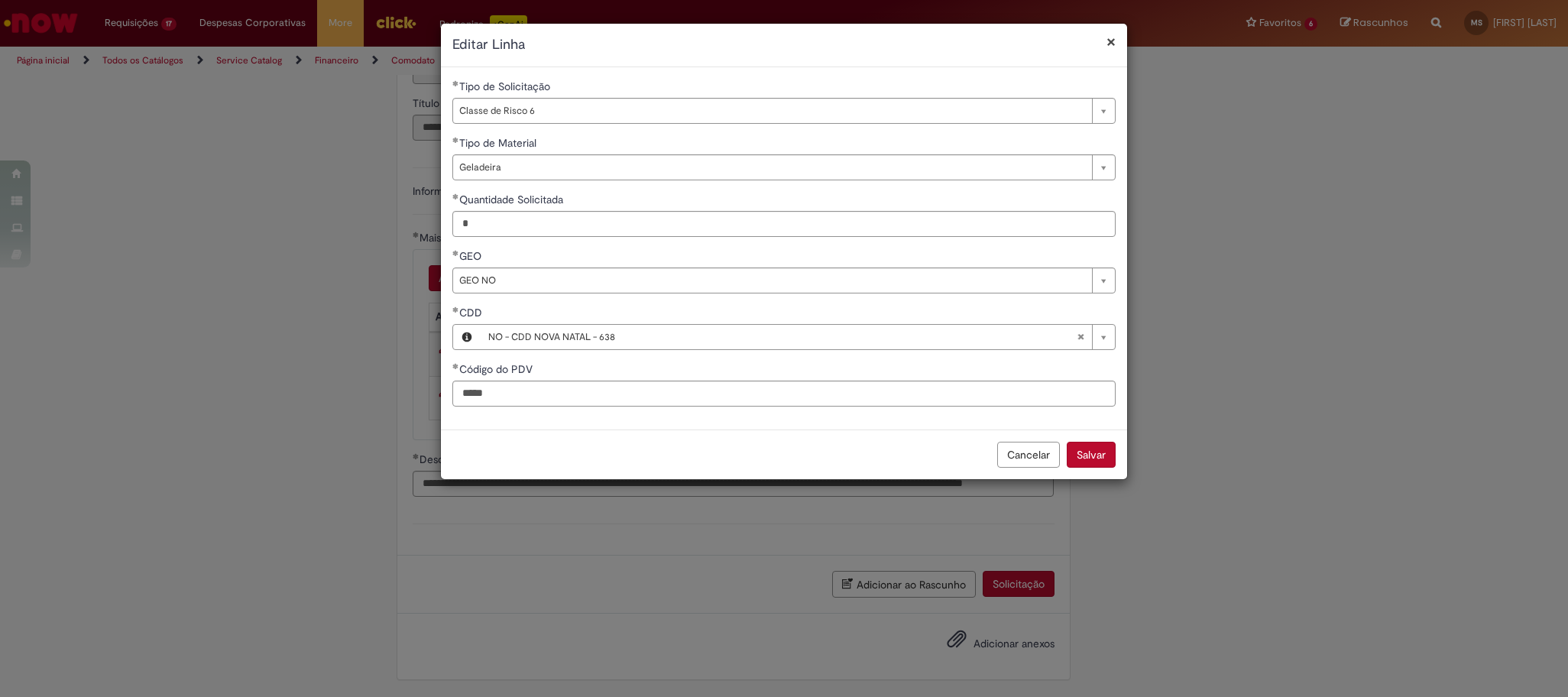 click on "Salvar" at bounding box center [1091, 455] 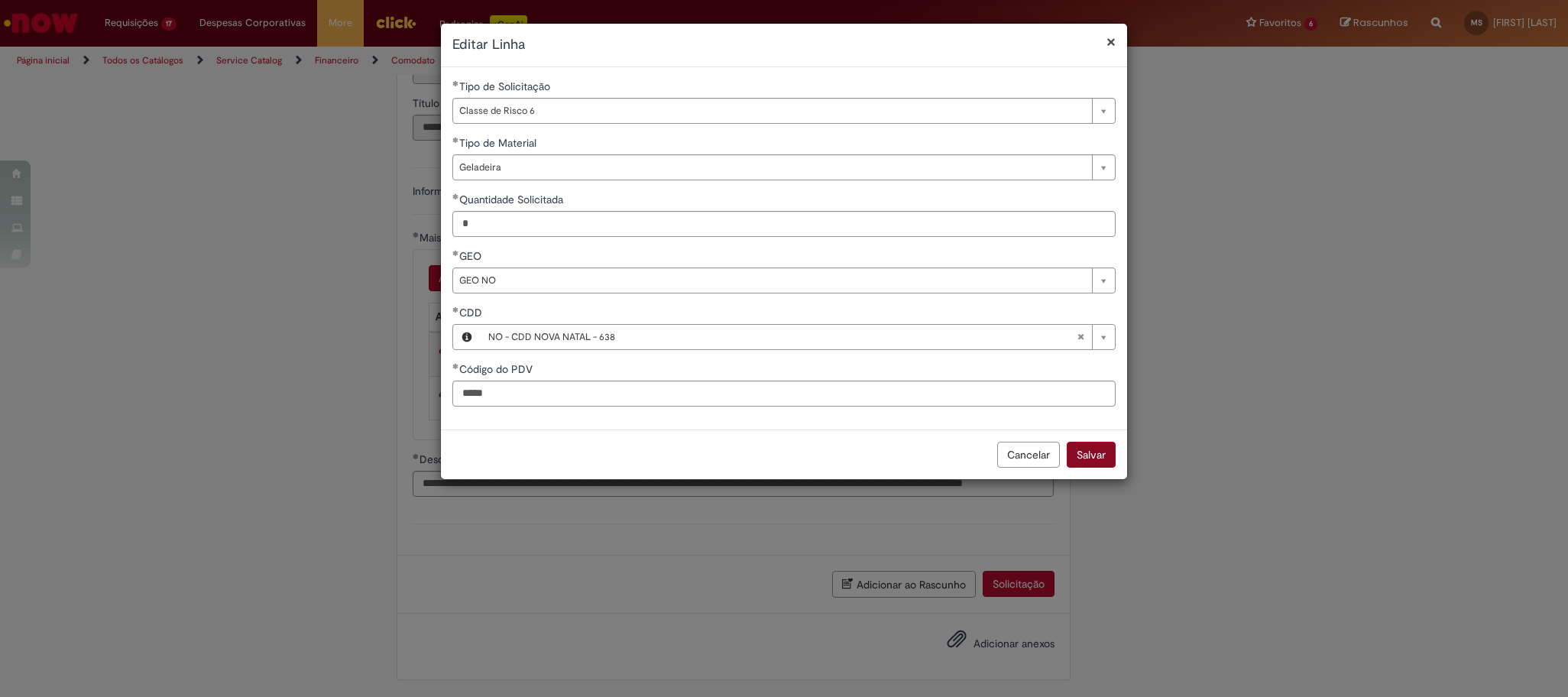 scroll, scrollTop: 363, scrollLeft: 0, axis: vertical 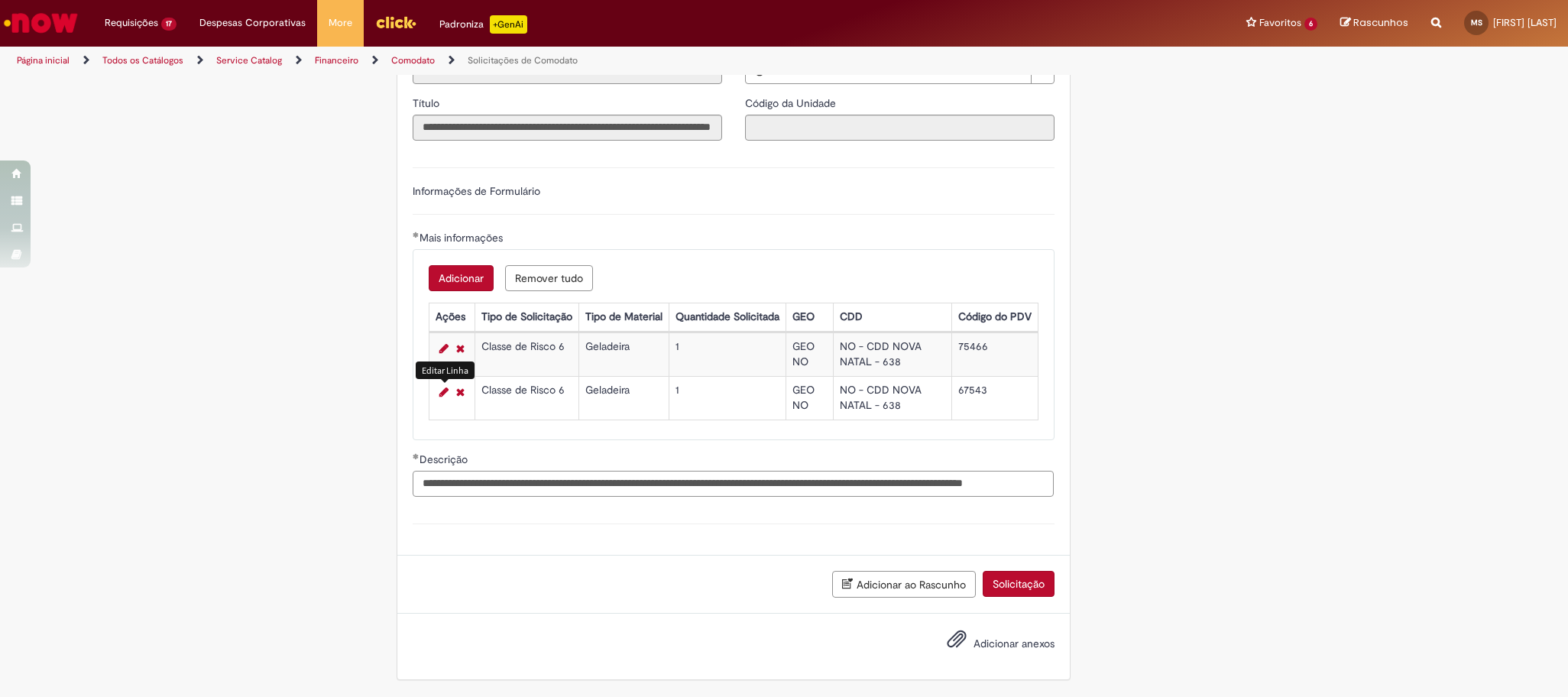 click on "**********" at bounding box center [733, 484] 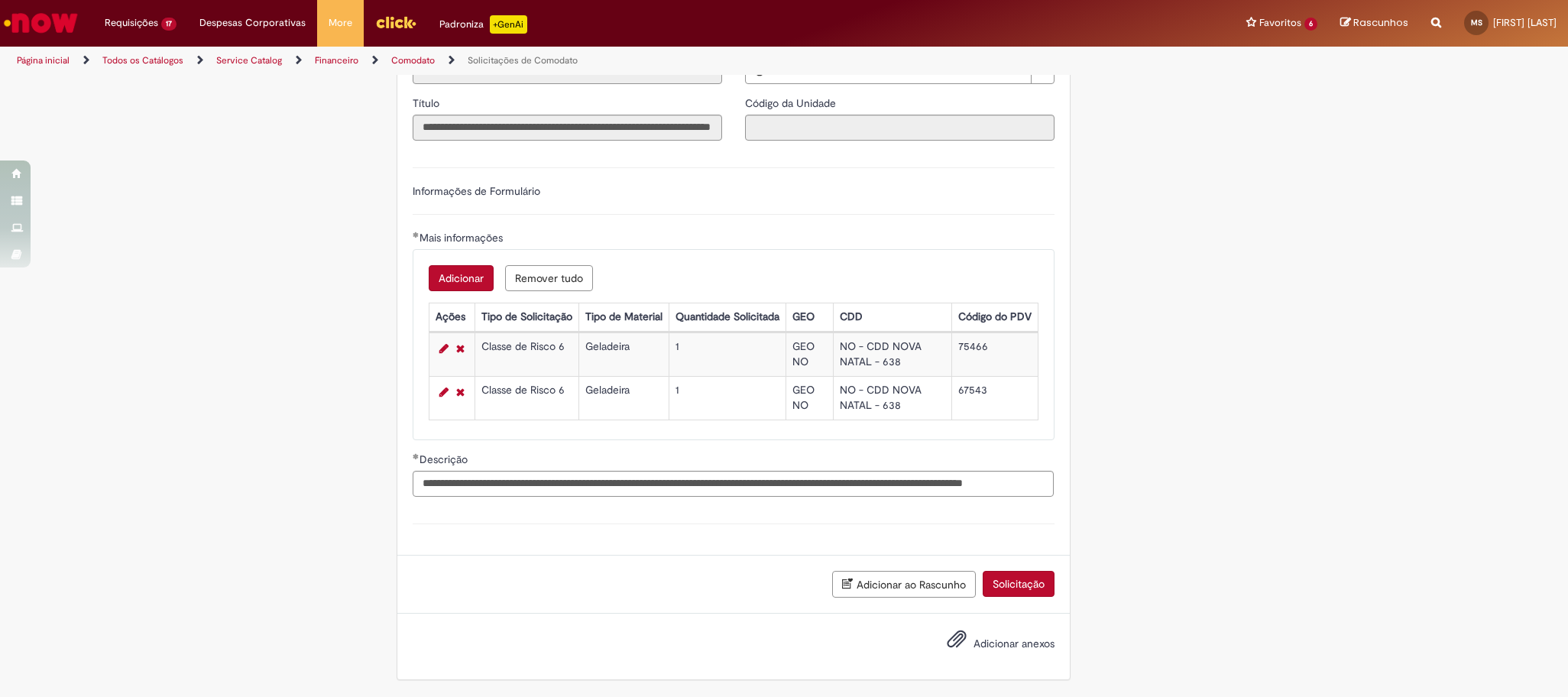 click on "Solicitação" at bounding box center [1019, 584] 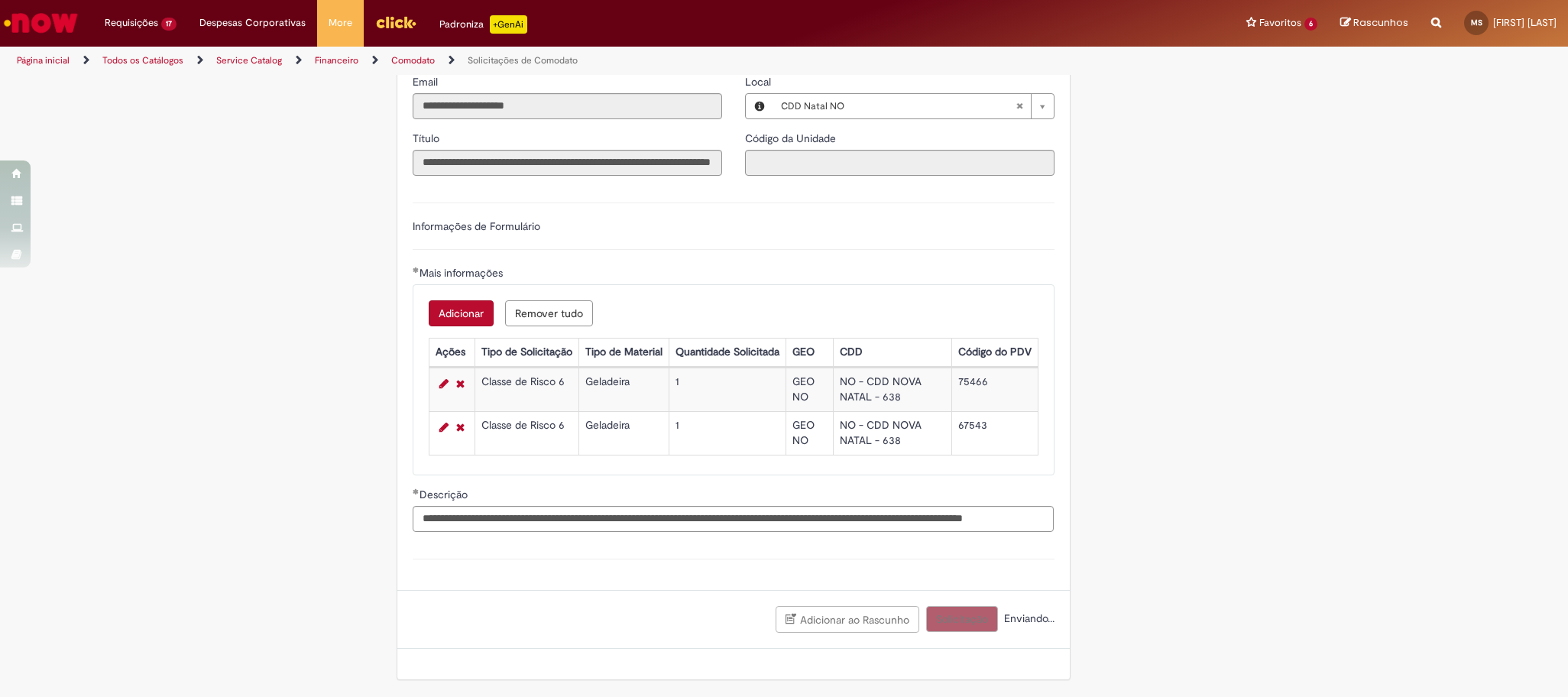 scroll, scrollTop: 326, scrollLeft: 0, axis: vertical 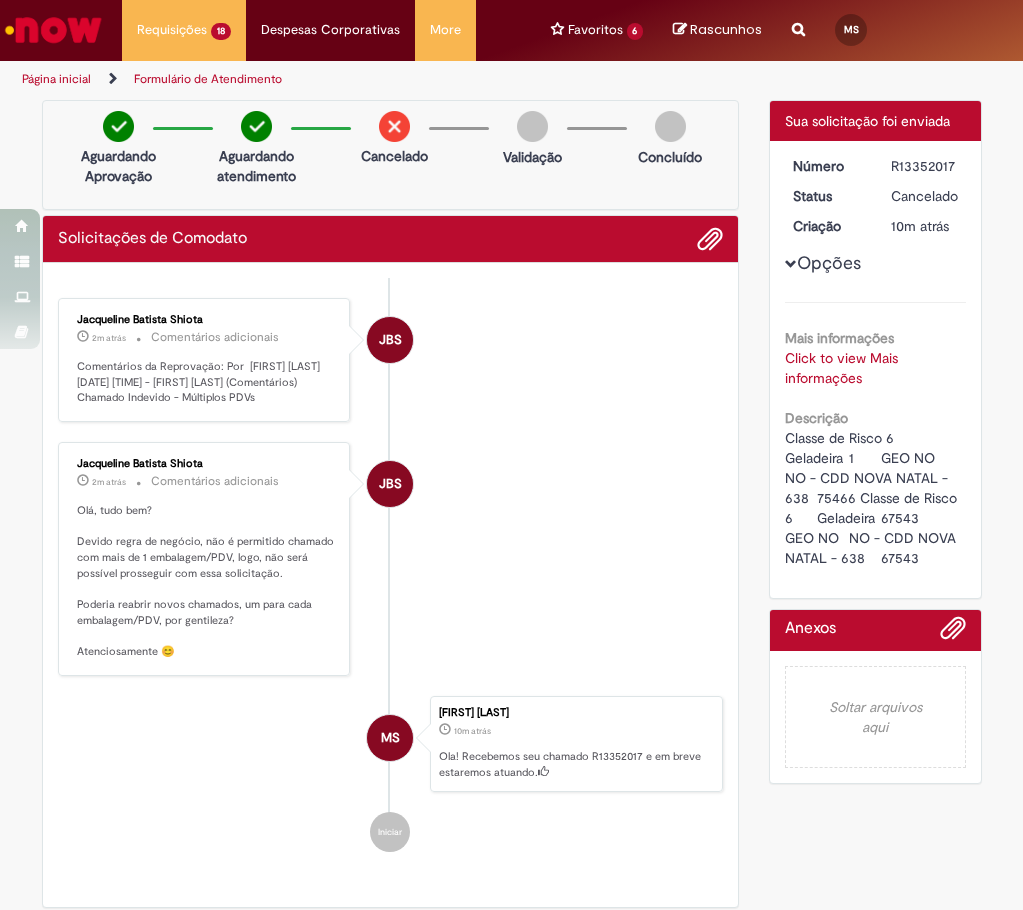 drag, startPoint x: 505, startPoint y: 517, endPoint x: 525, endPoint y: 519, distance: 20.09975 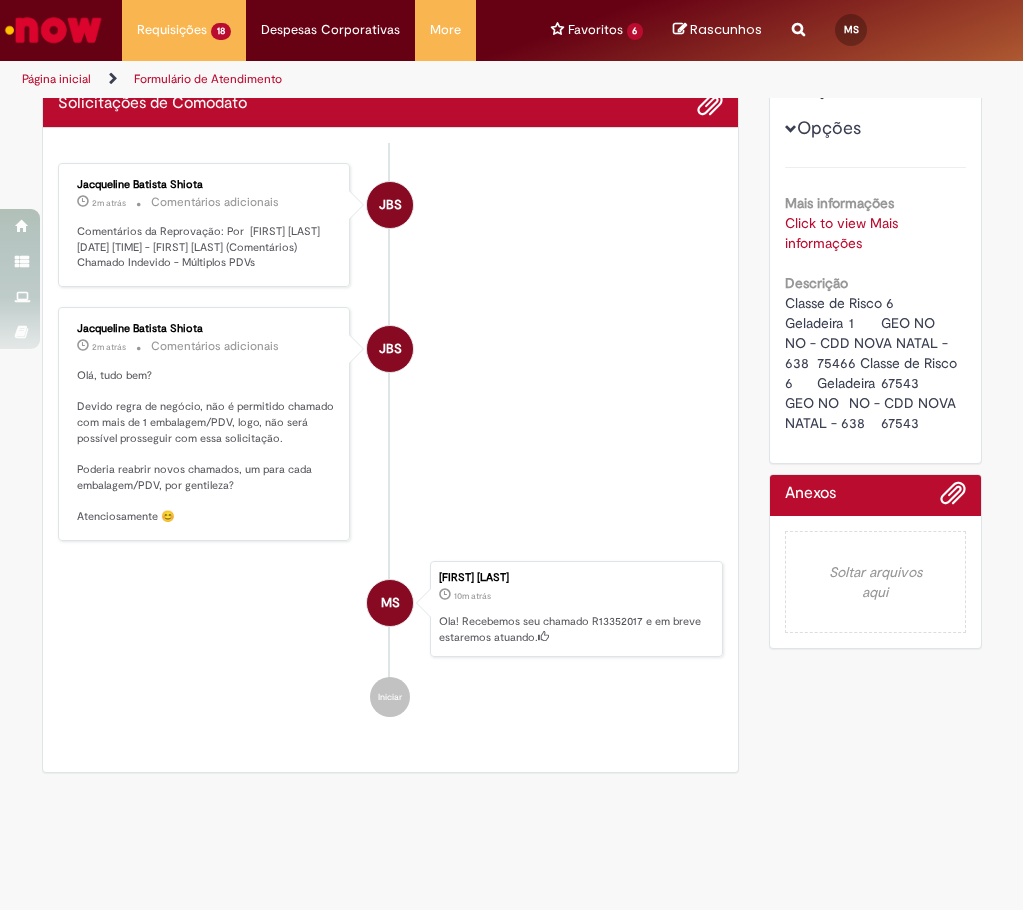scroll, scrollTop: 0, scrollLeft: 0, axis: both 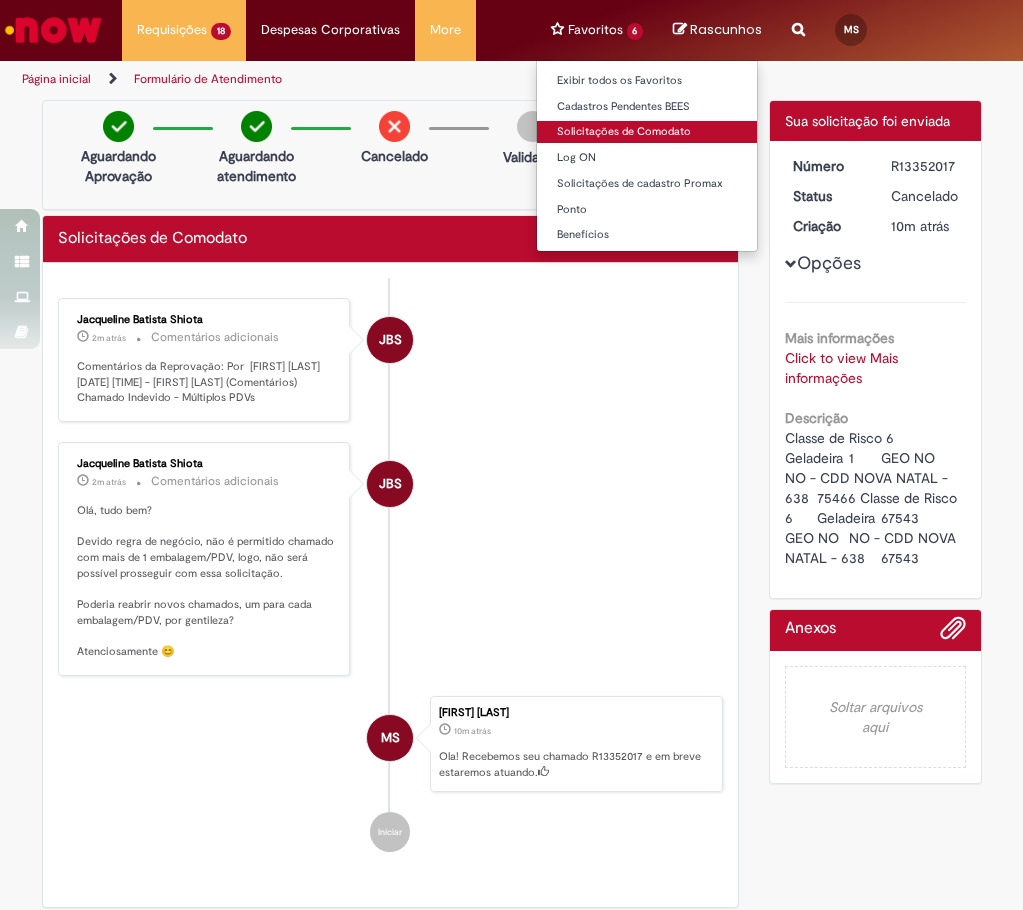 click on "Solicitações de Comodato" at bounding box center [647, 132] 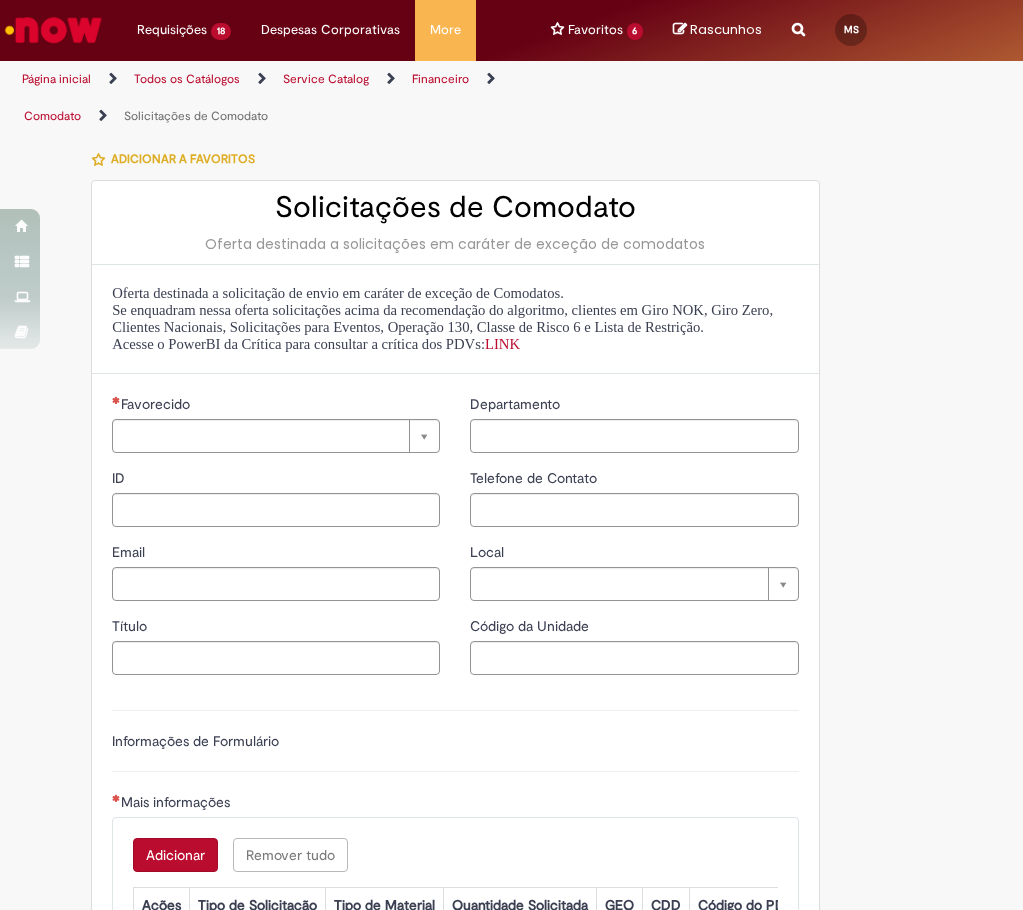 type on "********" 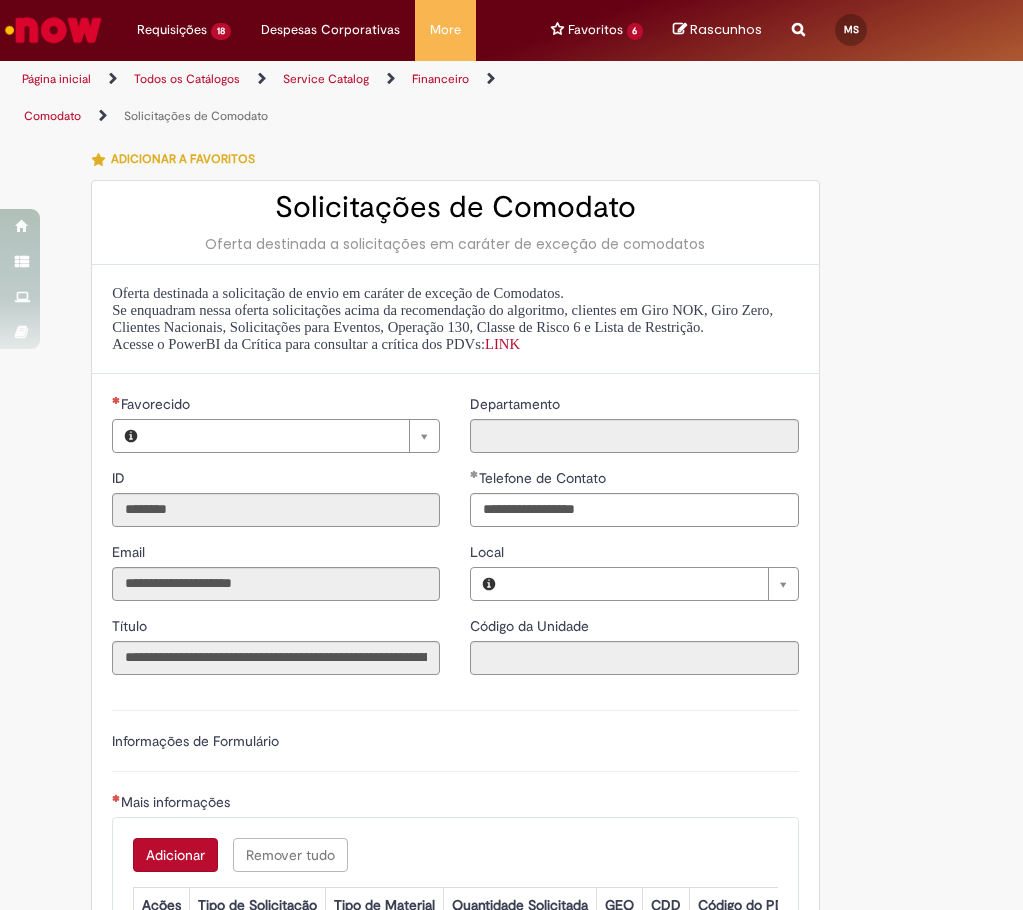 type on "**********" 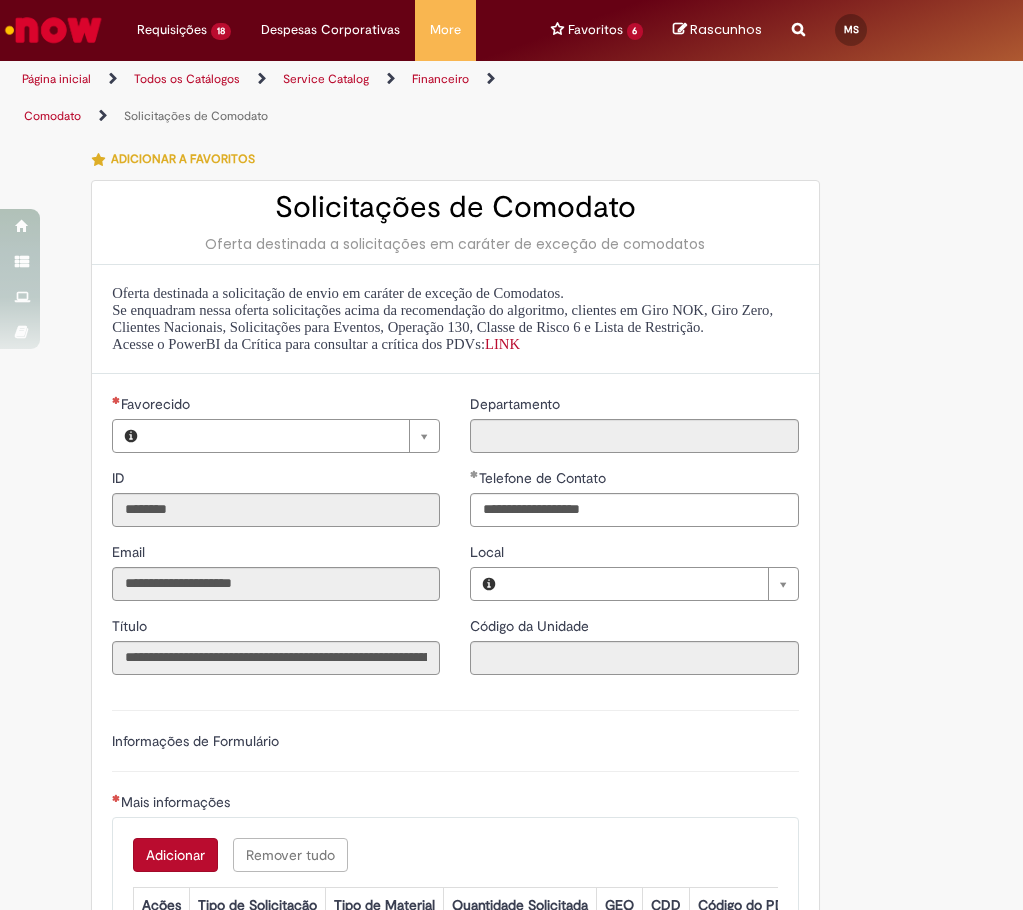 type on "**********" 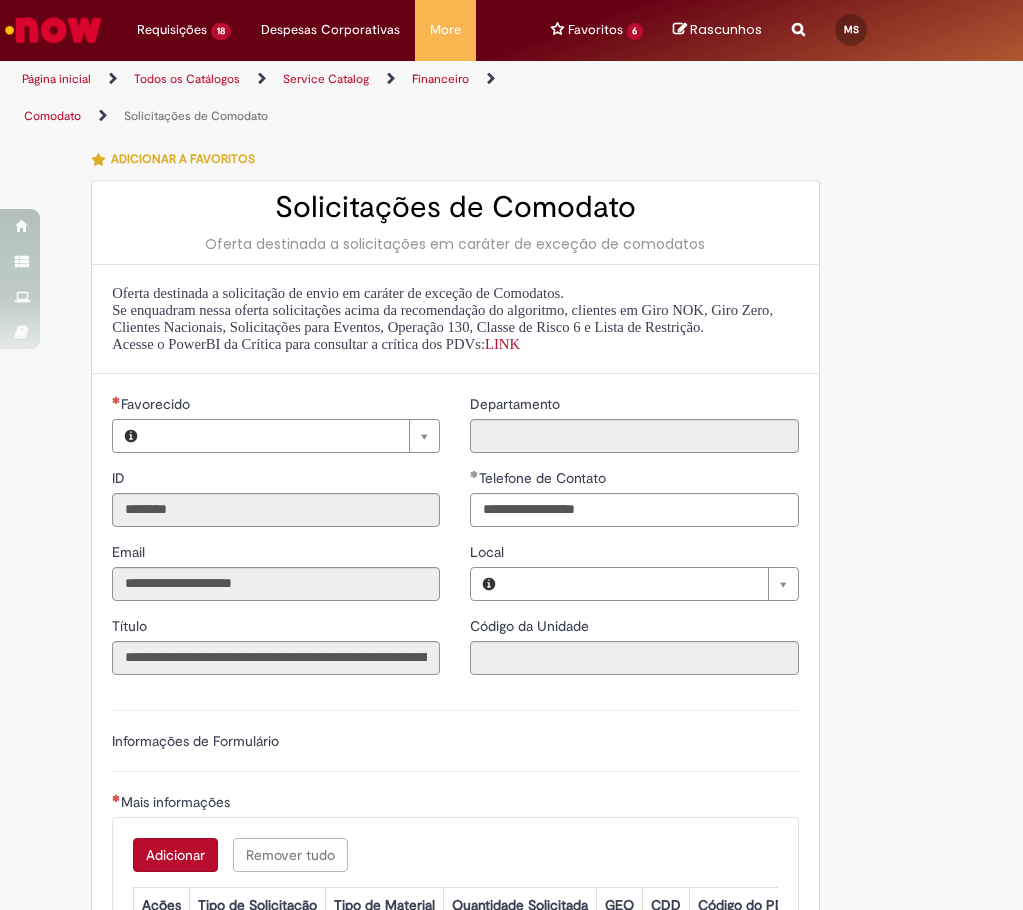type on "**********" 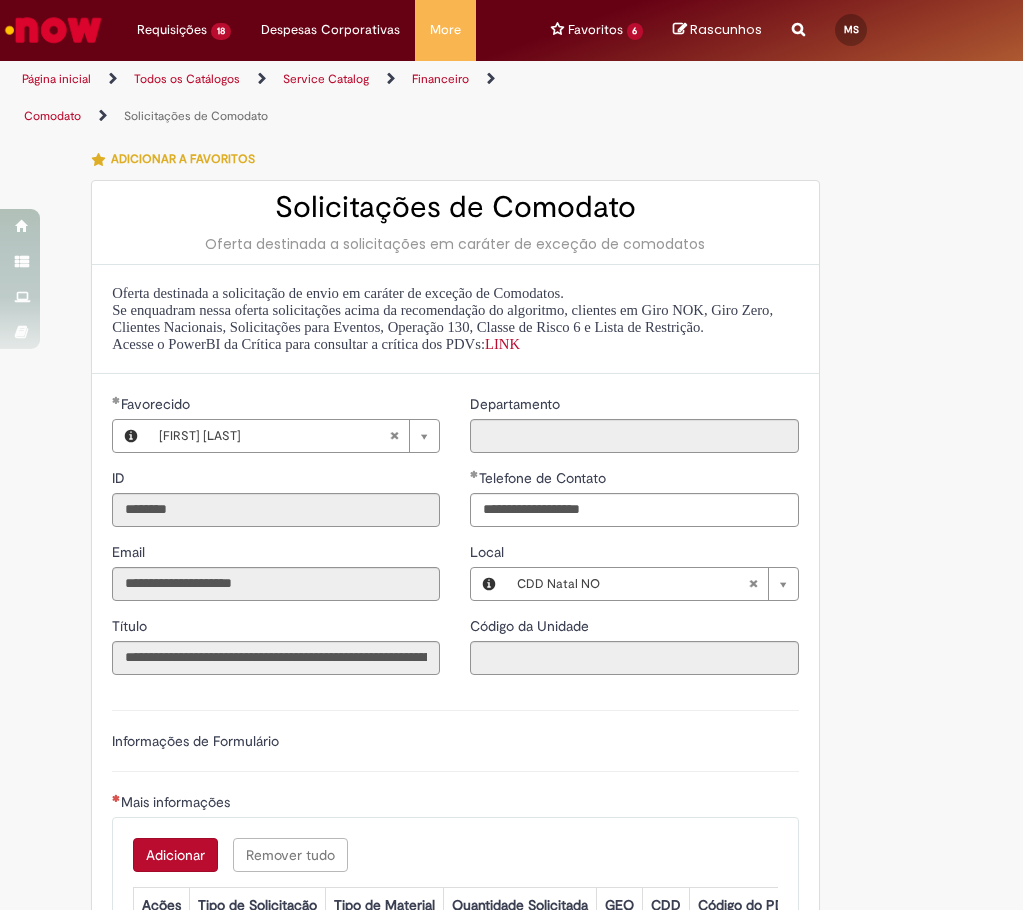 scroll, scrollTop: 480, scrollLeft: 0, axis: vertical 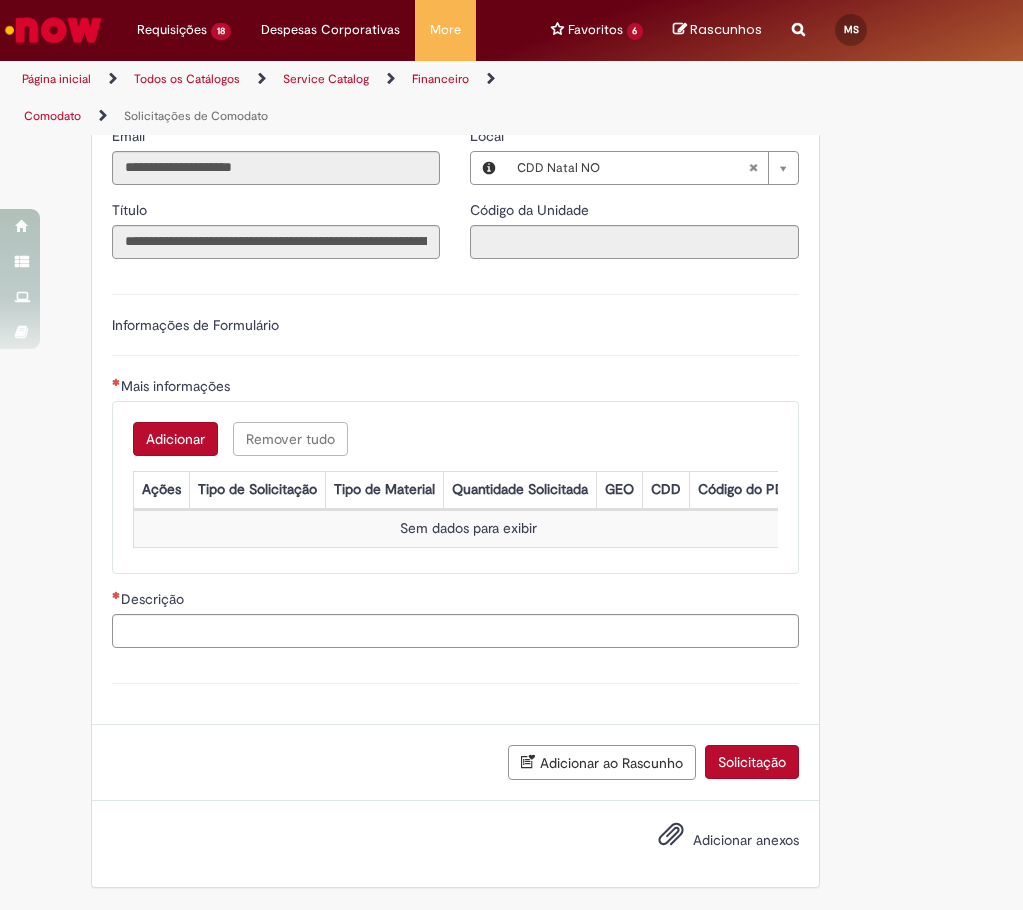click on "Adicionar" at bounding box center (175, 439) 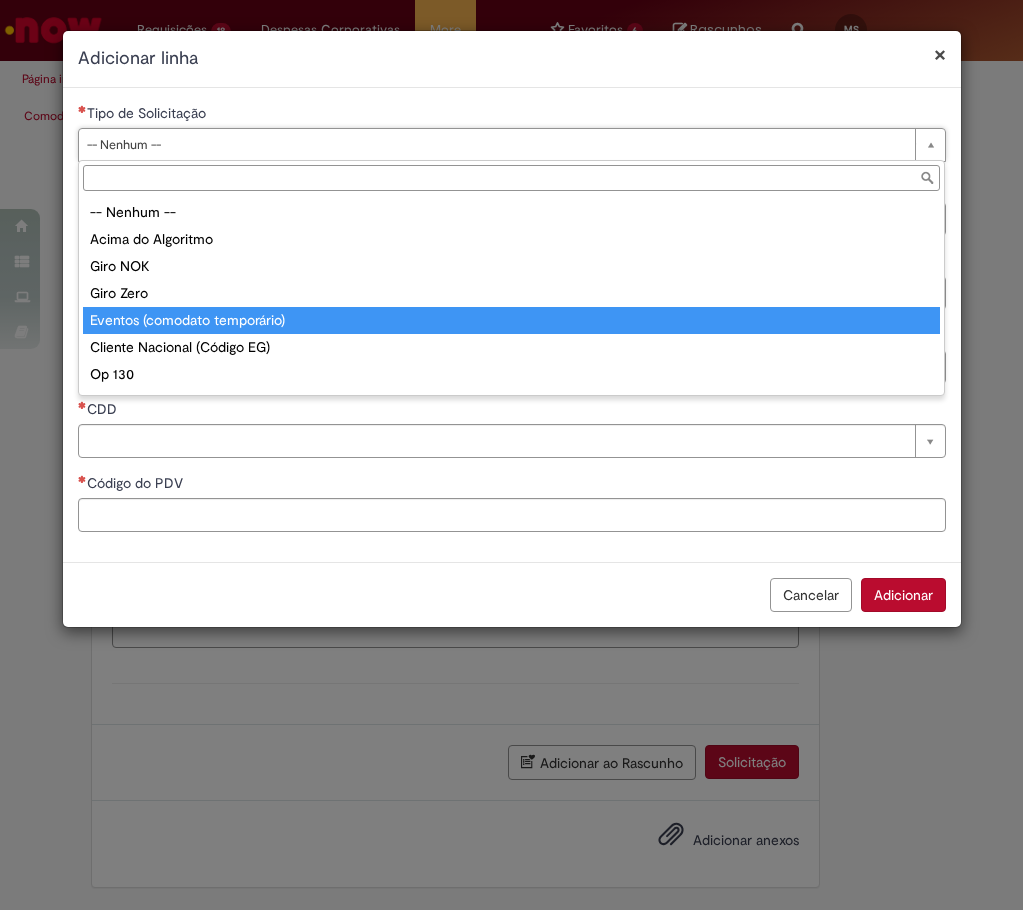 scroll, scrollTop: 51, scrollLeft: 0, axis: vertical 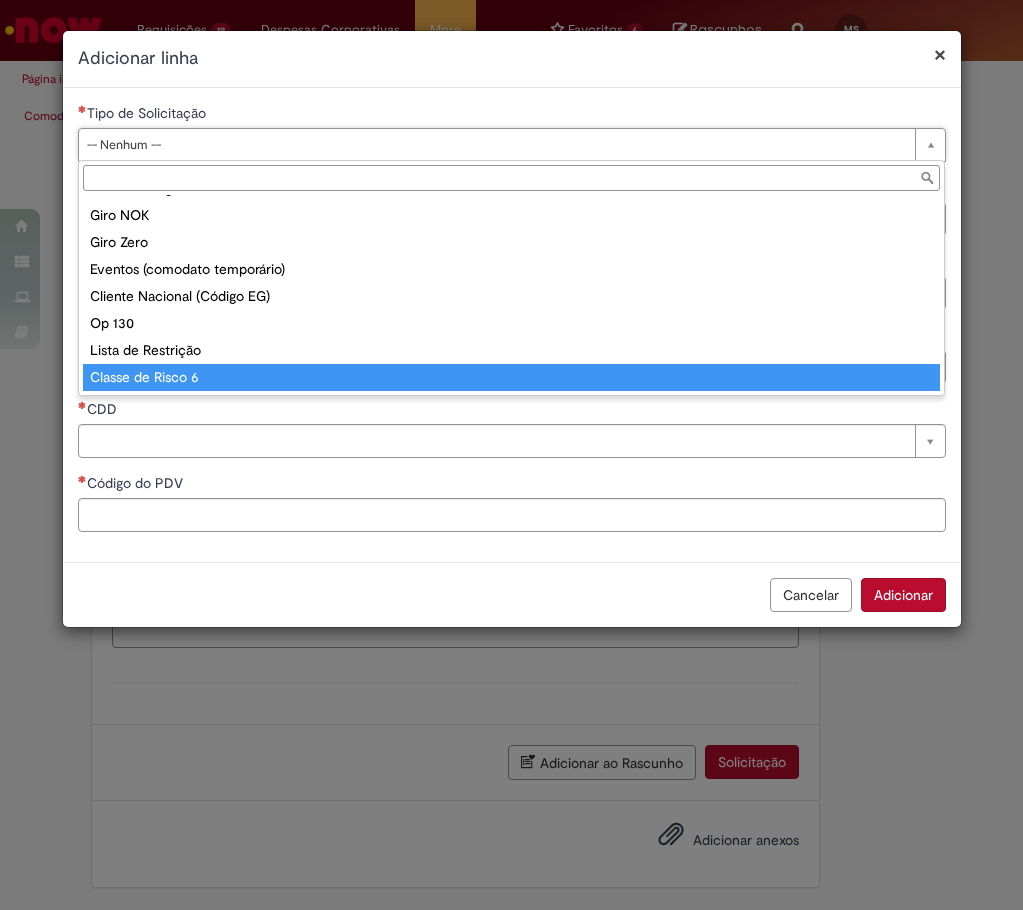 type on "**********" 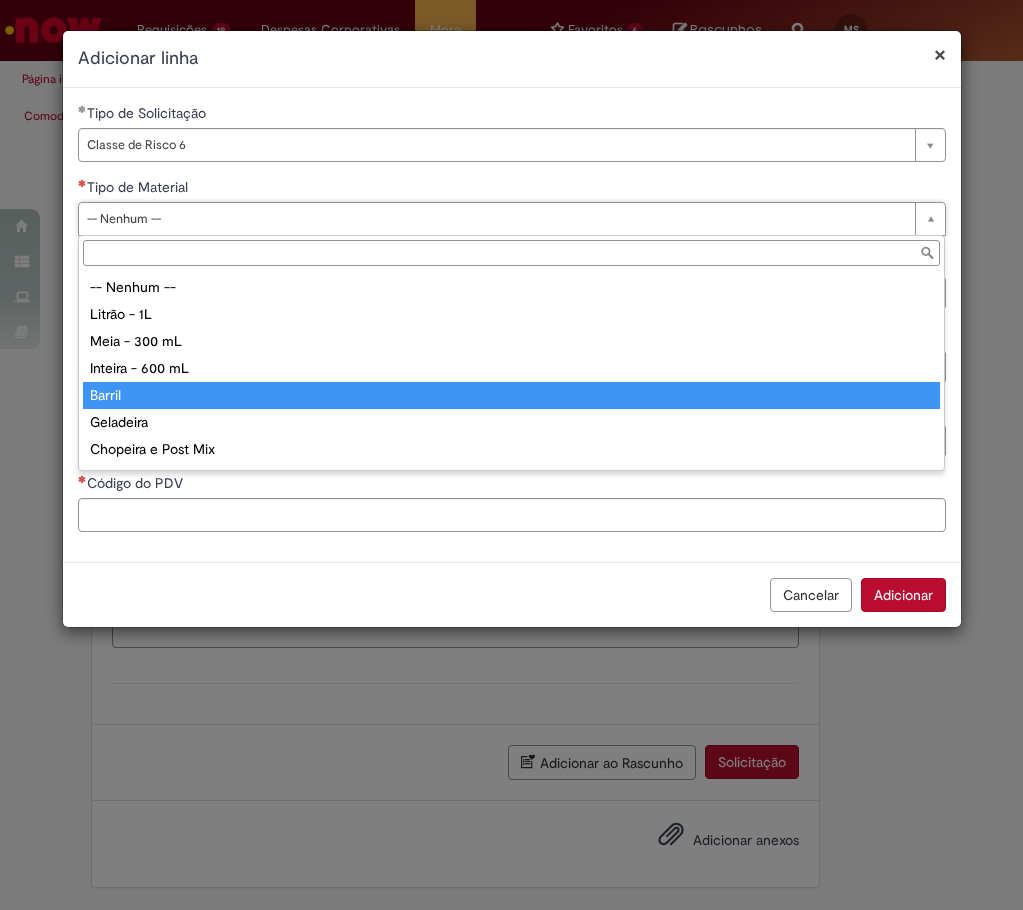 scroll, scrollTop: 78, scrollLeft: 0, axis: vertical 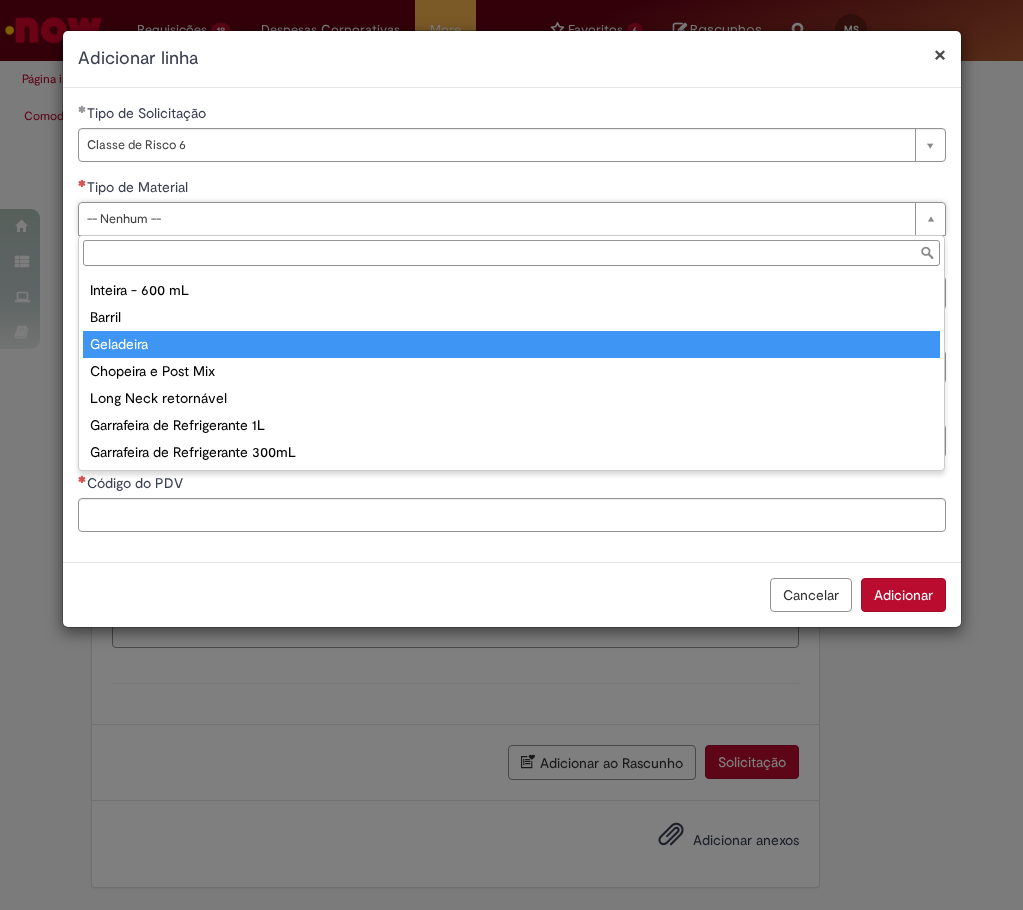 type on "*********" 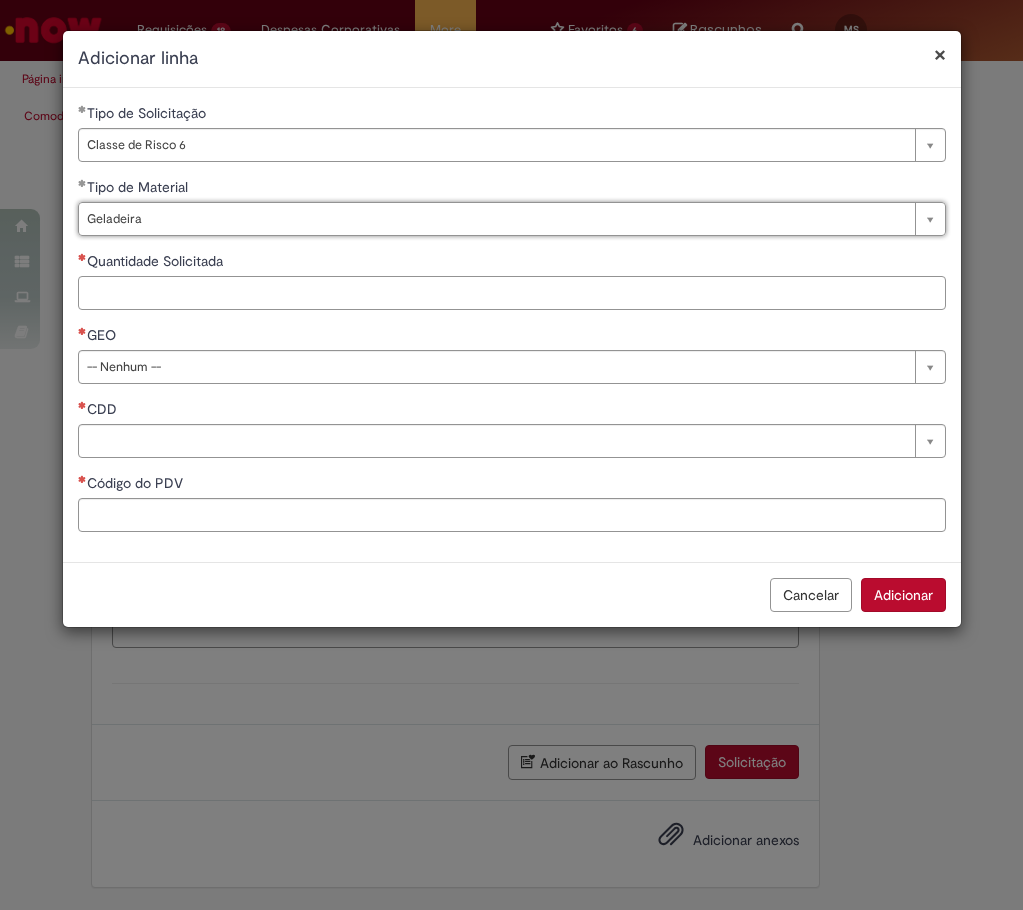 click on "Quantidade Solicitada" at bounding box center [512, 293] 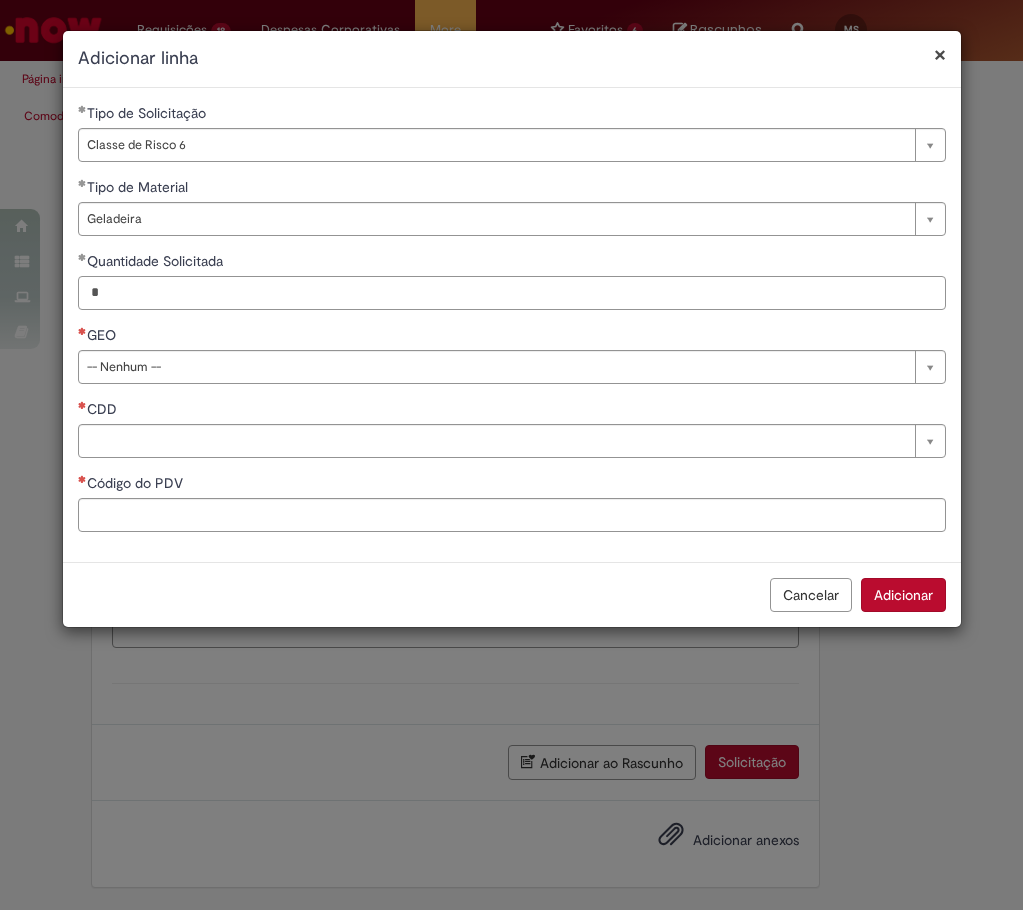 type on "*" 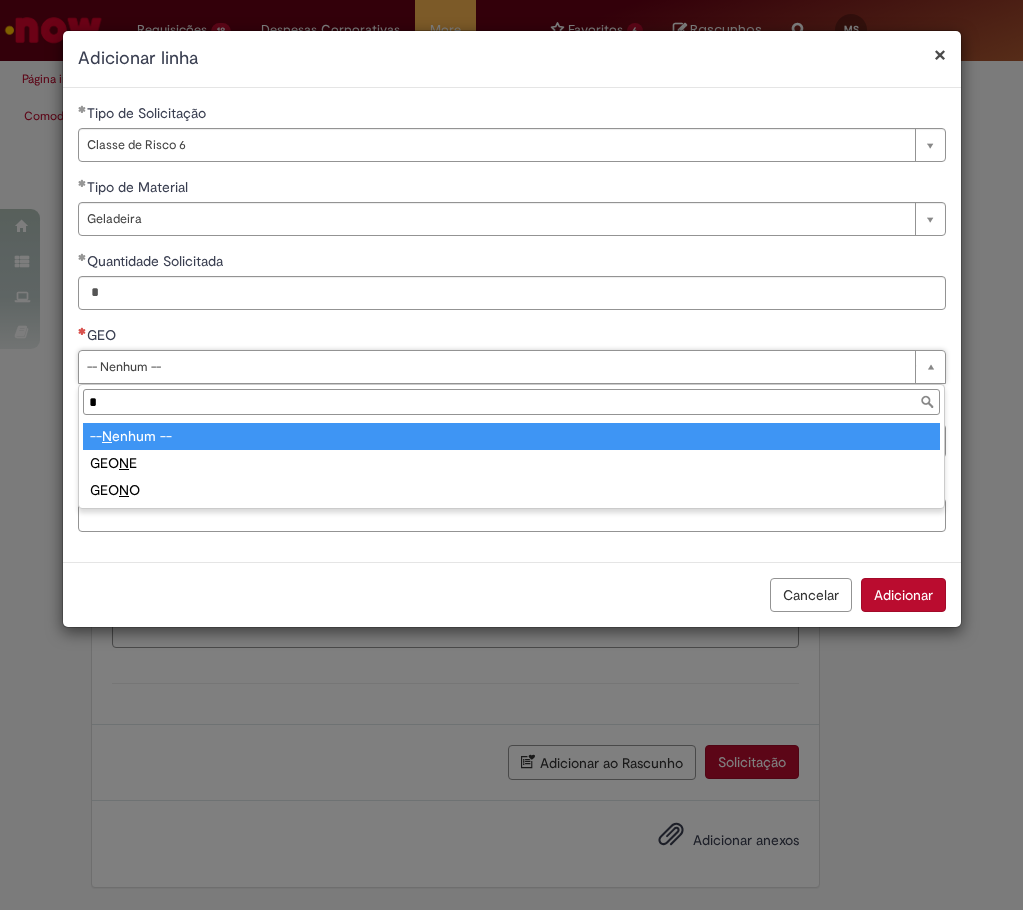 type on "**" 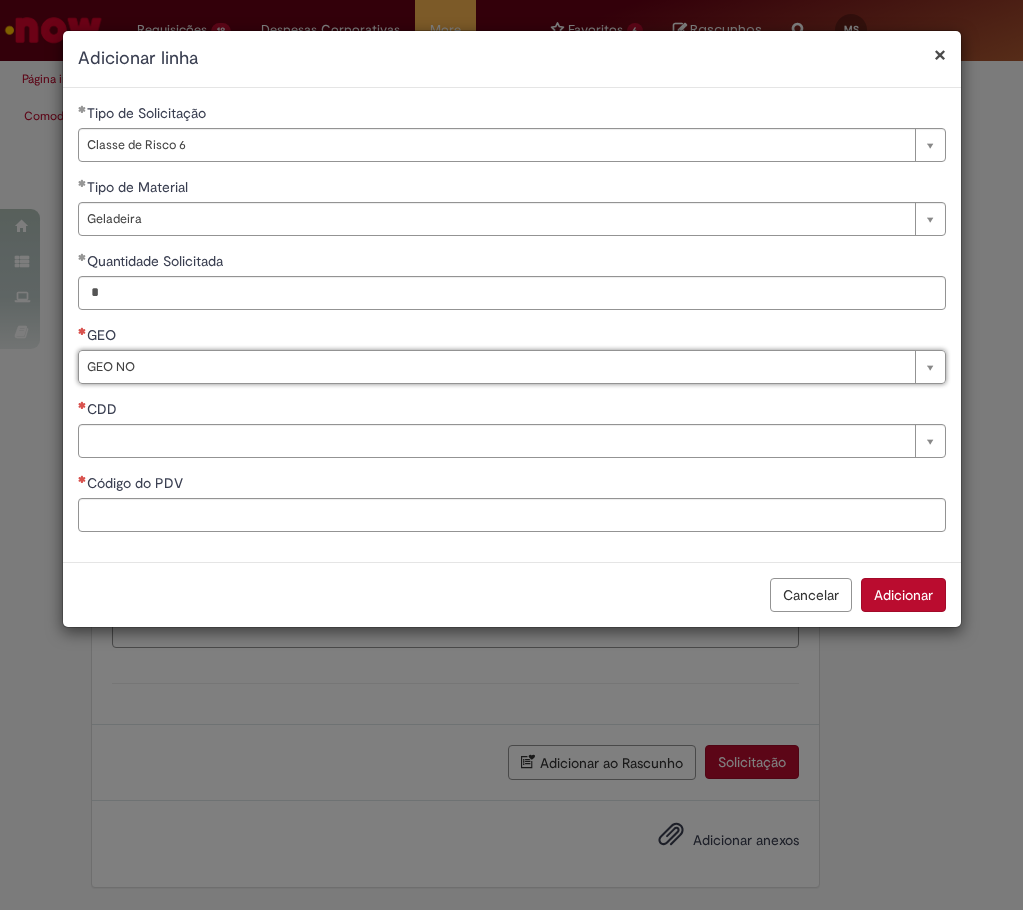 type on "******" 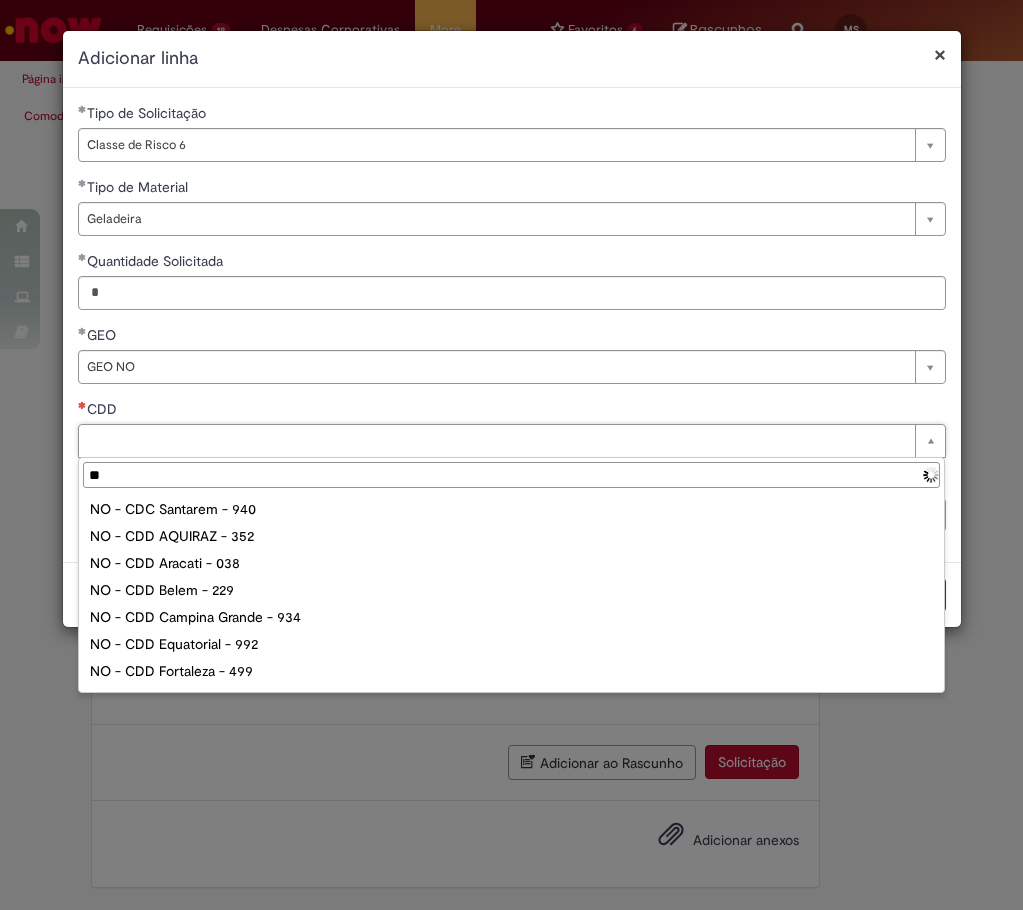 type on "***" 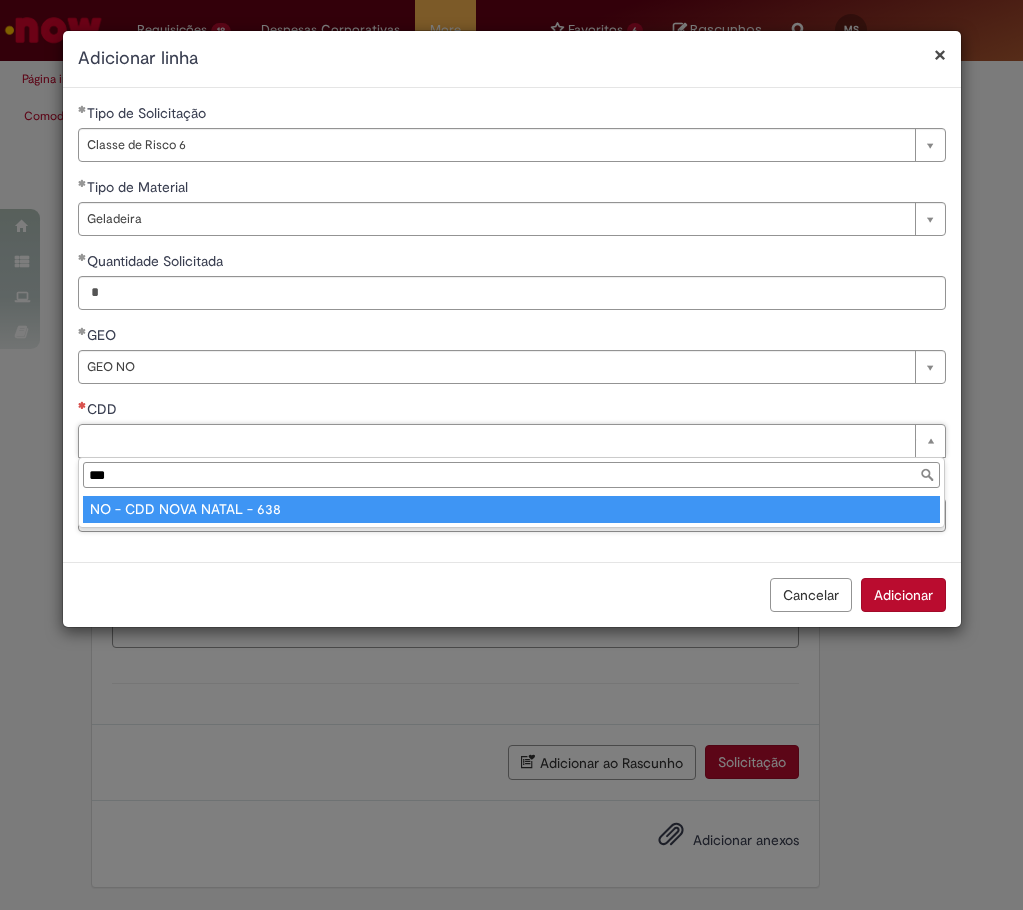 type on "**********" 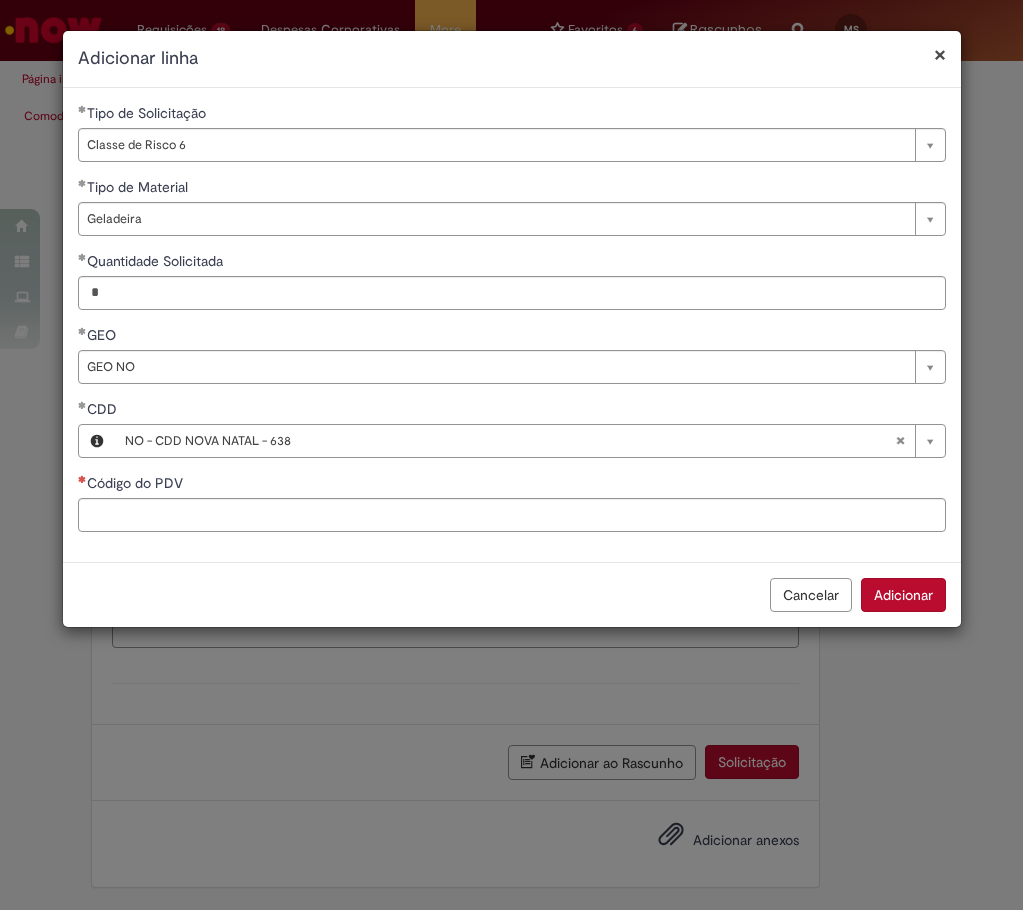 click on "Código do PDV" at bounding box center [512, 485] 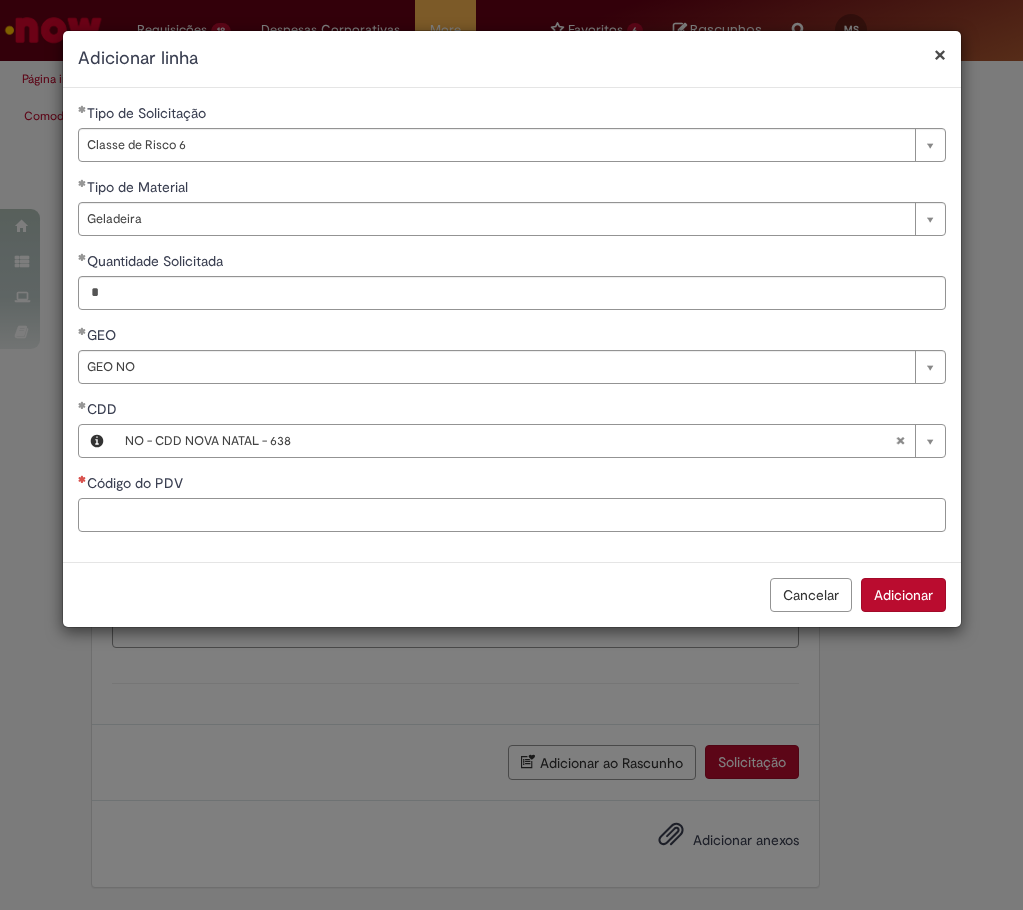 click on "Código do PDV" at bounding box center [512, 515] 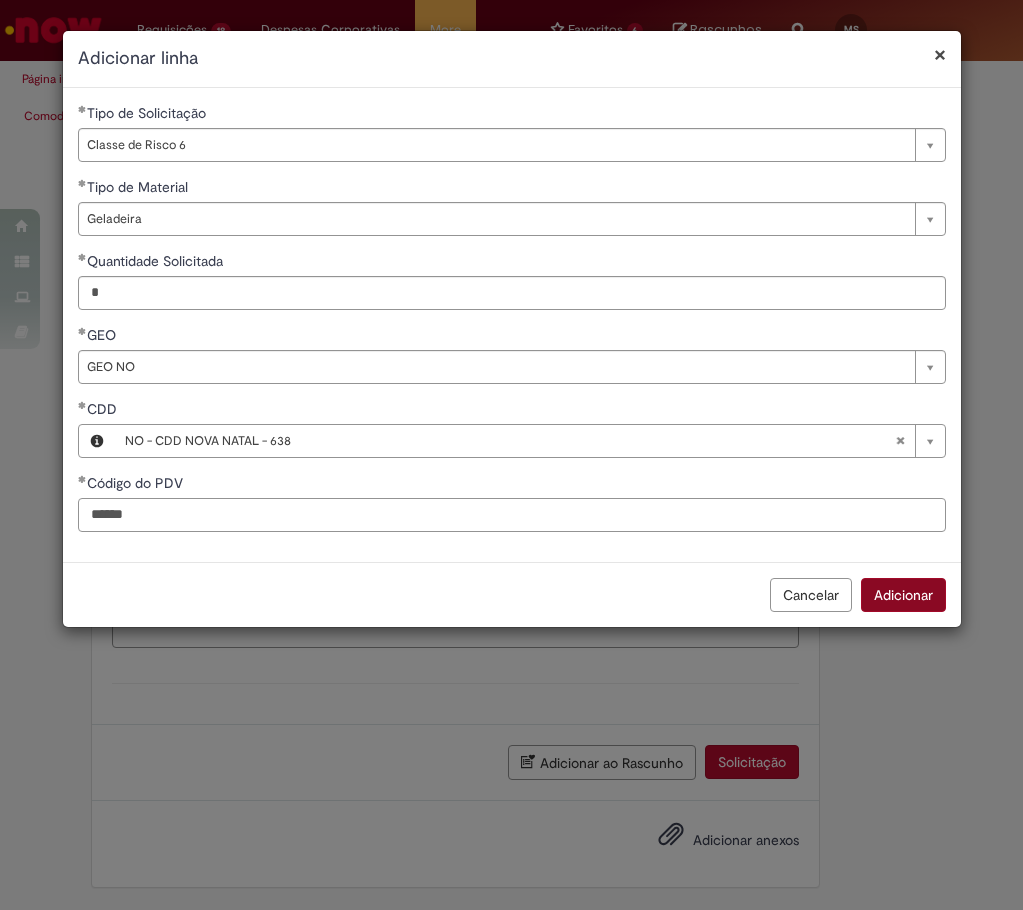 type on "*****" 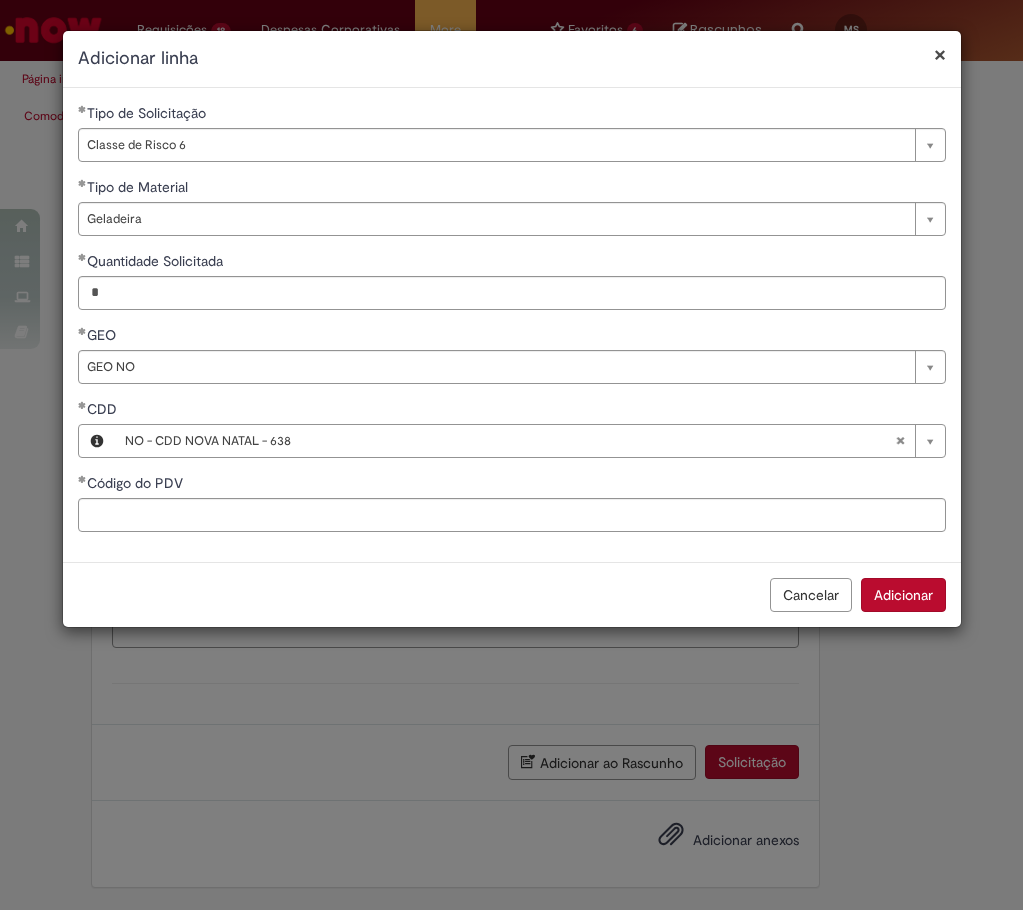 click on "Adicionar" at bounding box center [903, 595] 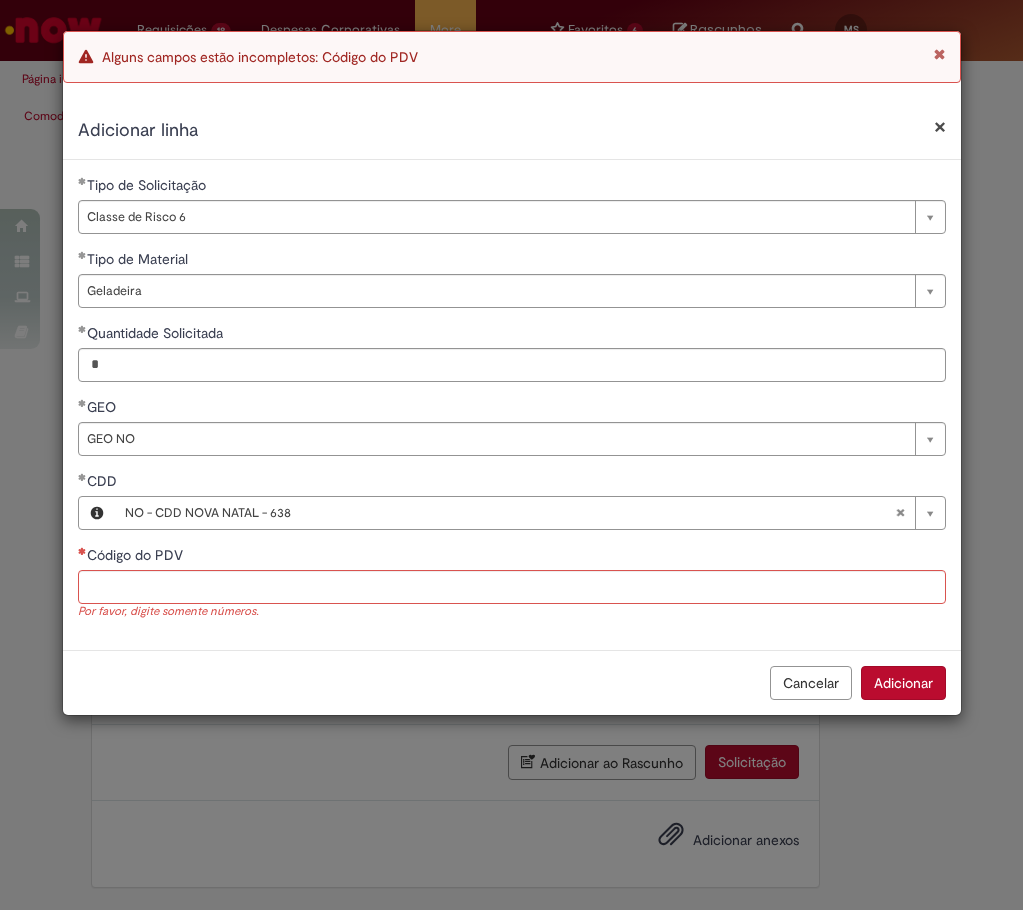click on "Código do PDV" at bounding box center [512, 557] 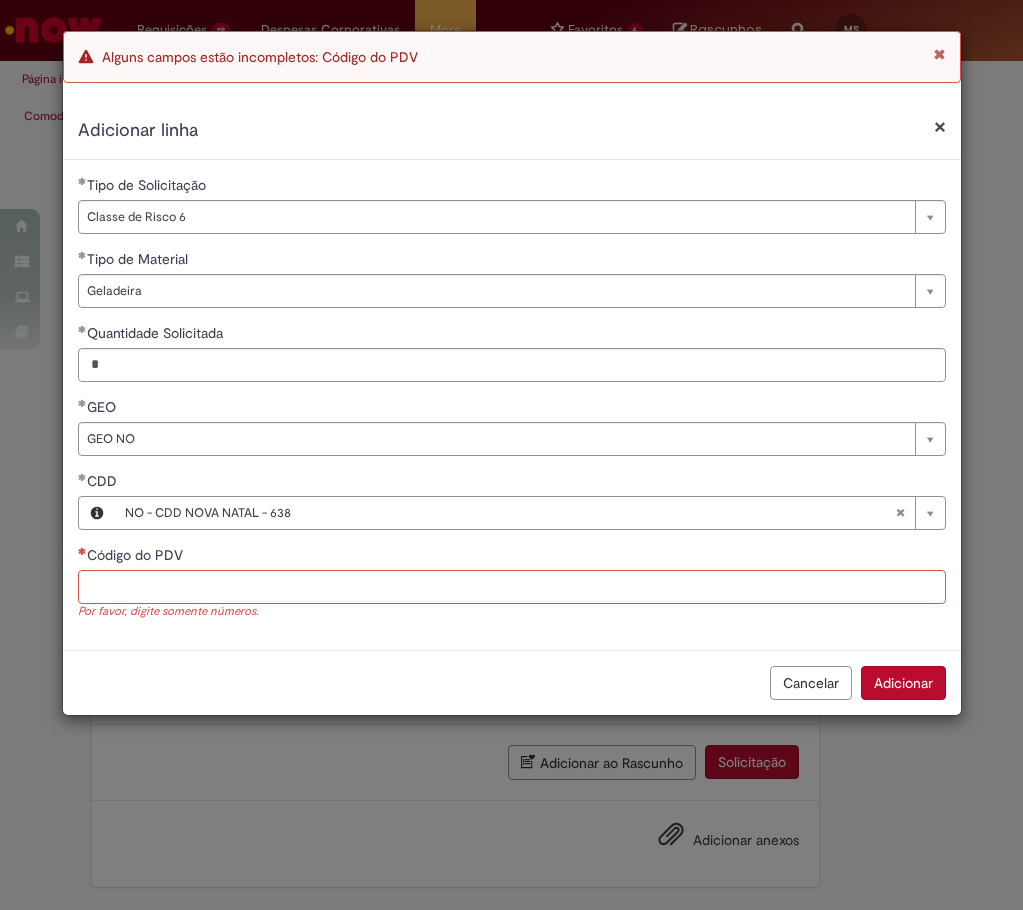 click on "Código do PDV" at bounding box center [512, 587] 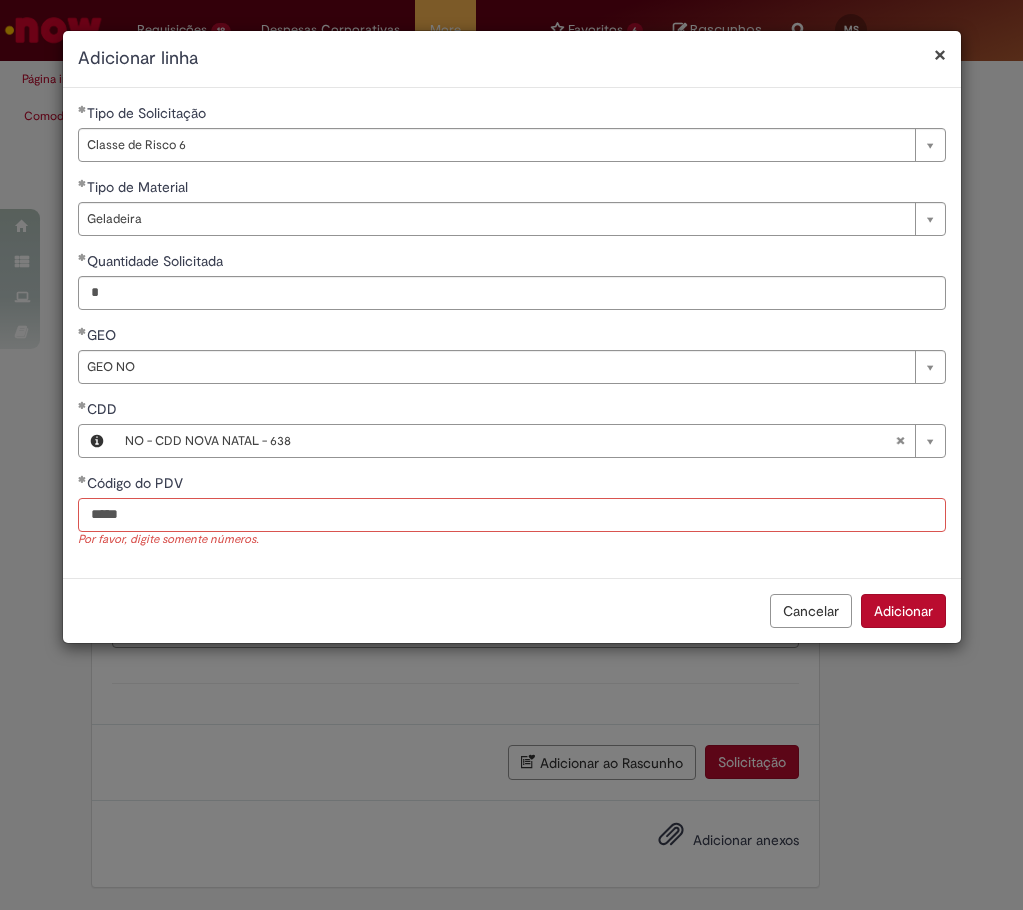 type on "*****" 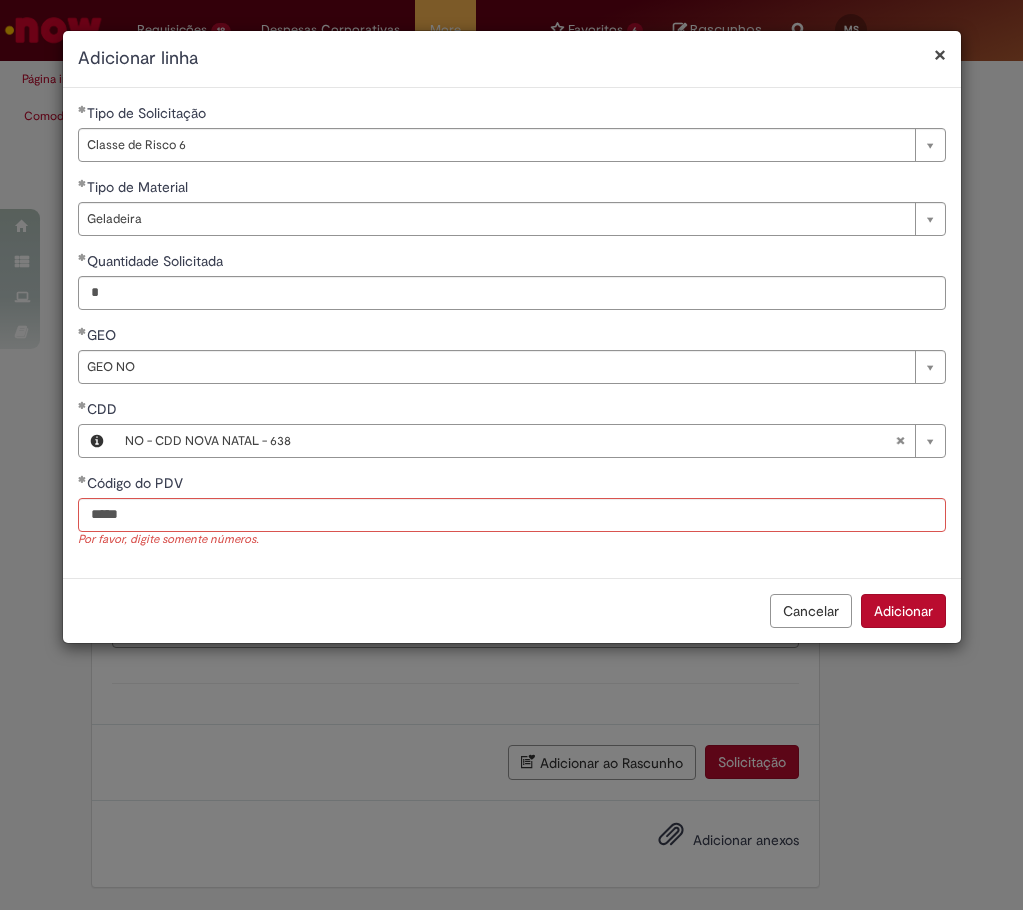 click on "**********" at bounding box center [512, 337] 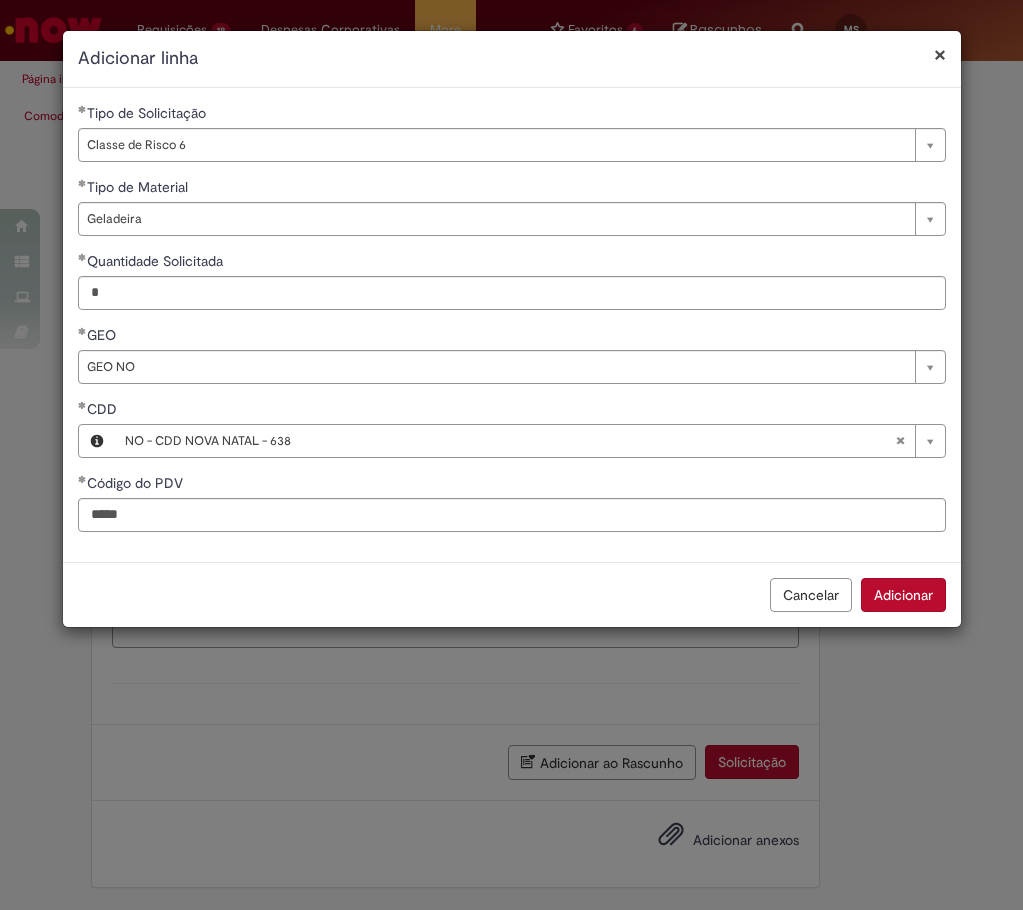 click on "Adicionar" at bounding box center [903, 595] 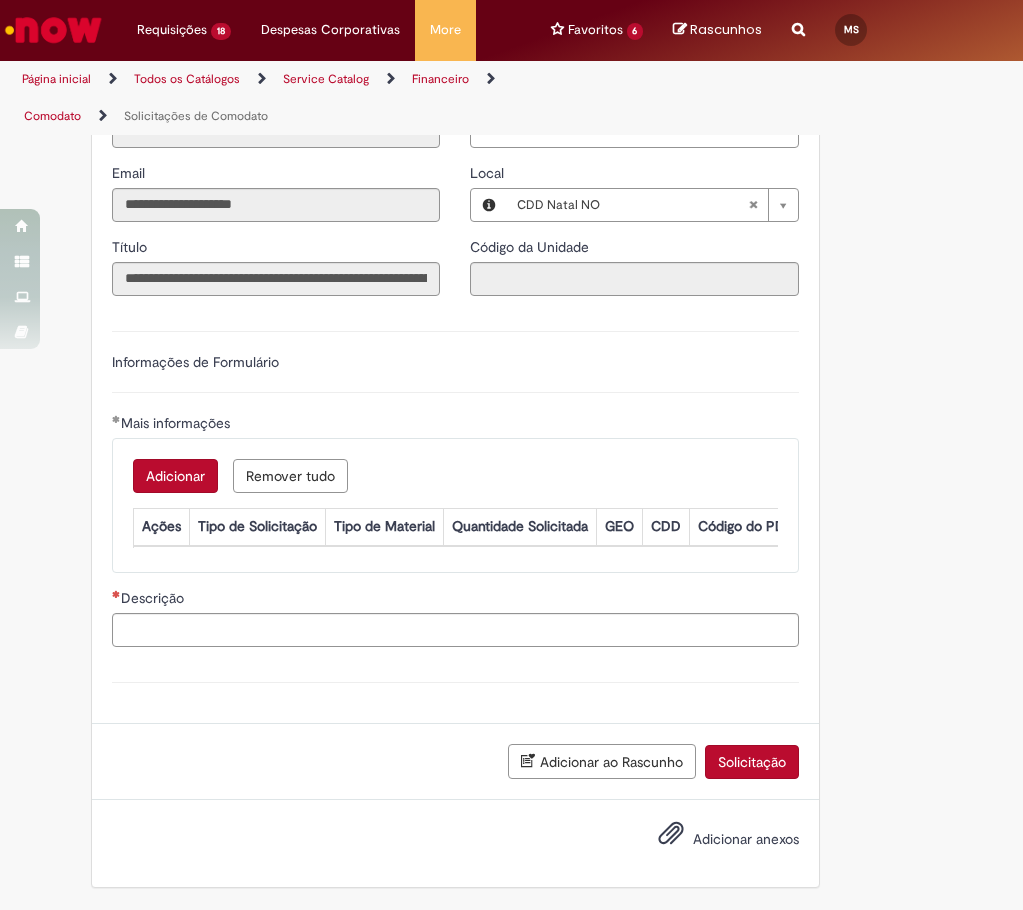 scroll, scrollTop: 480, scrollLeft: 0, axis: vertical 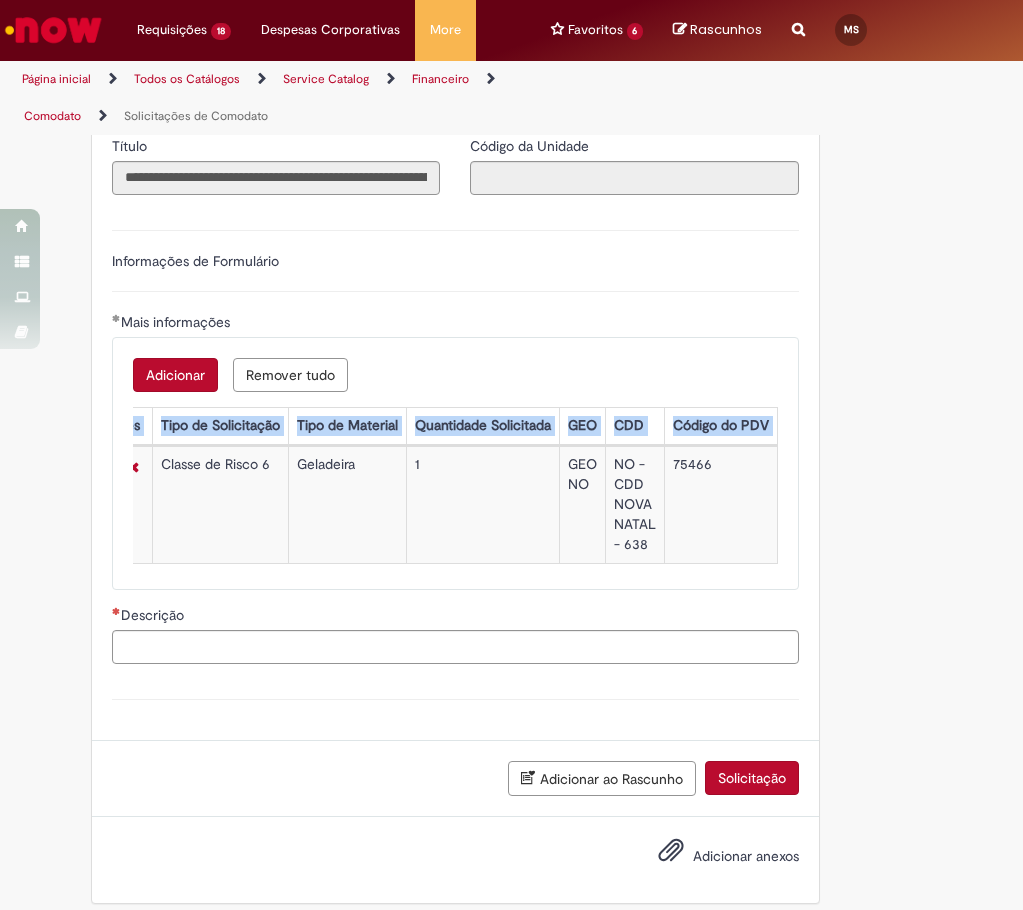 drag, startPoint x: 192, startPoint y: 489, endPoint x: 915, endPoint y: 556, distance: 726.0978 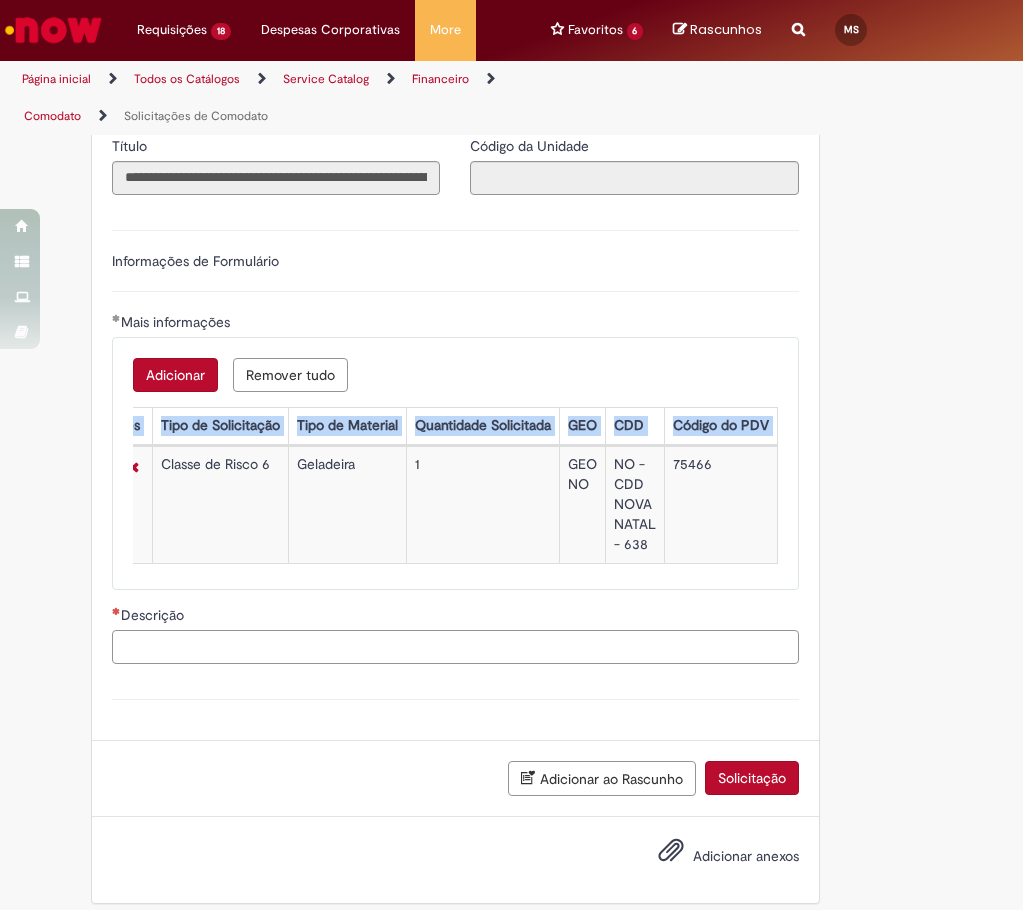 click on "Descrição" at bounding box center (455, 647) 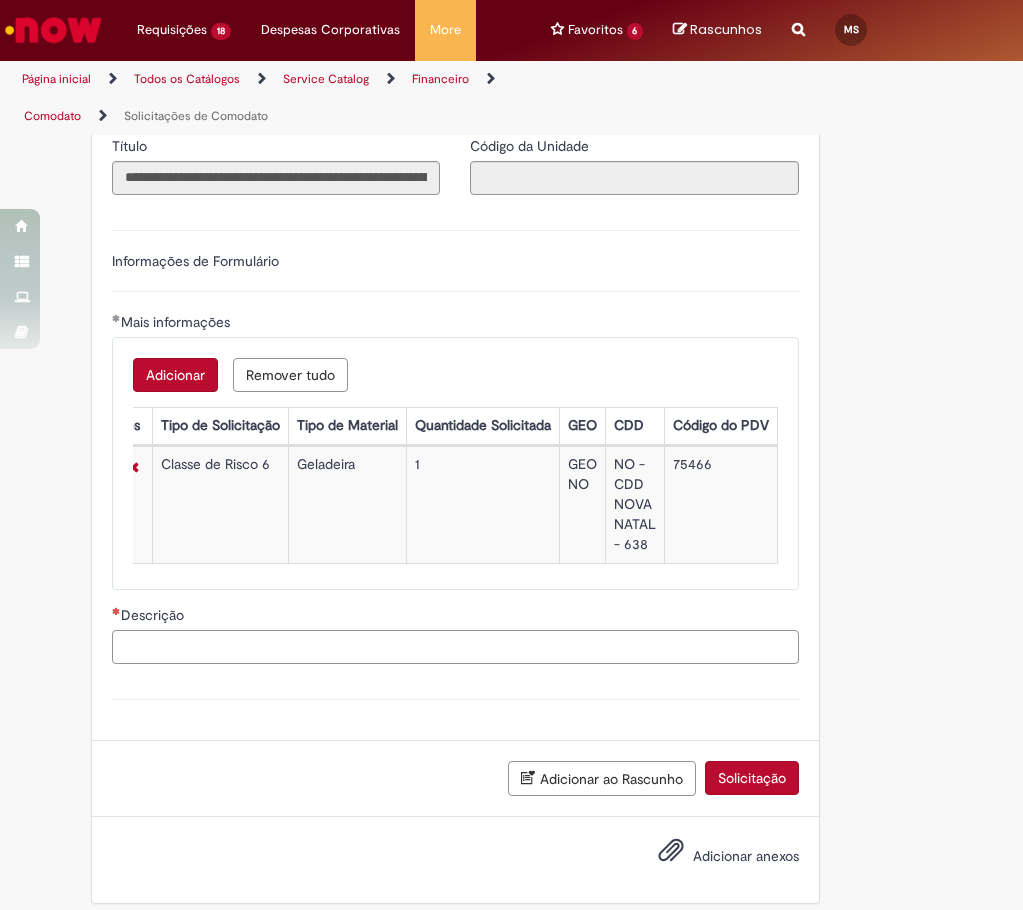 paste on "**********" 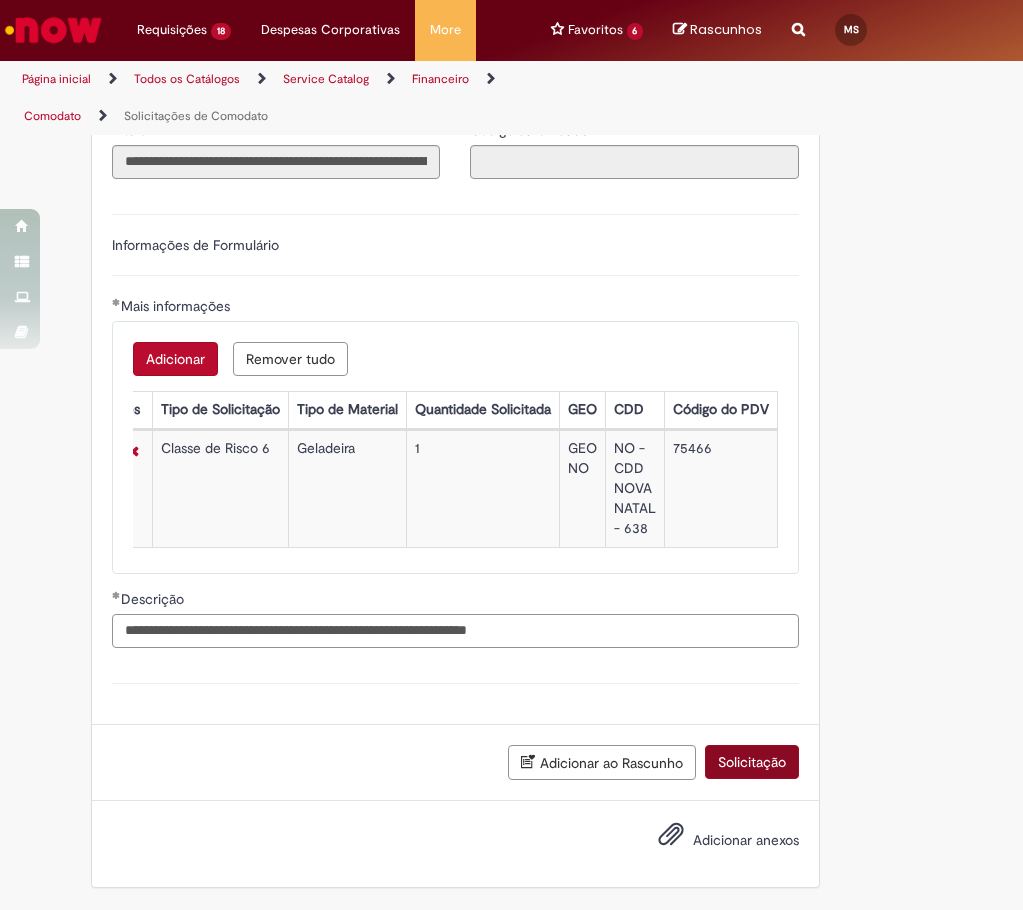 type on "**********" 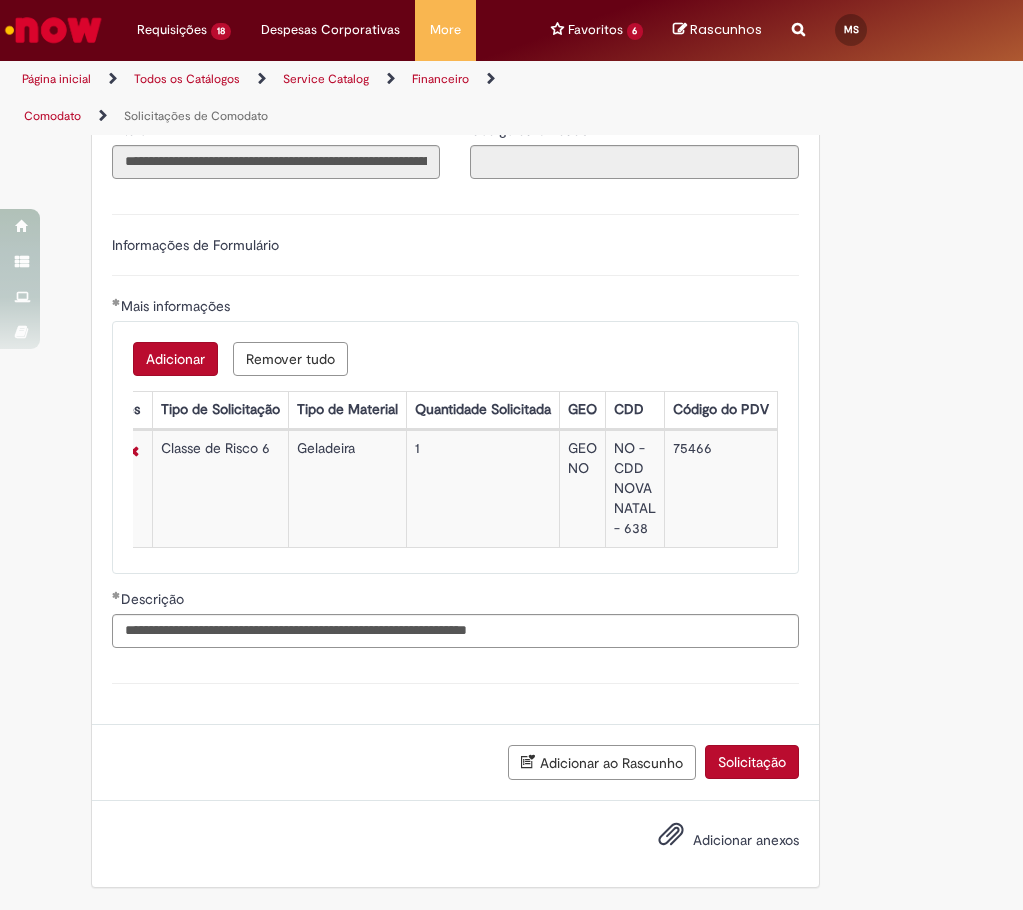 click on "Solicitação" at bounding box center [752, 762] 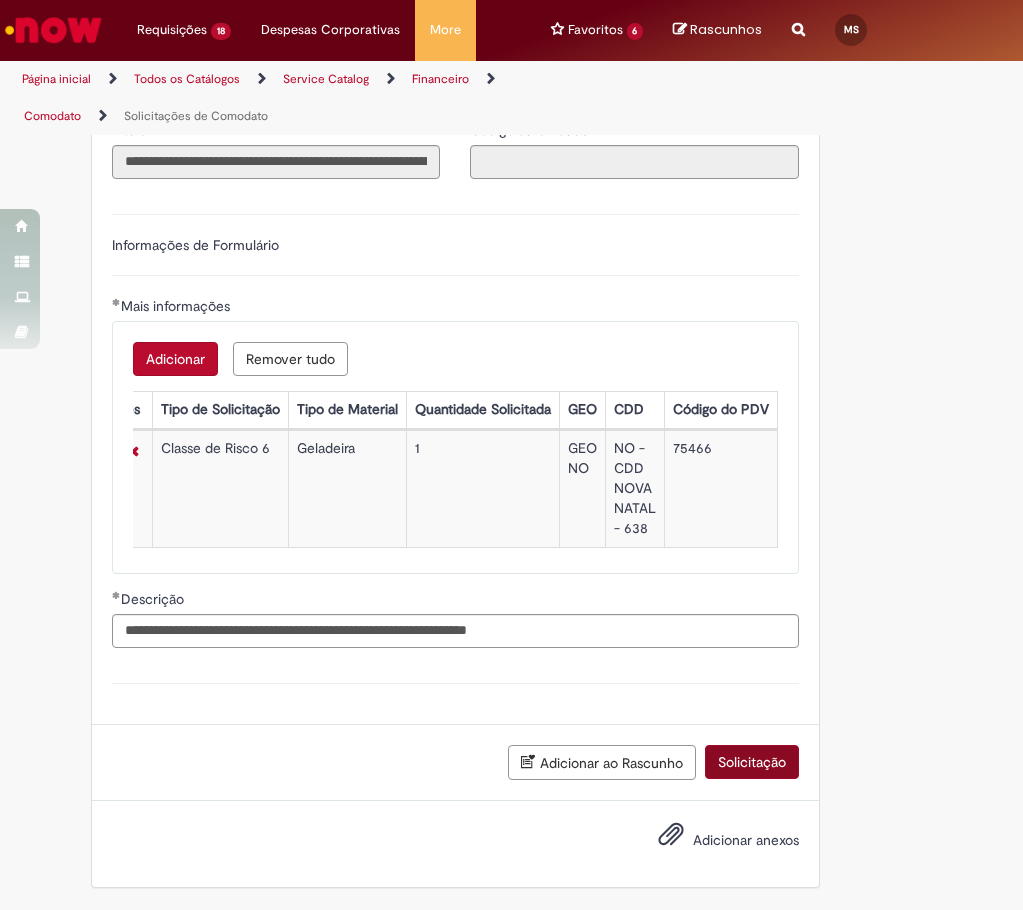 scroll, scrollTop: 513, scrollLeft: 0, axis: vertical 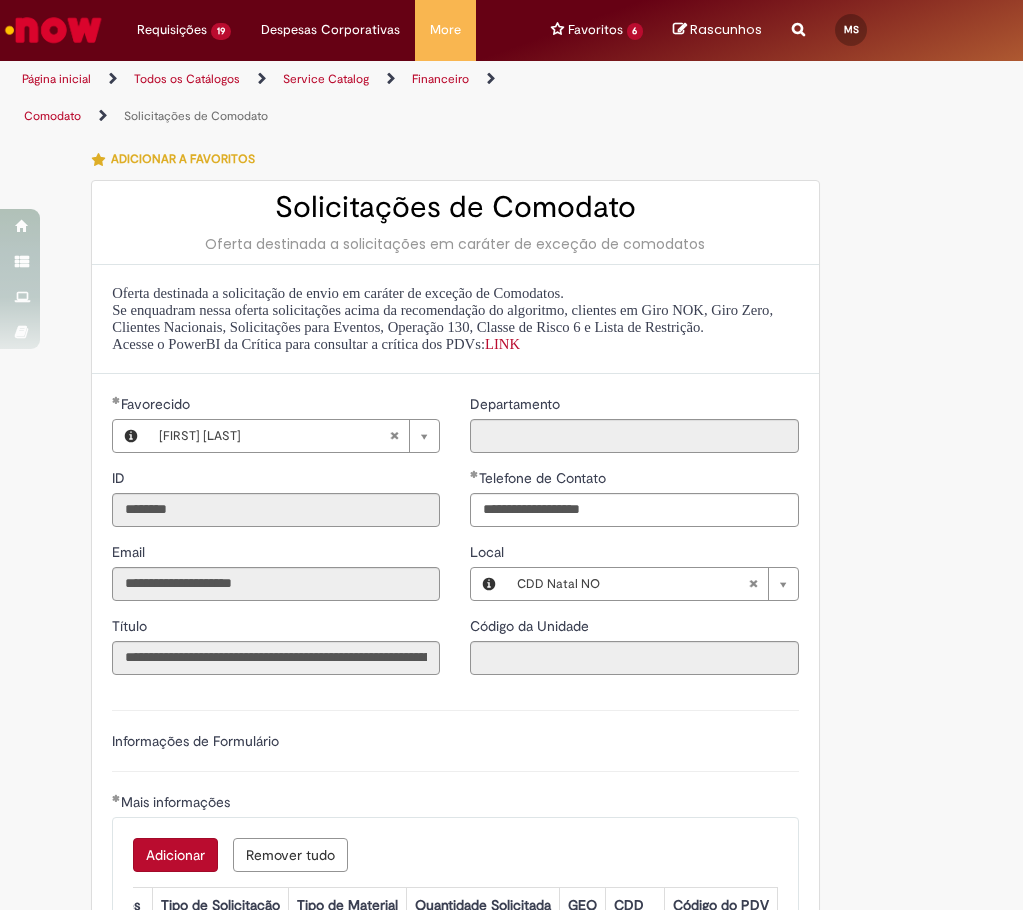 click on "**********" at bounding box center (512, 748) 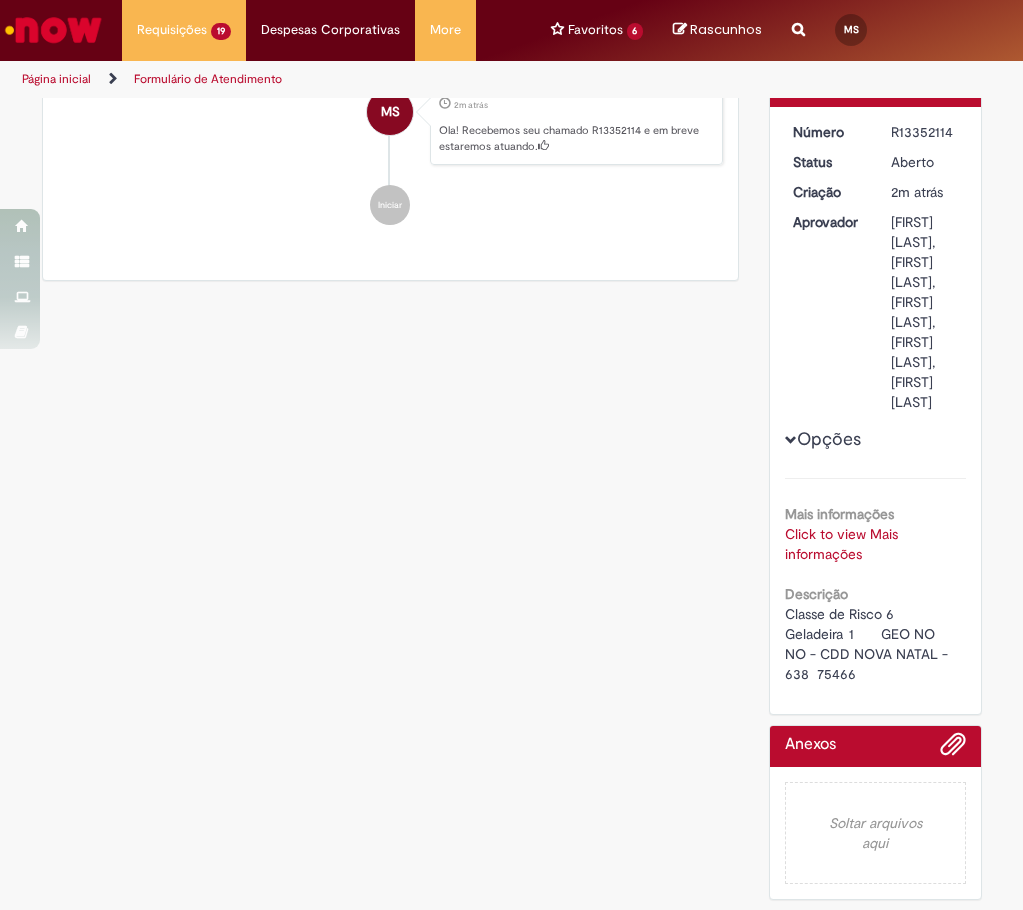 scroll, scrollTop: 0, scrollLeft: 0, axis: both 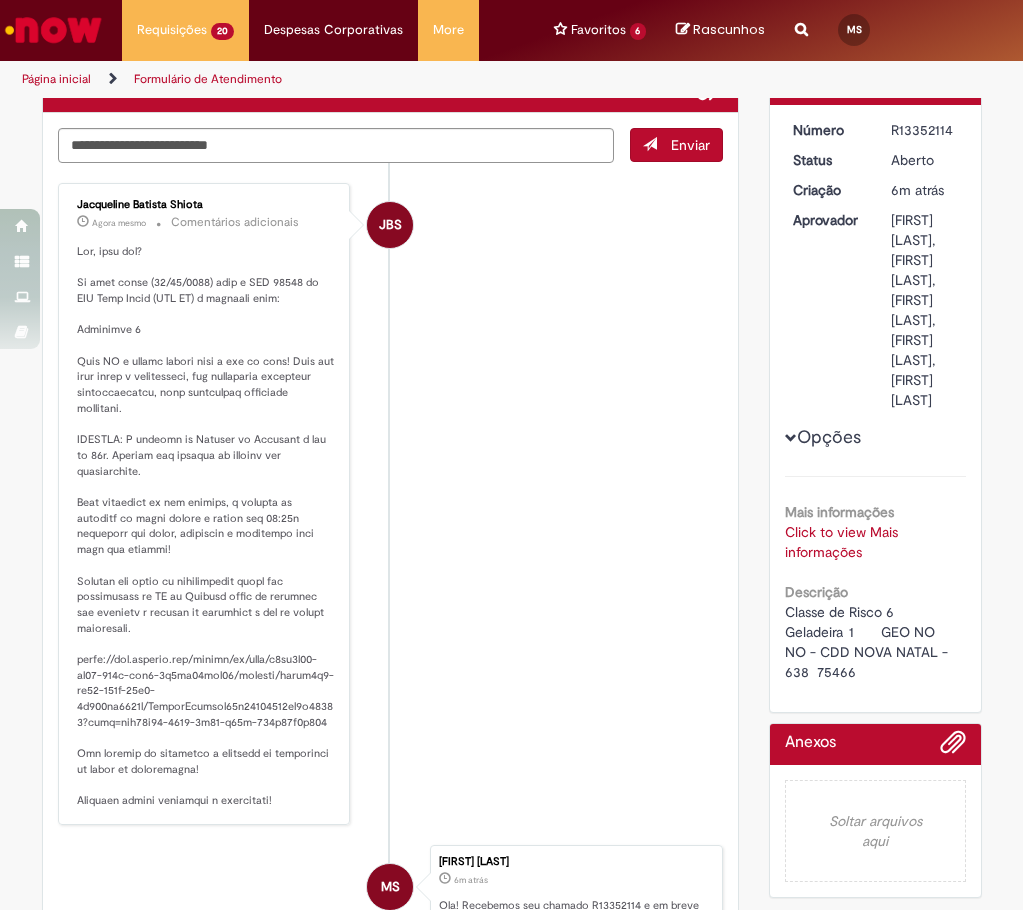 click at bounding box center (206, 526) 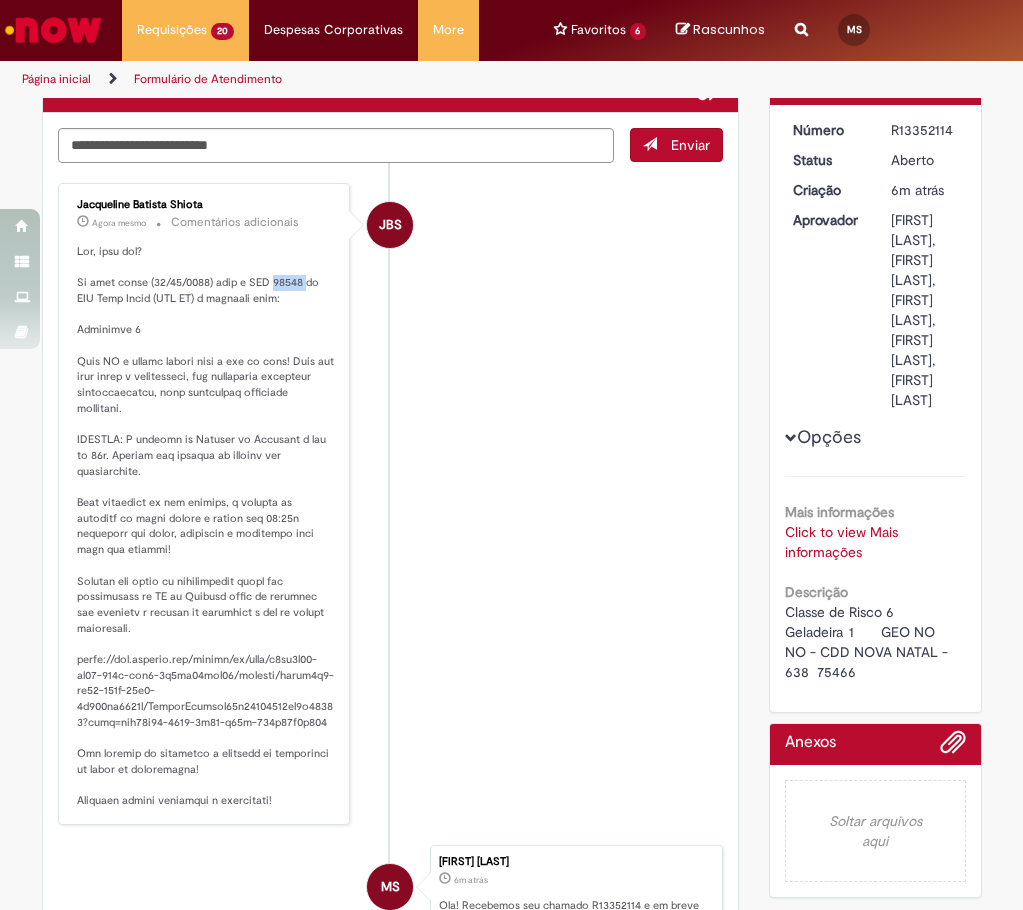 click at bounding box center (206, 526) 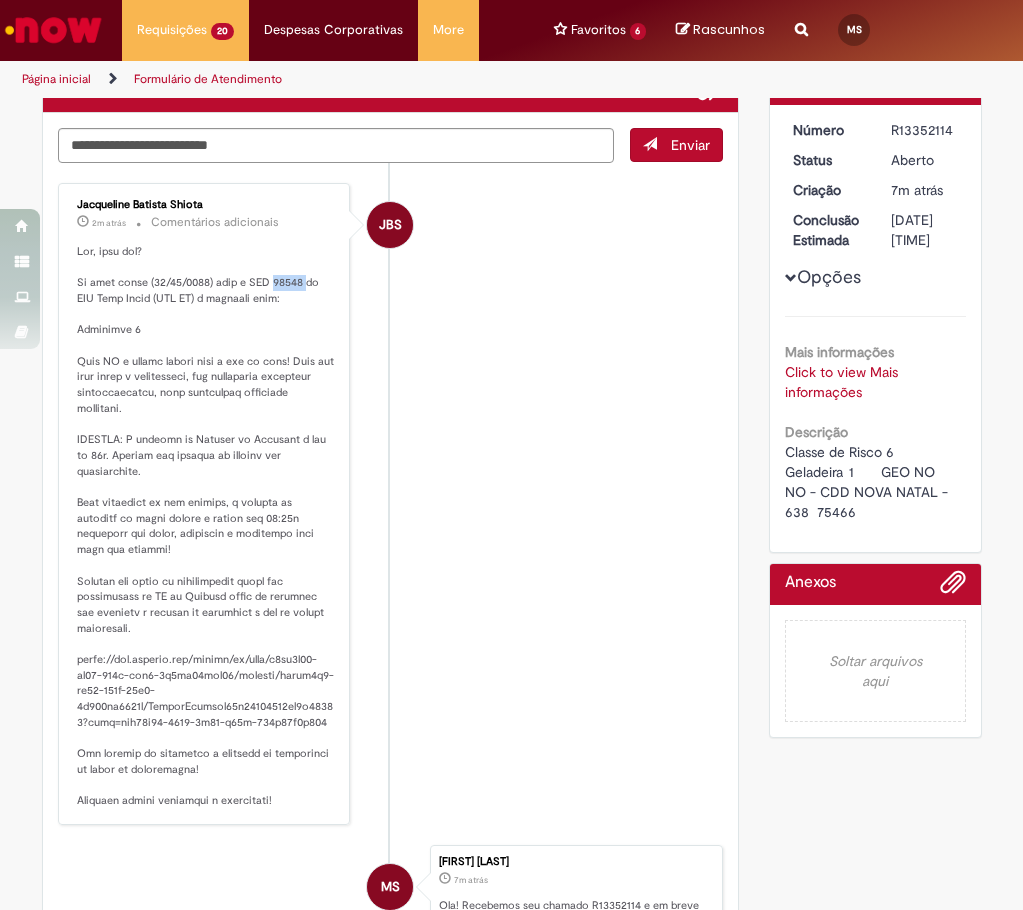 click on "JBS
Jacqueline Batista Shiota
2m atrás 2 minutos atrás     Comentários adicionais" at bounding box center (391, 504) 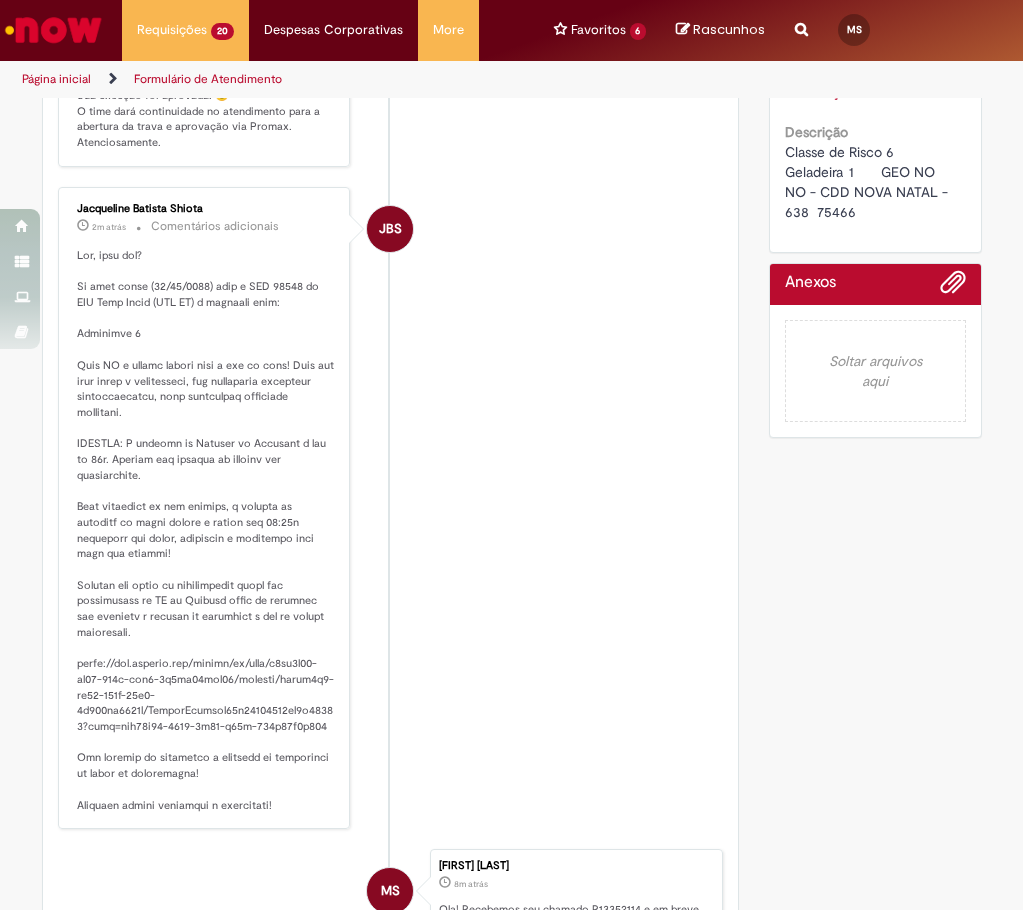 scroll, scrollTop: 0, scrollLeft: 0, axis: both 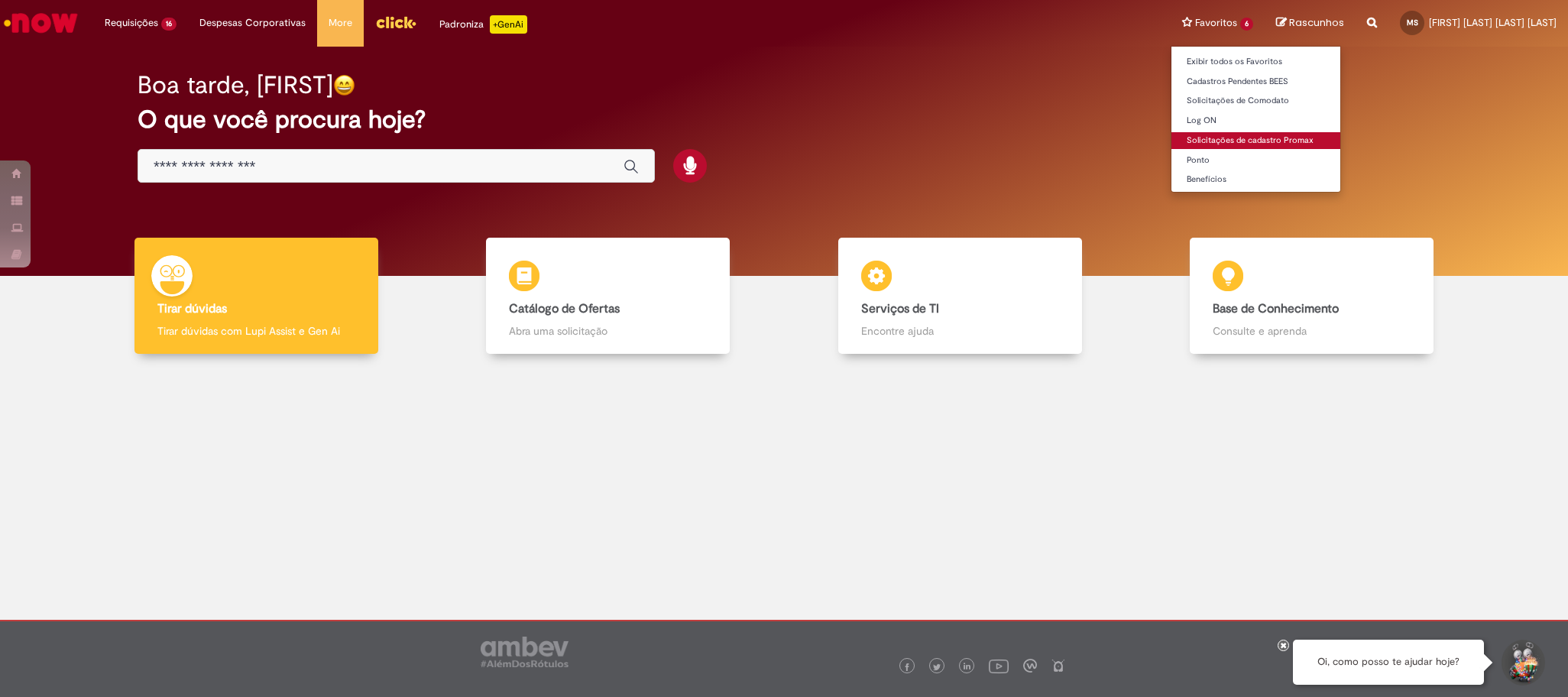 click on "Solicitações de cadastro Promax" at bounding box center (1255, 141) 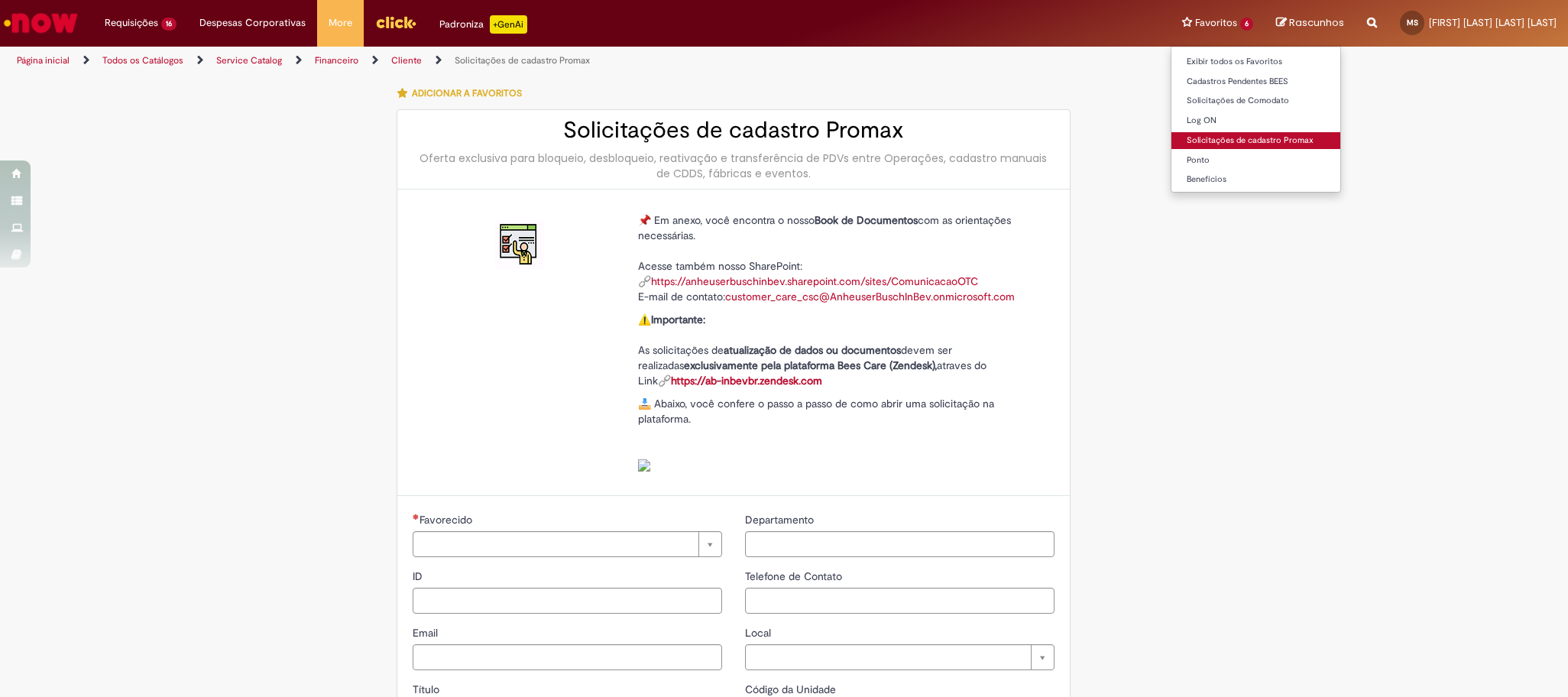 type on "********" 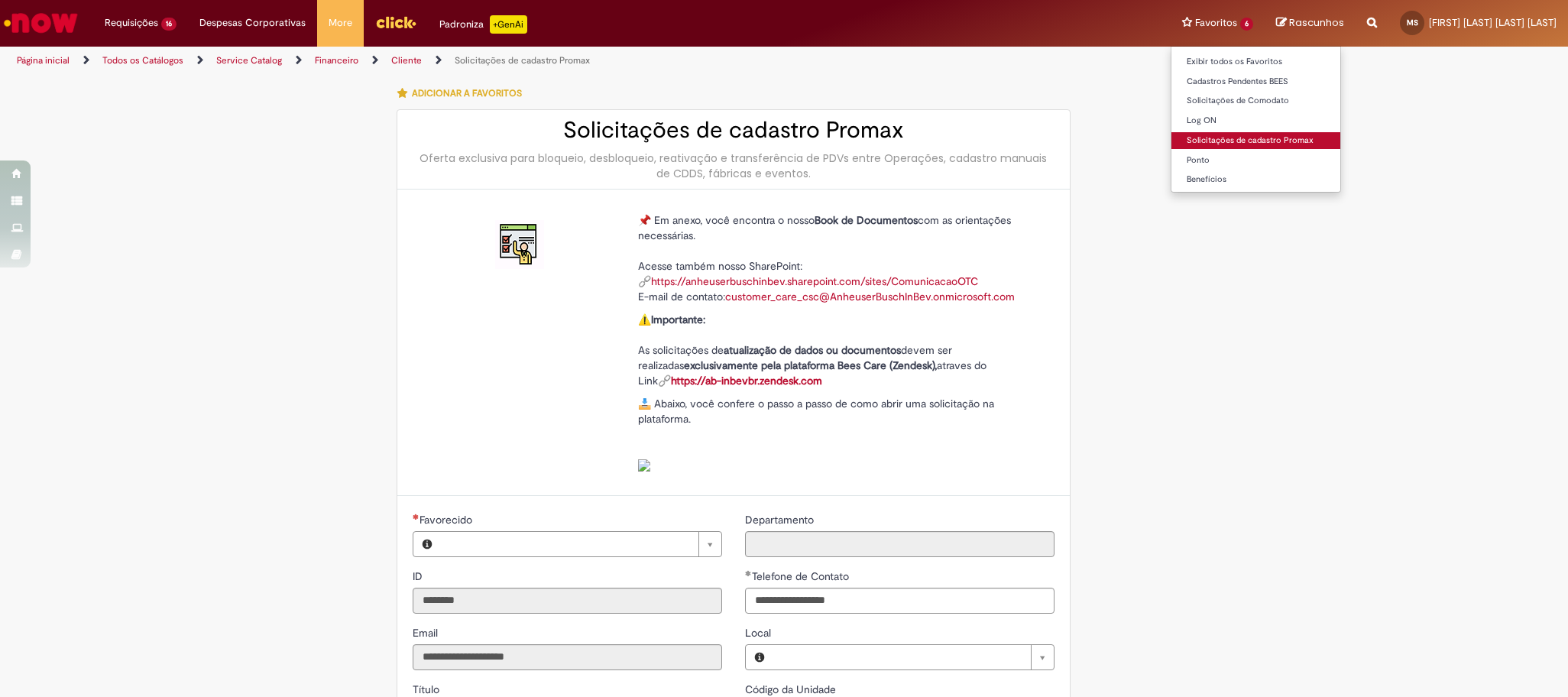 type on "**********" 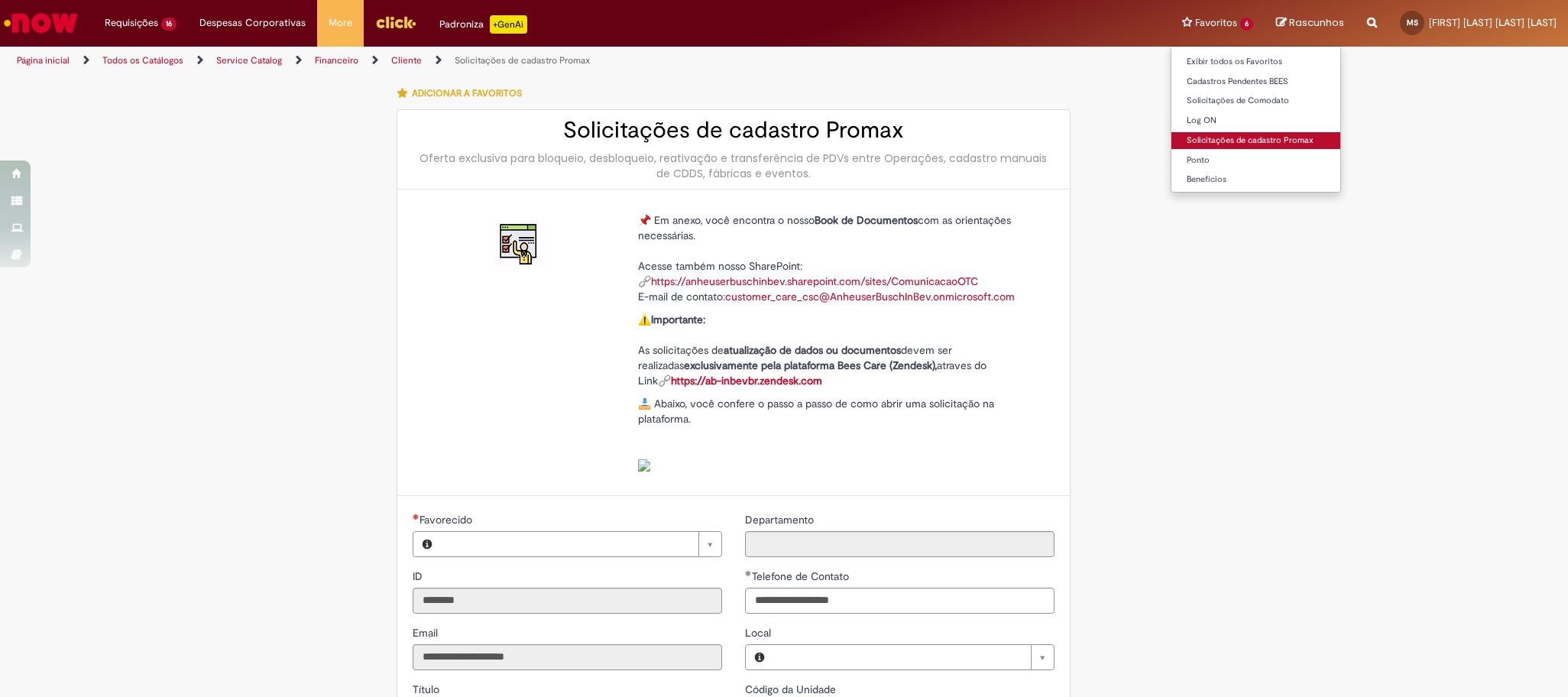 type on "**********" 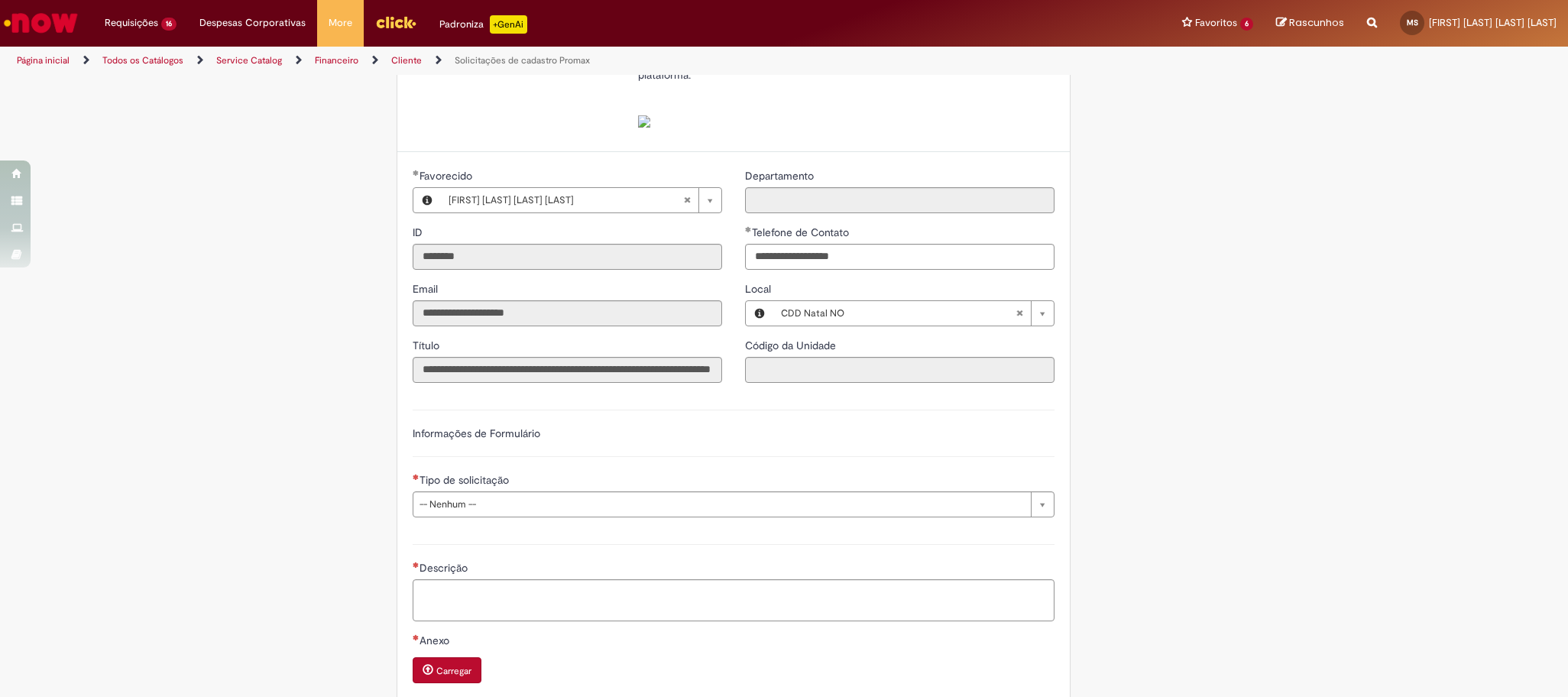 scroll, scrollTop: 459, scrollLeft: 0, axis: vertical 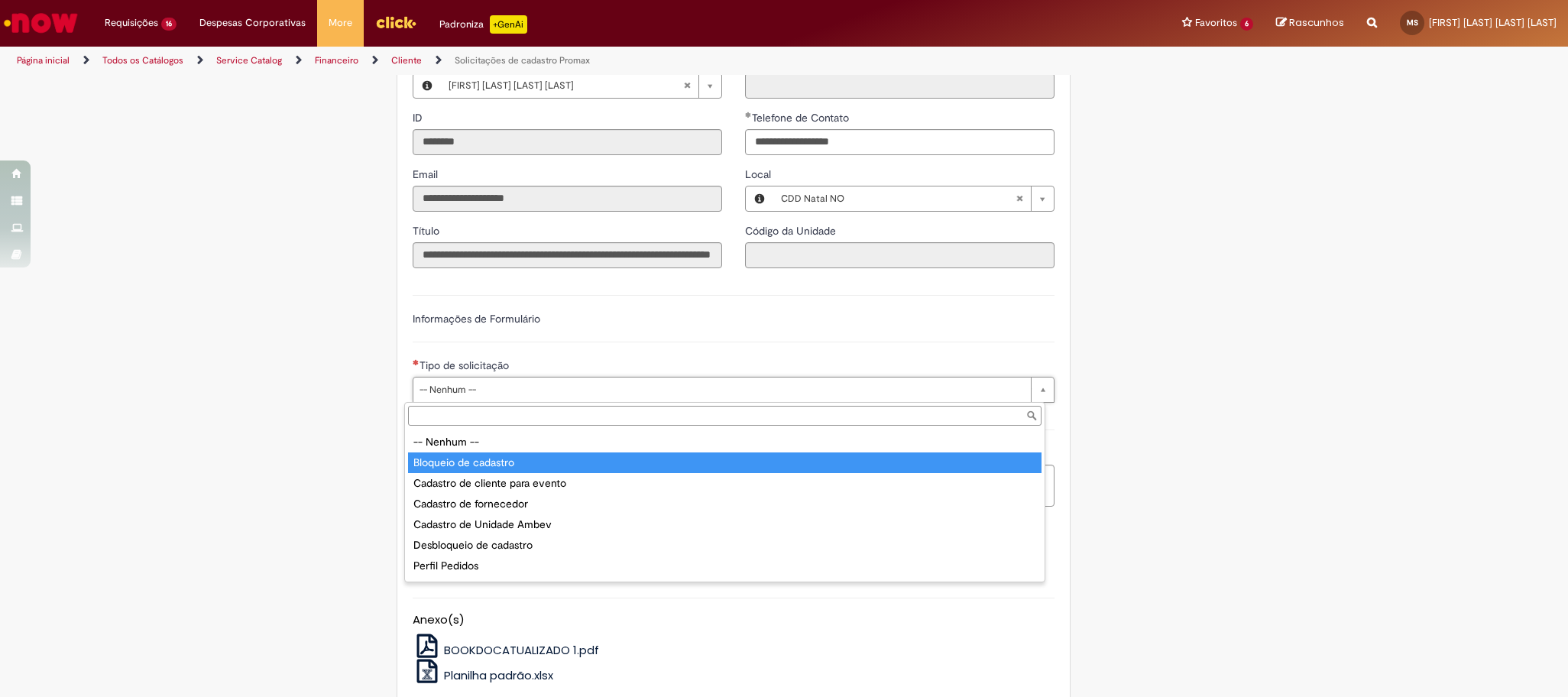type on "**********" 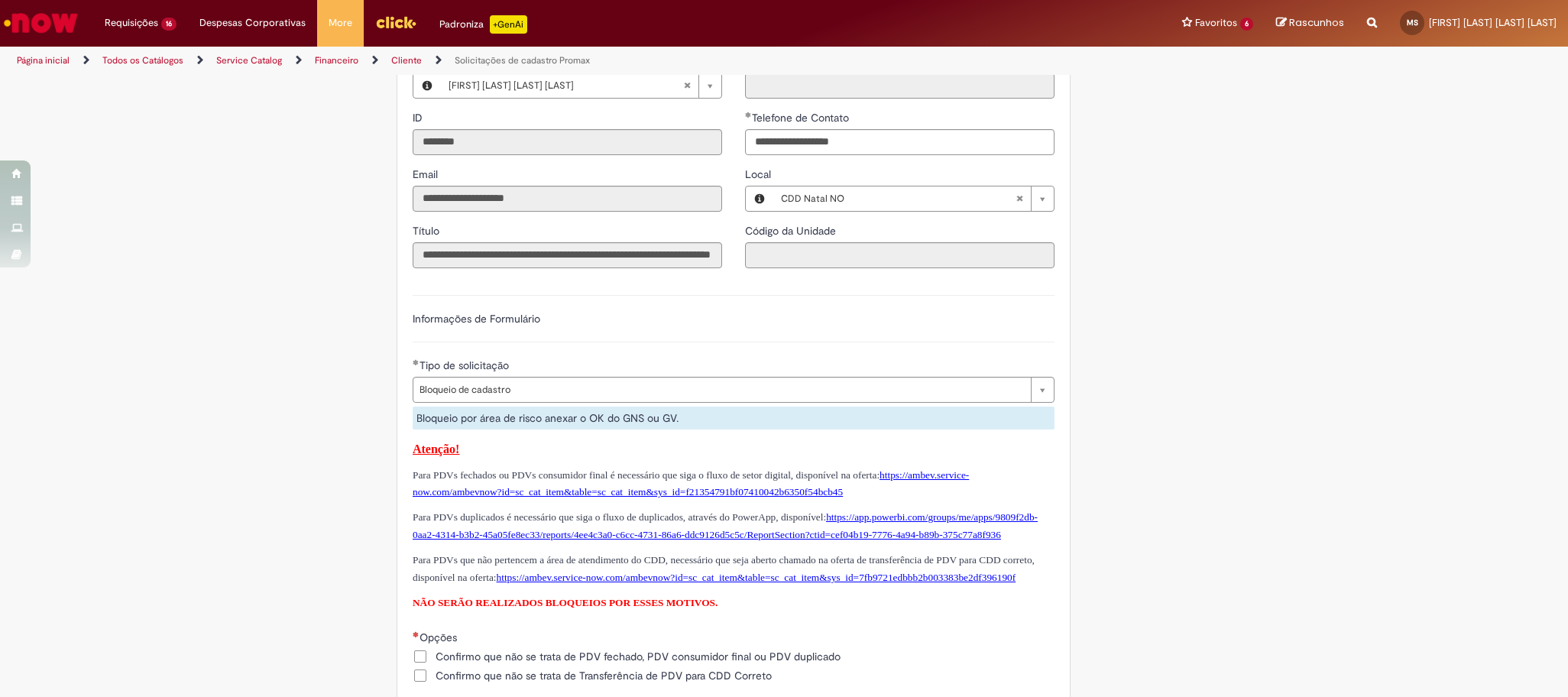 drag, startPoint x: 686, startPoint y: 562, endPoint x: 306, endPoint y: 549, distance: 380.2223 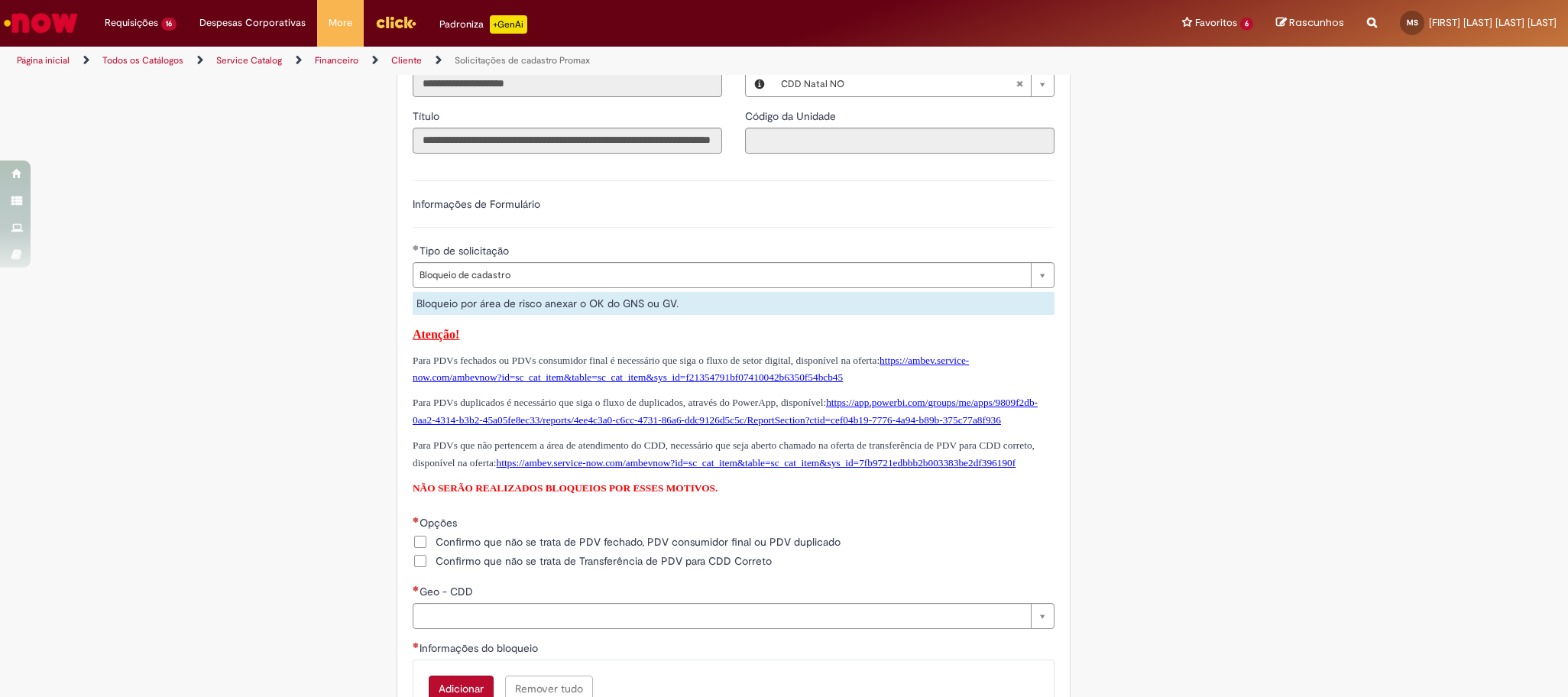 scroll, scrollTop: 688, scrollLeft: 0, axis: vertical 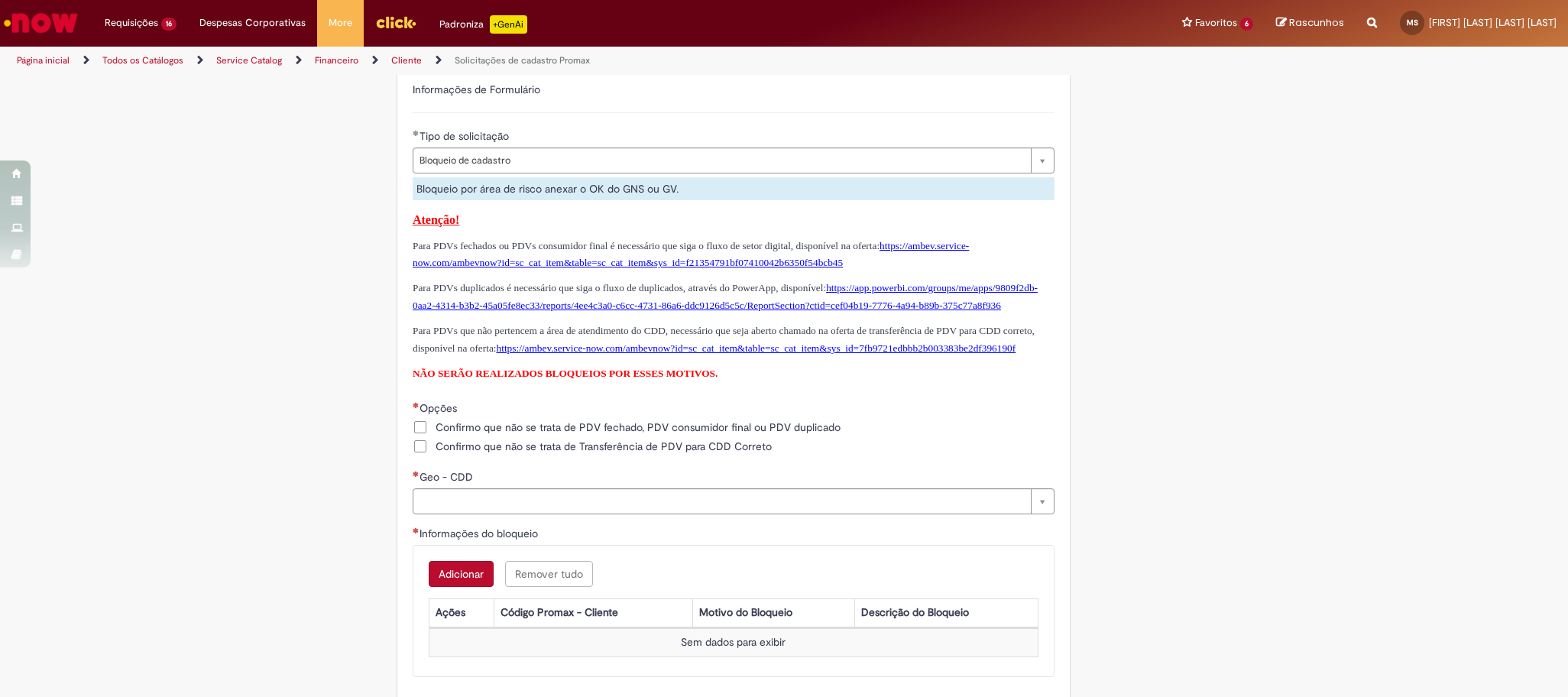 click on "Confirmo que não se trata de PDV fechado, PDV consumidor final ou PDV duplicado" at bounding box center [638, 427] 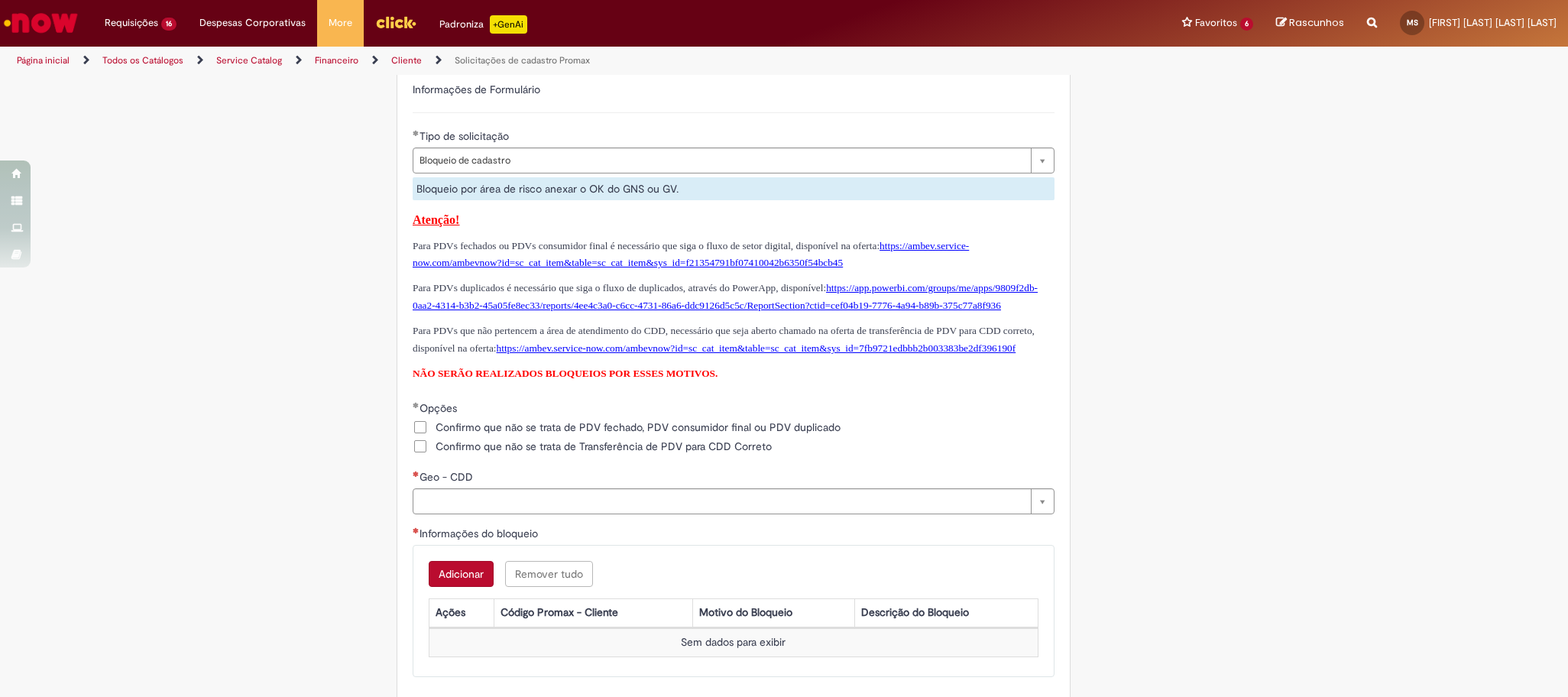 click on "Confirmo que não se trata de Transferência de PDV para CDD Correto" at bounding box center (604, 446) 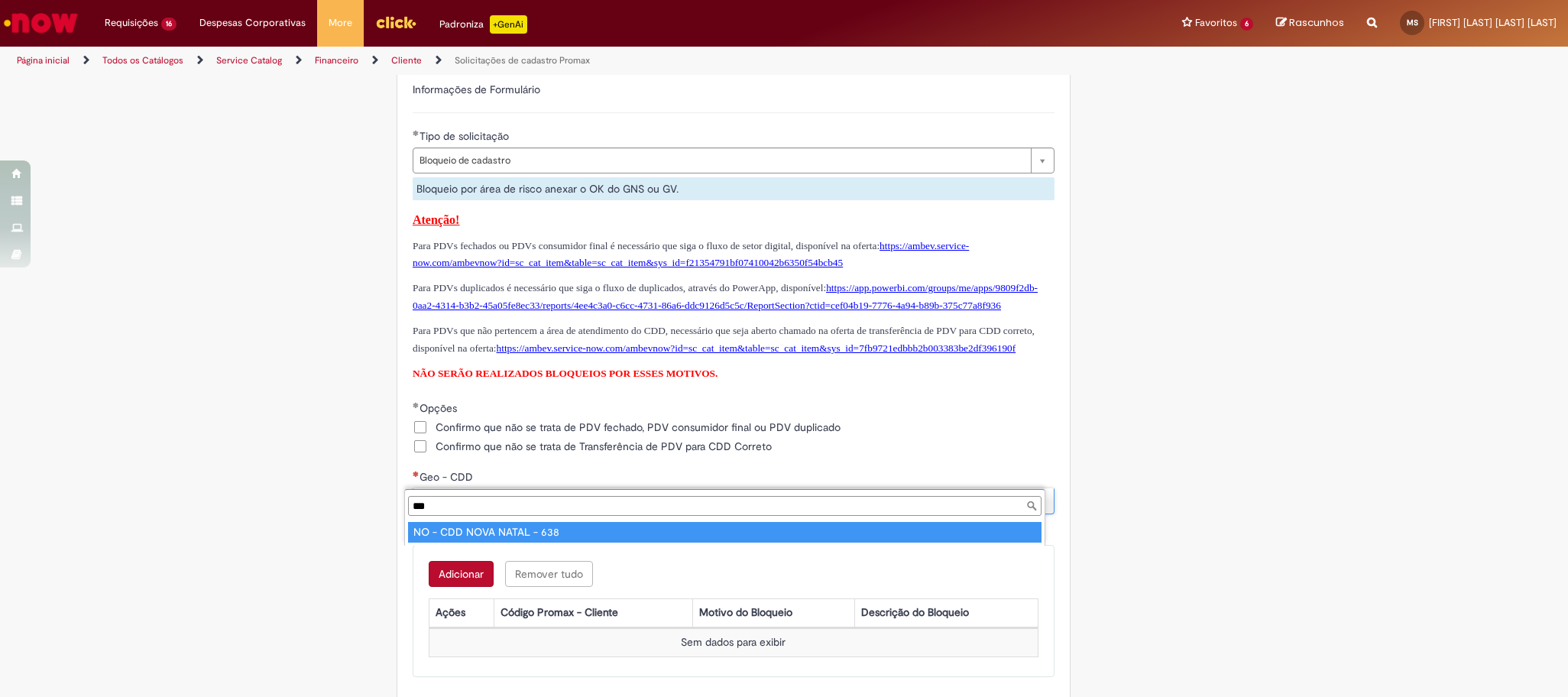 type on "***" 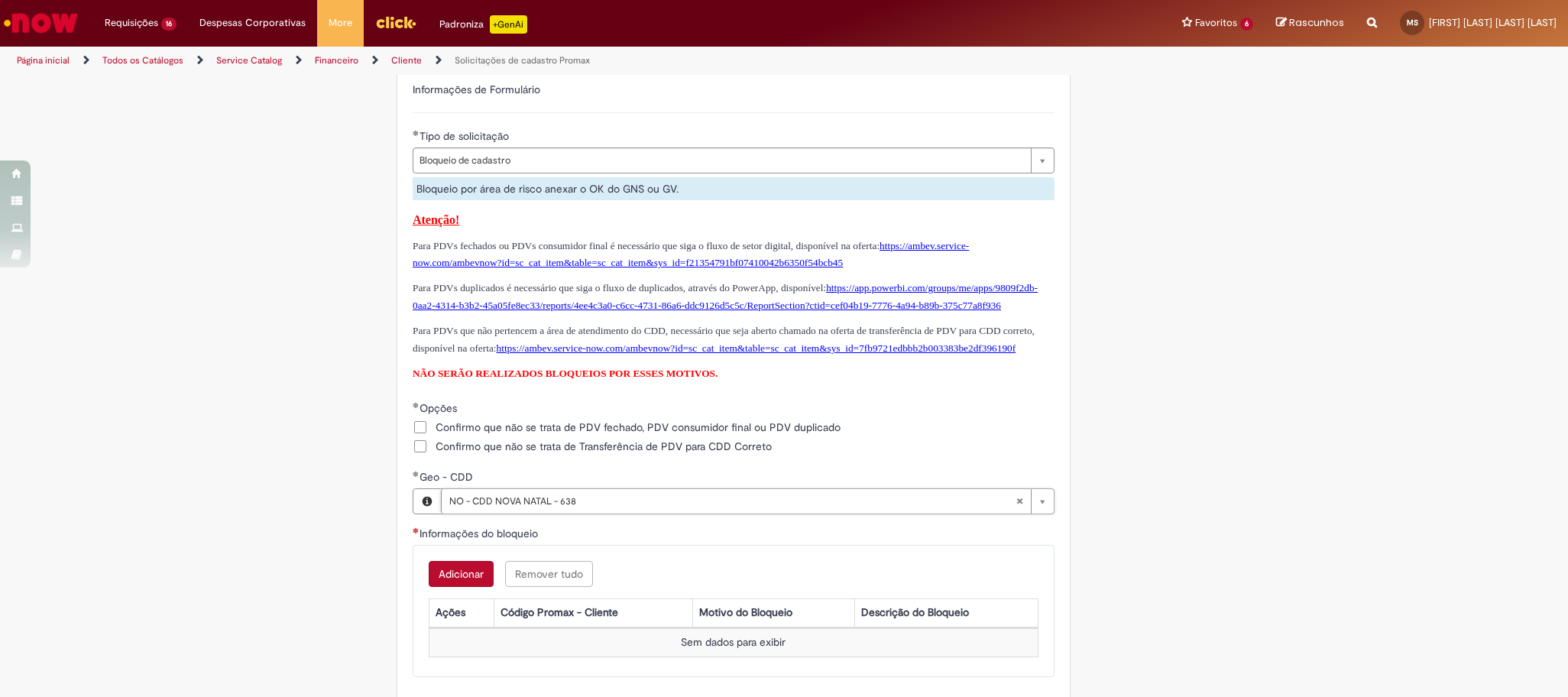 click on "Tire dúvidas com LupiAssist    +GenAI
Oi! Eu sou LupiAssist, uma Inteligência Artificial Generativa em constante aprendizado   Meu conteúdo é monitorado para trazer uma melhor experiência
Dúvidas comuns:
Só mais um instante, estou consultando nossas bases de conhecimento  e escrevendo a melhor resposta pra você!
Title
Lorem ipsum dolor sit amet    Fazer uma nova pergunta
Gerei esta resposta utilizando IA Generativa em conjunto com os nossos padrões. Em caso de divergência, os documentos oficiais prevalecerão.
Saiba mais em:
Ou ligue para:
E aí, te ajudei?
Sim, obrigado!" at bounding box center (784, 225) 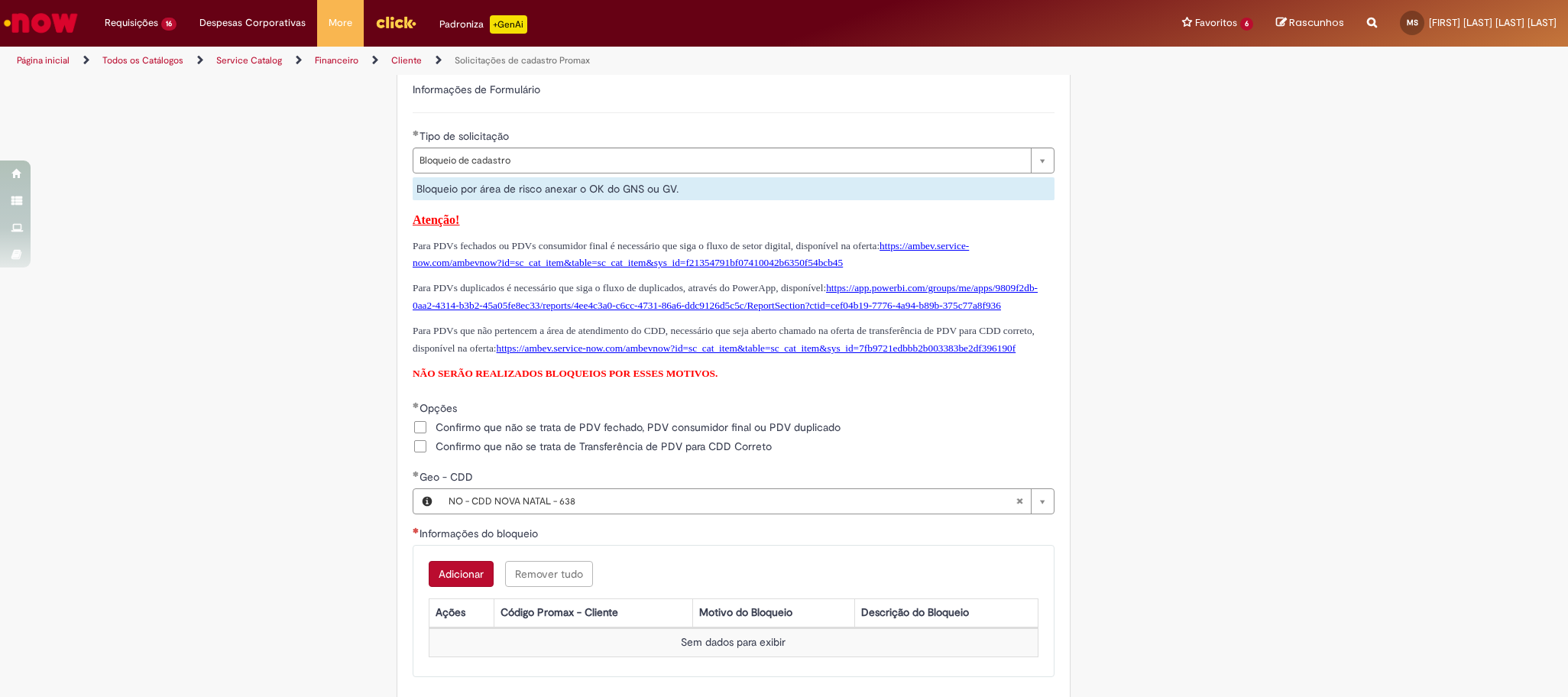 click on "Adicionar" at bounding box center (461, 574) 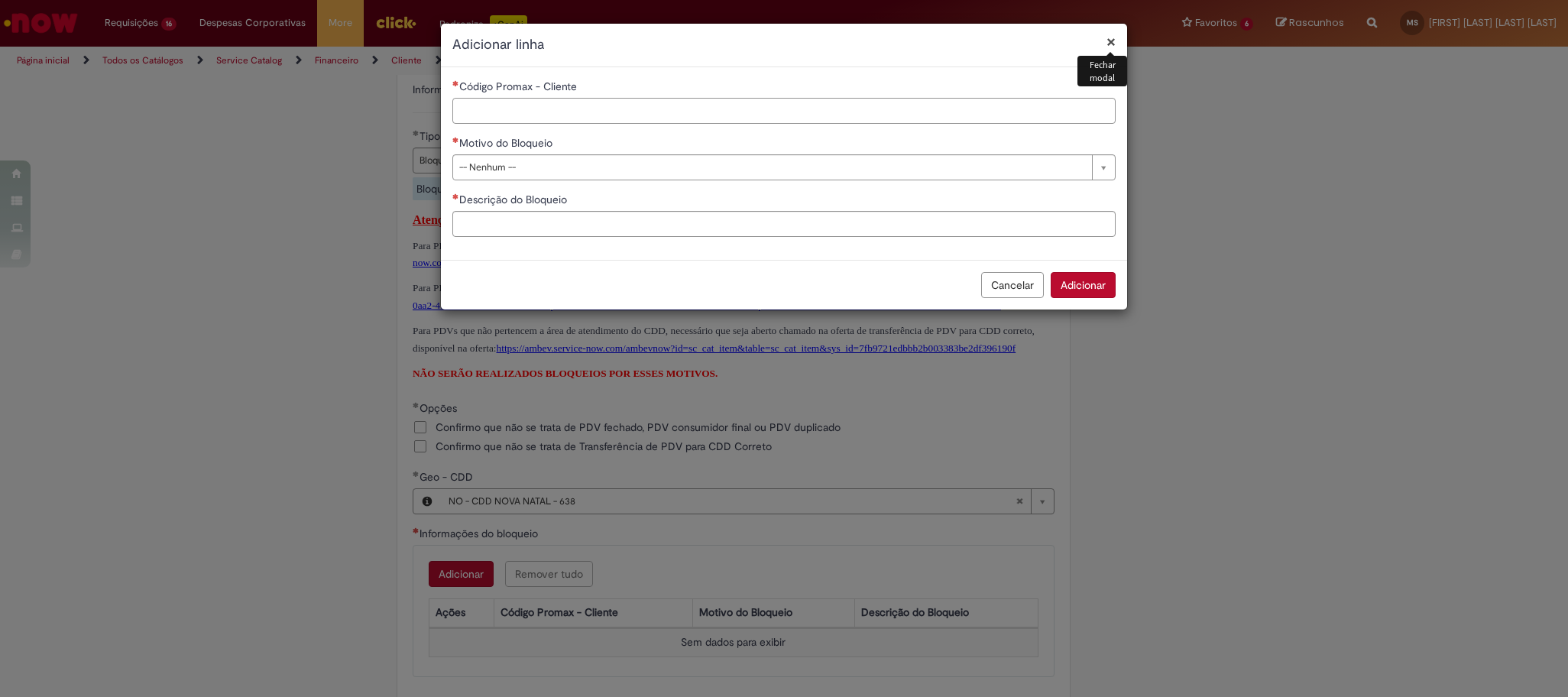 click on "Código Promax - Cliente" at bounding box center [784, 111] 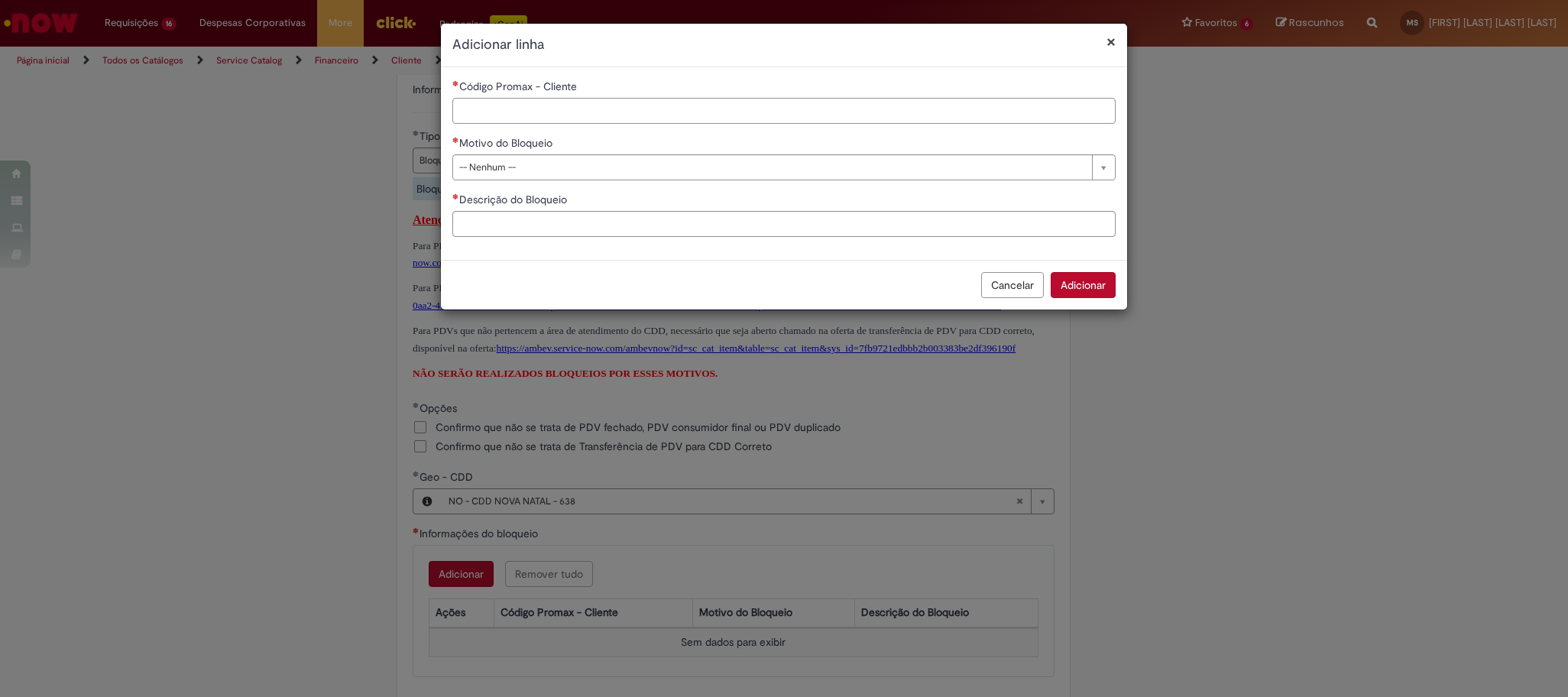 paste on "*****" 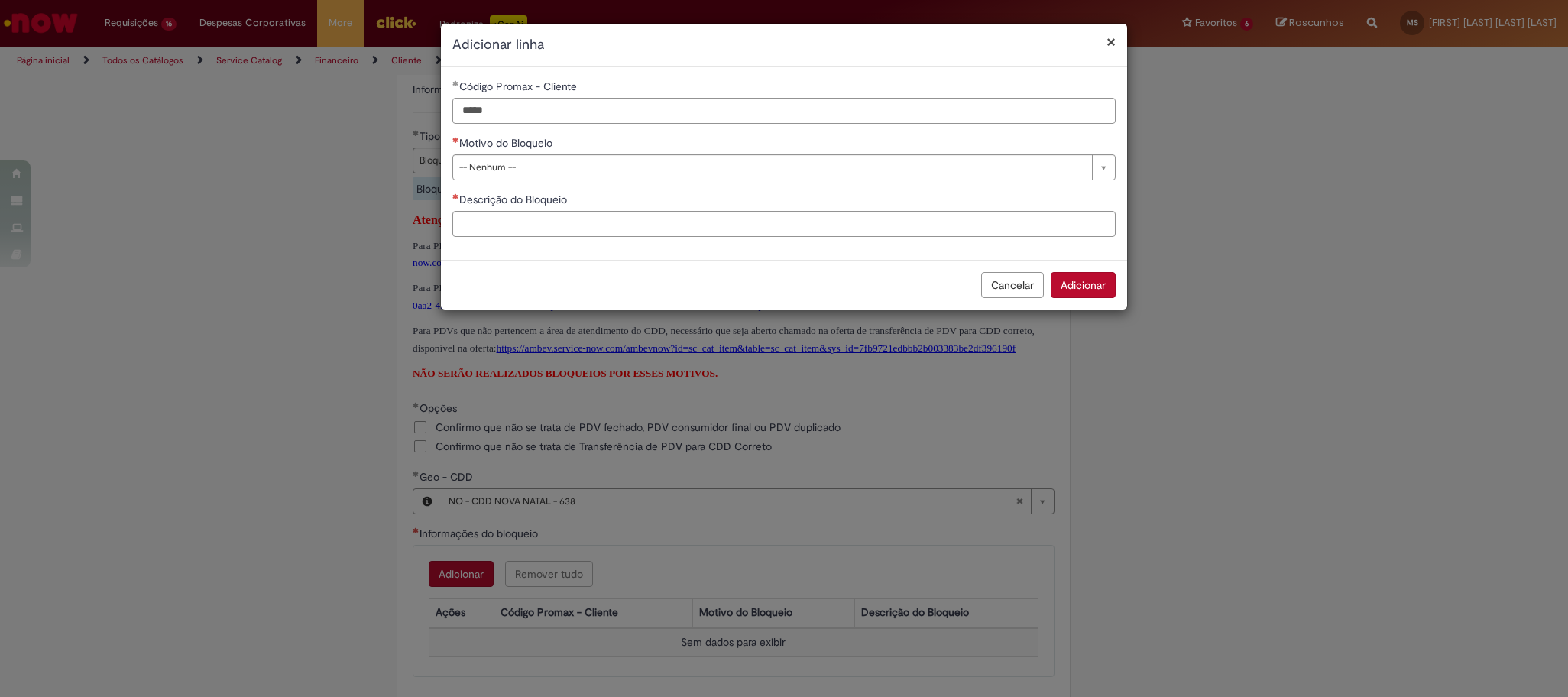 type on "*****" 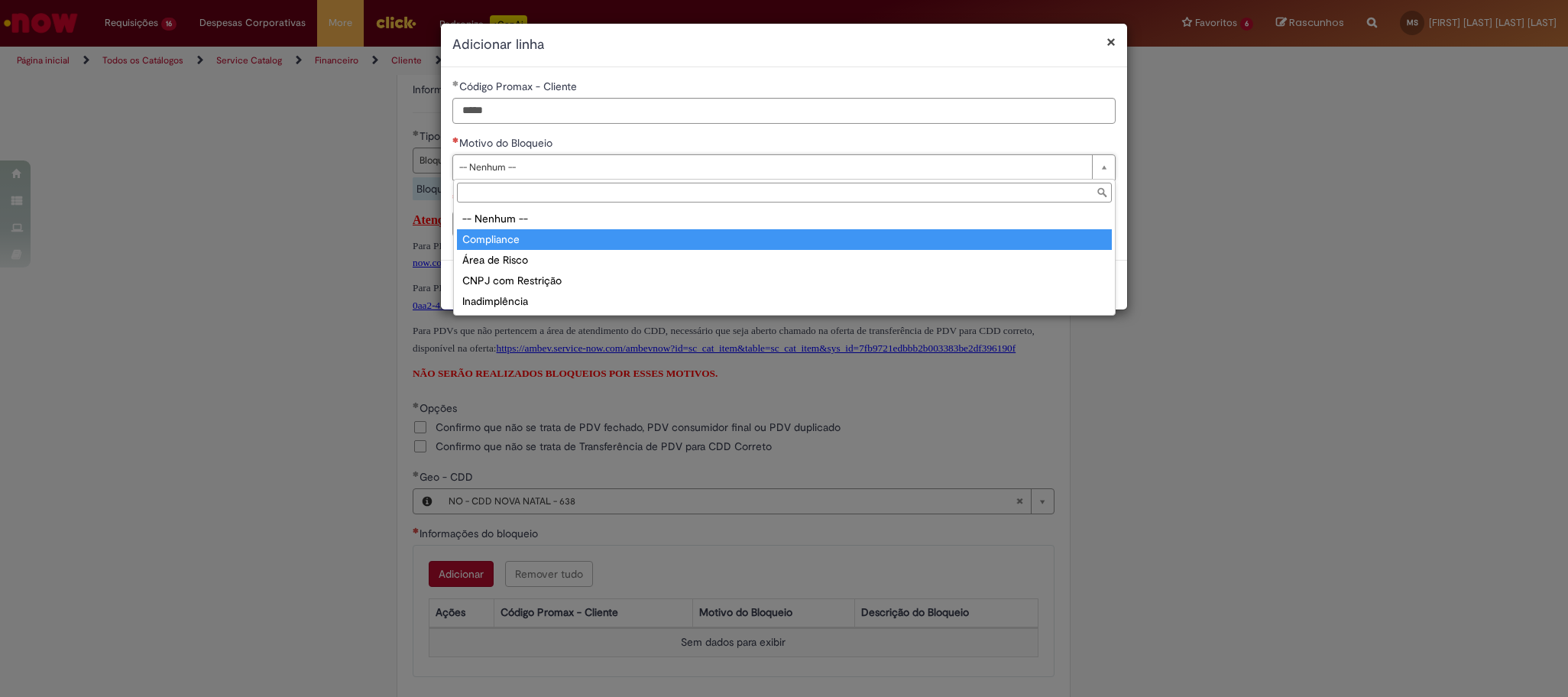type on "**********" 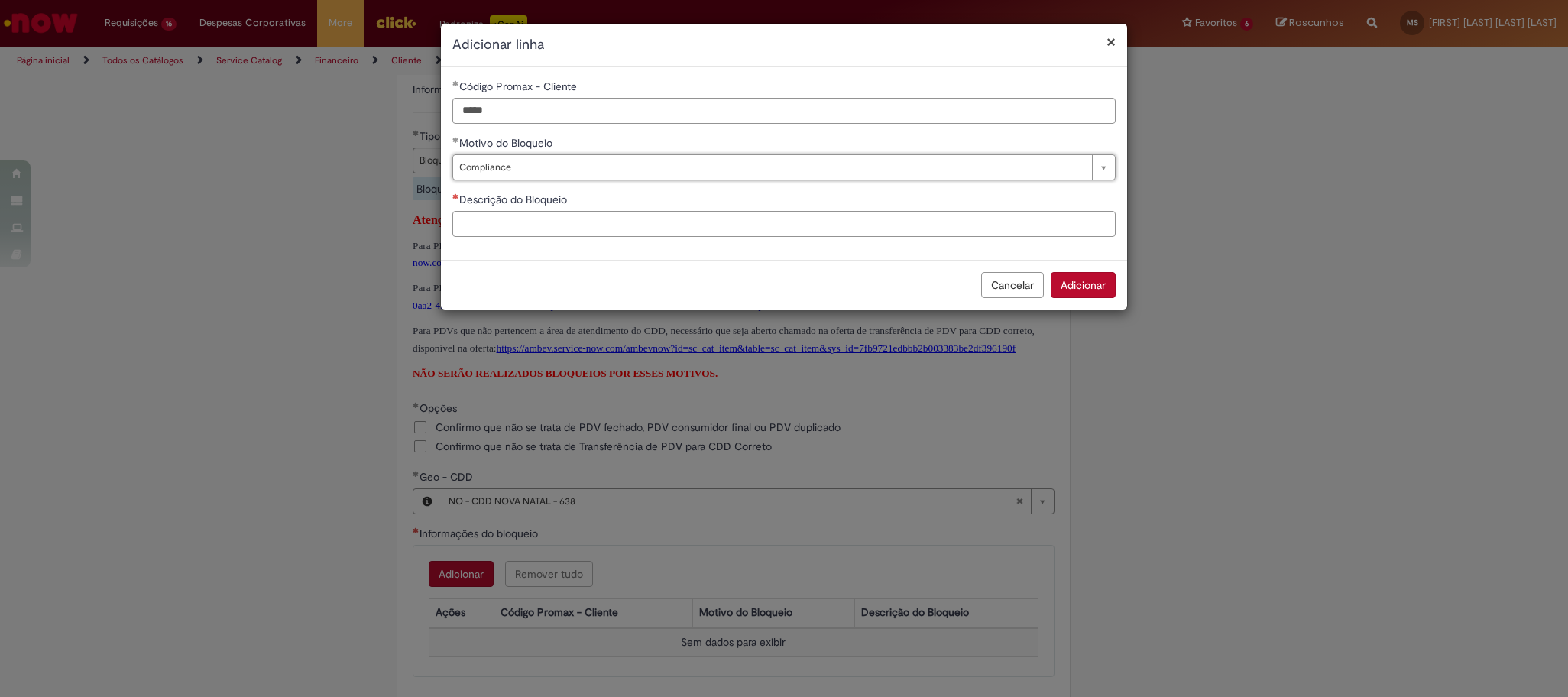 click on "Descrição do Bloqueio" at bounding box center [784, 224] 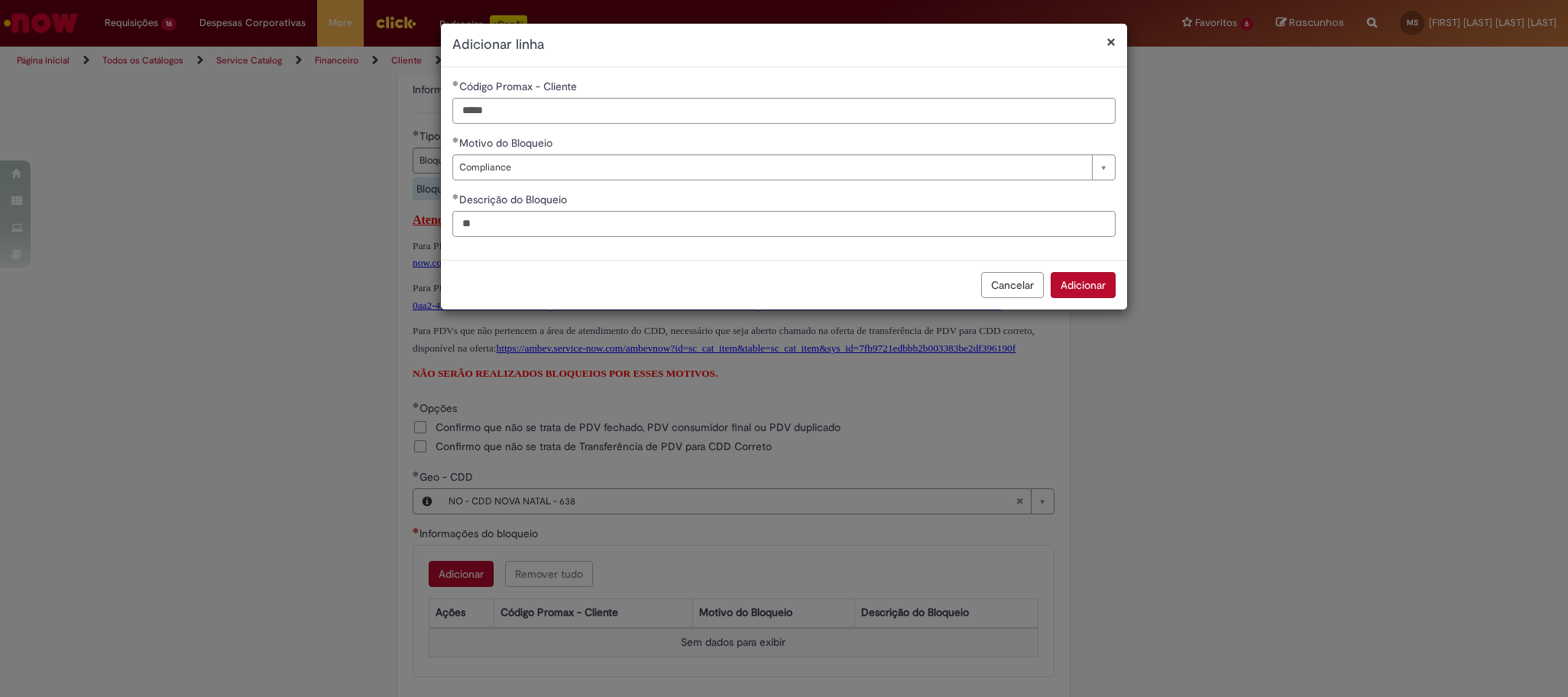 type on "*" 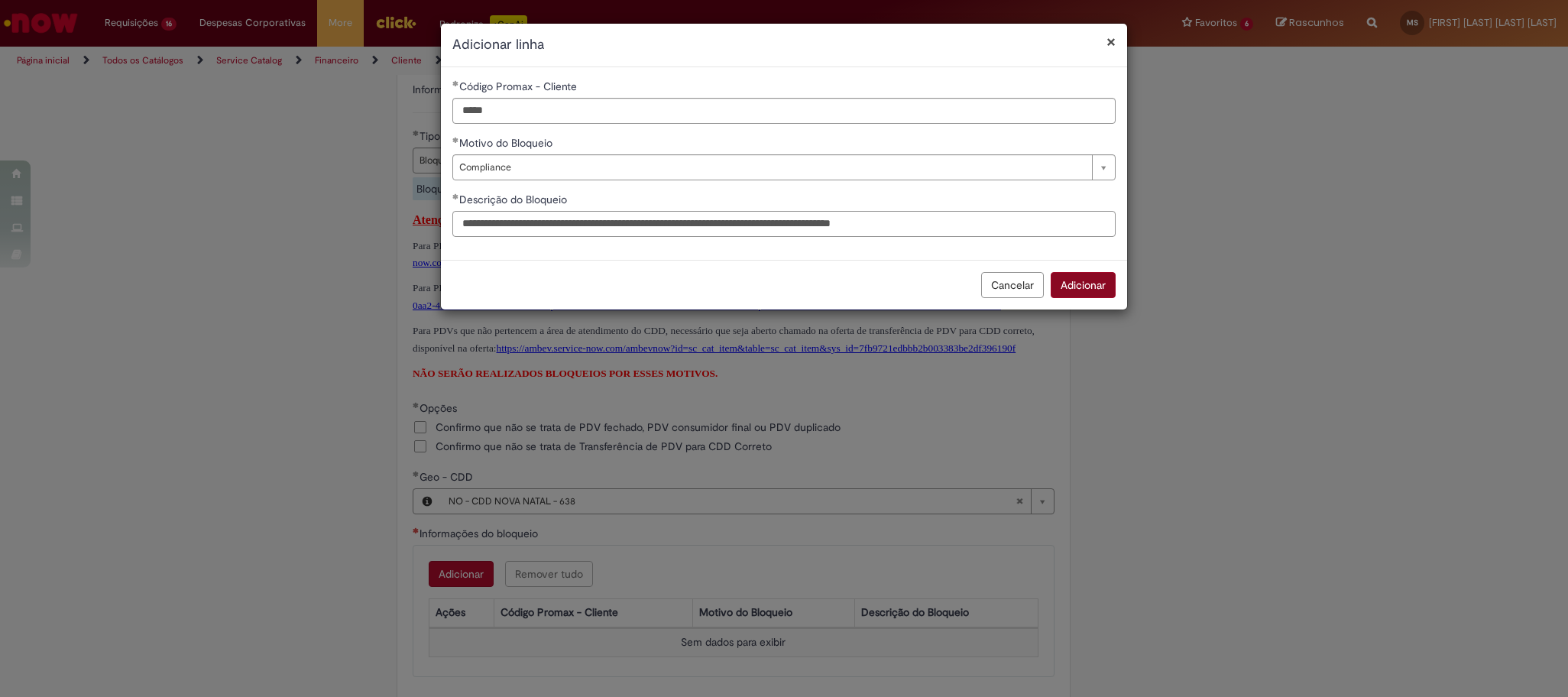 type on "**********" 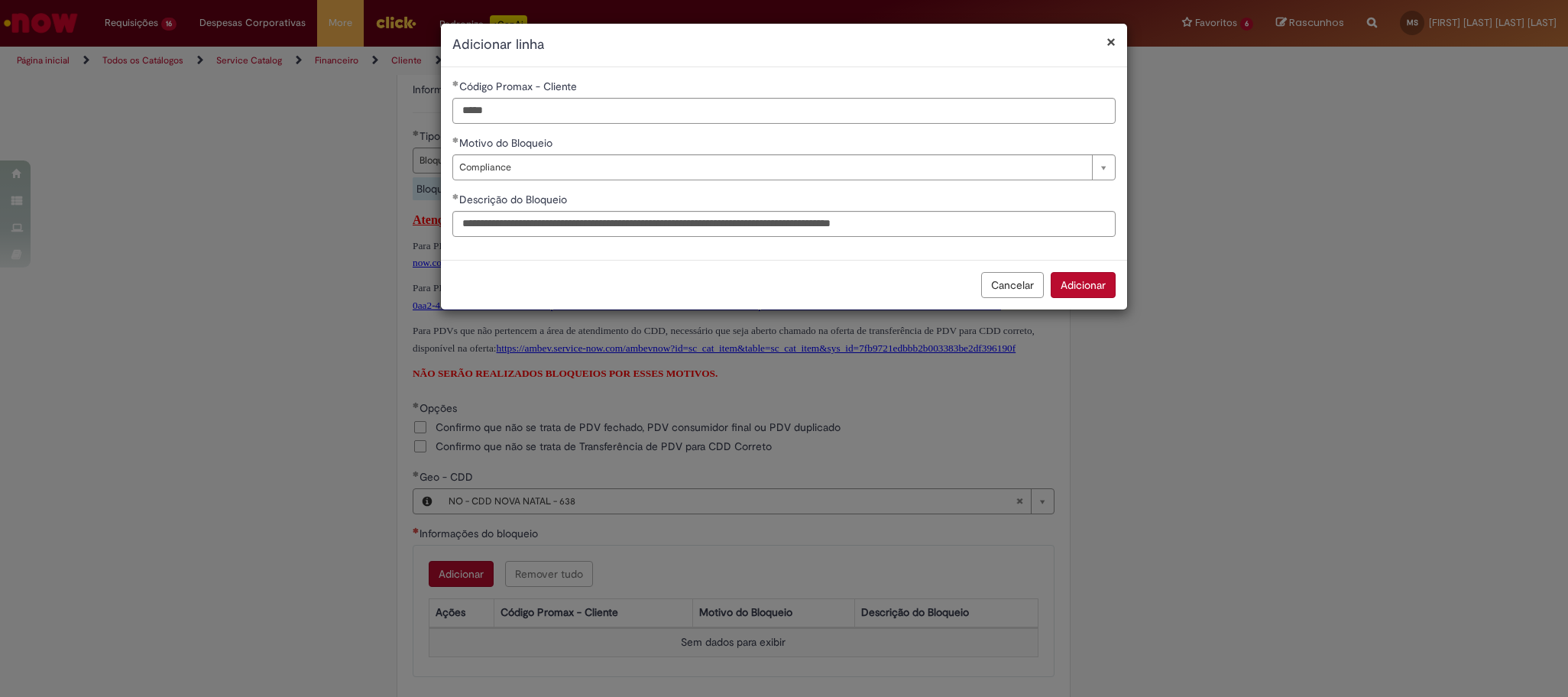 click on "Adicionar" at bounding box center (1083, 285) 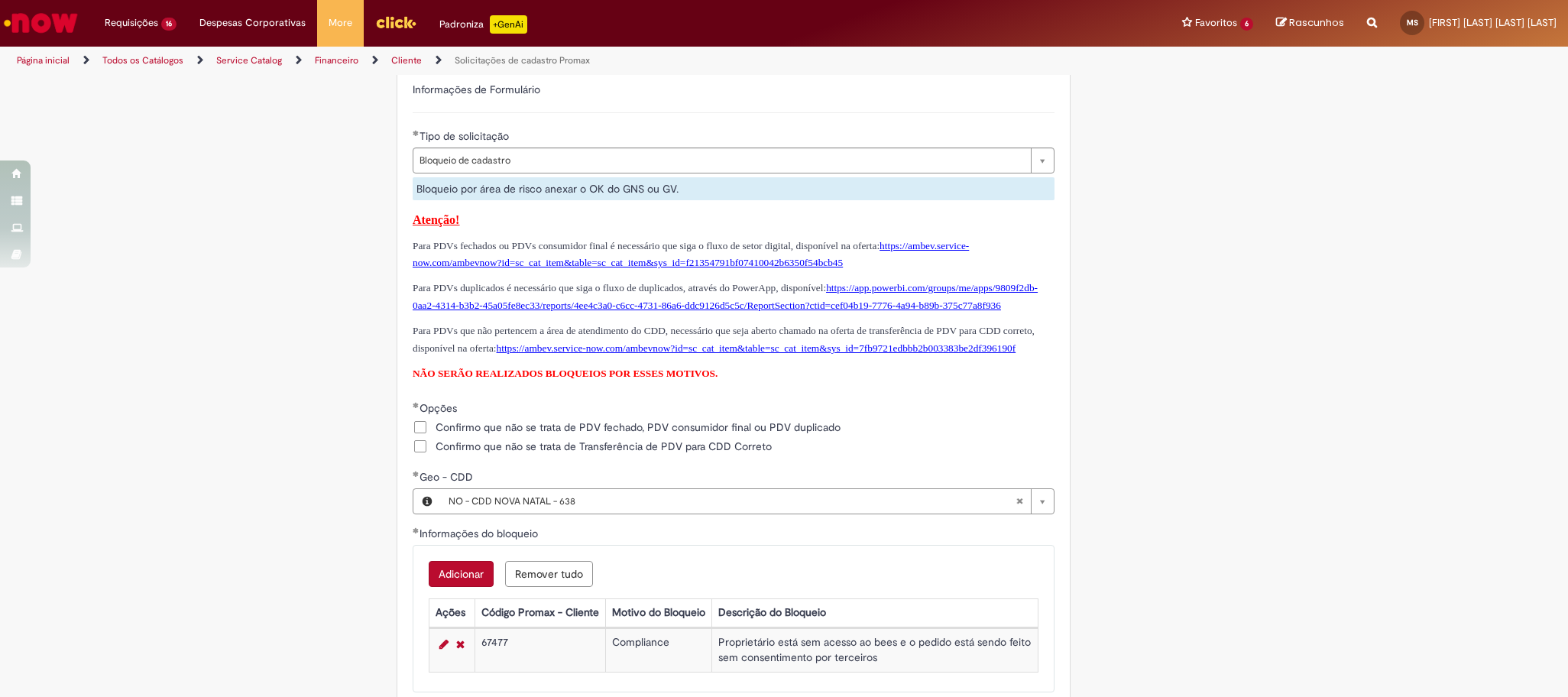 scroll, scrollTop: 1128, scrollLeft: 0, axis: vertical 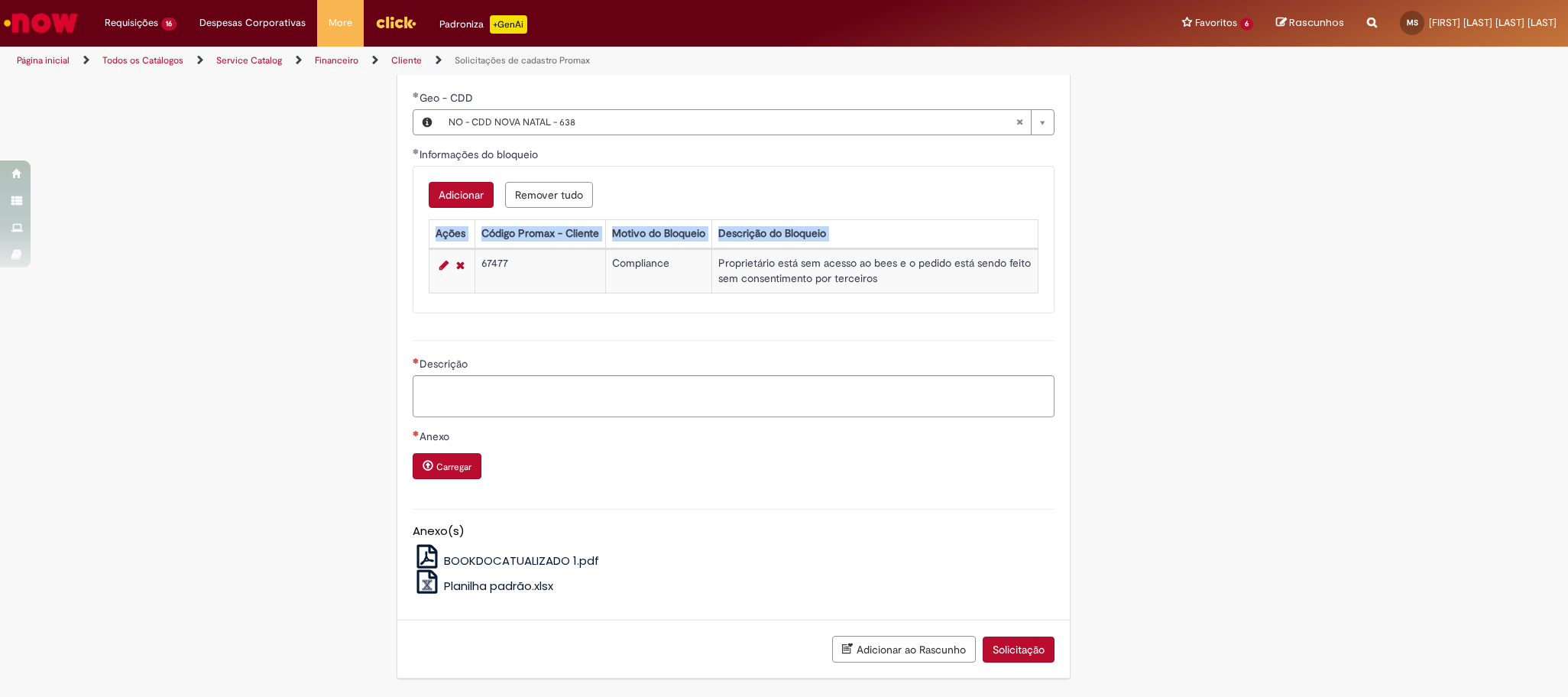 drag, startPoint x: 471, startPoint y: 255, endPoint x: 1168, endPoint y: 301, distance: 698.51628 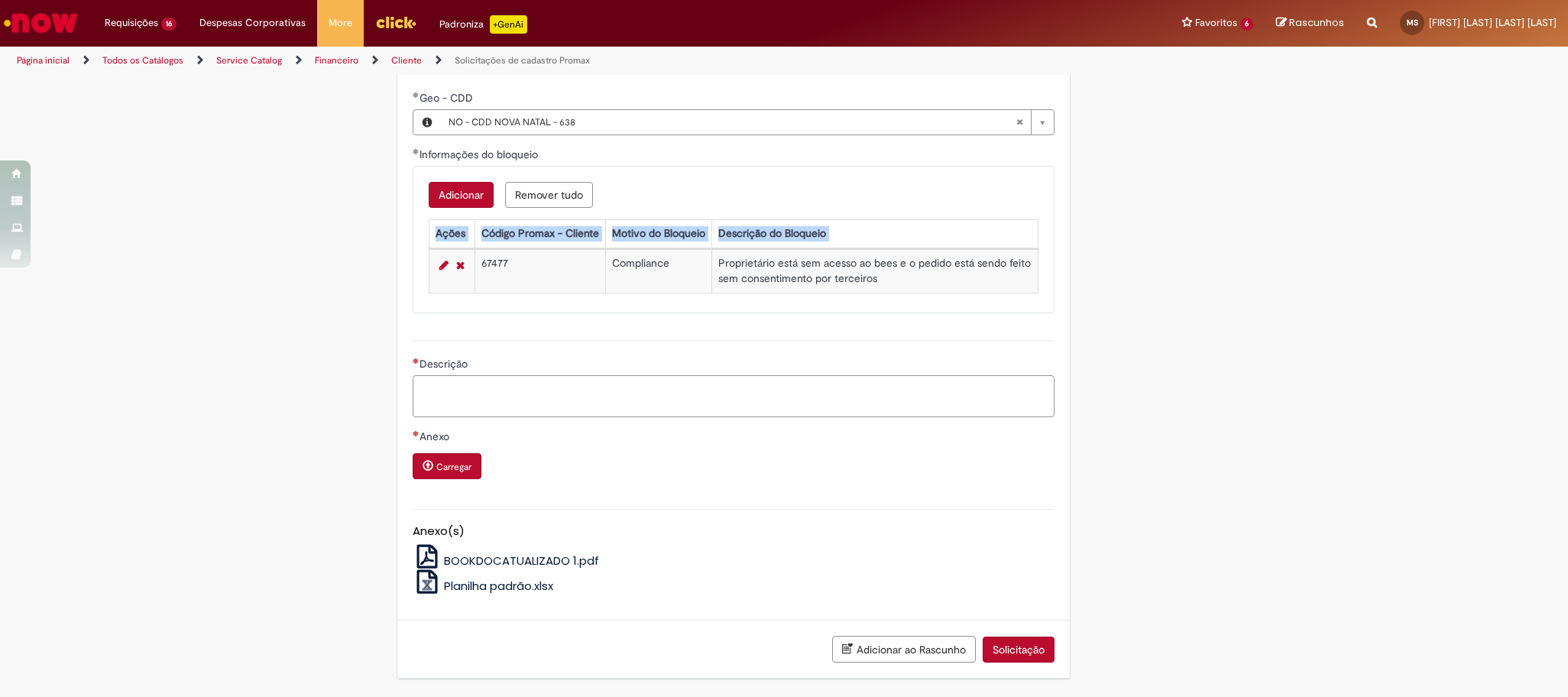 click on "Descrição" at bounding box center [734, 396] 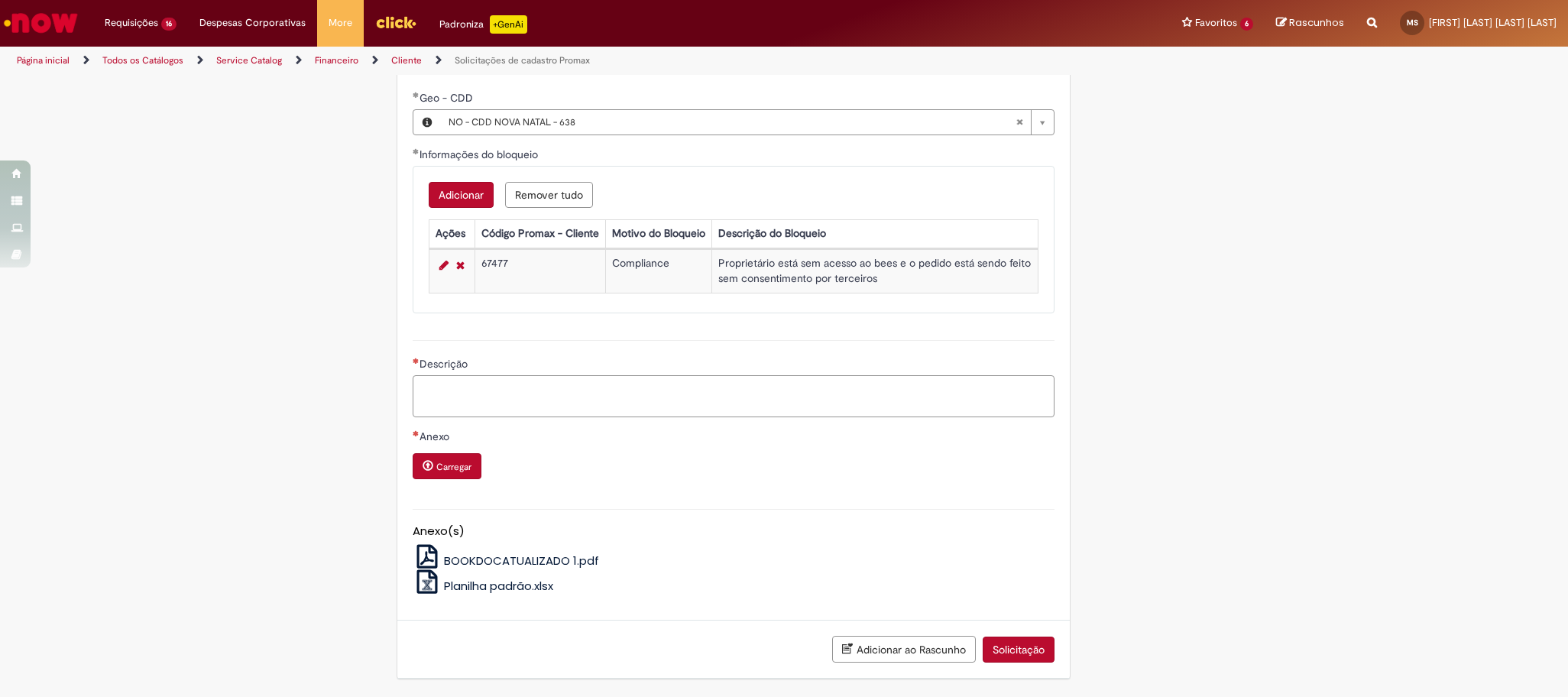 paste on "**********" 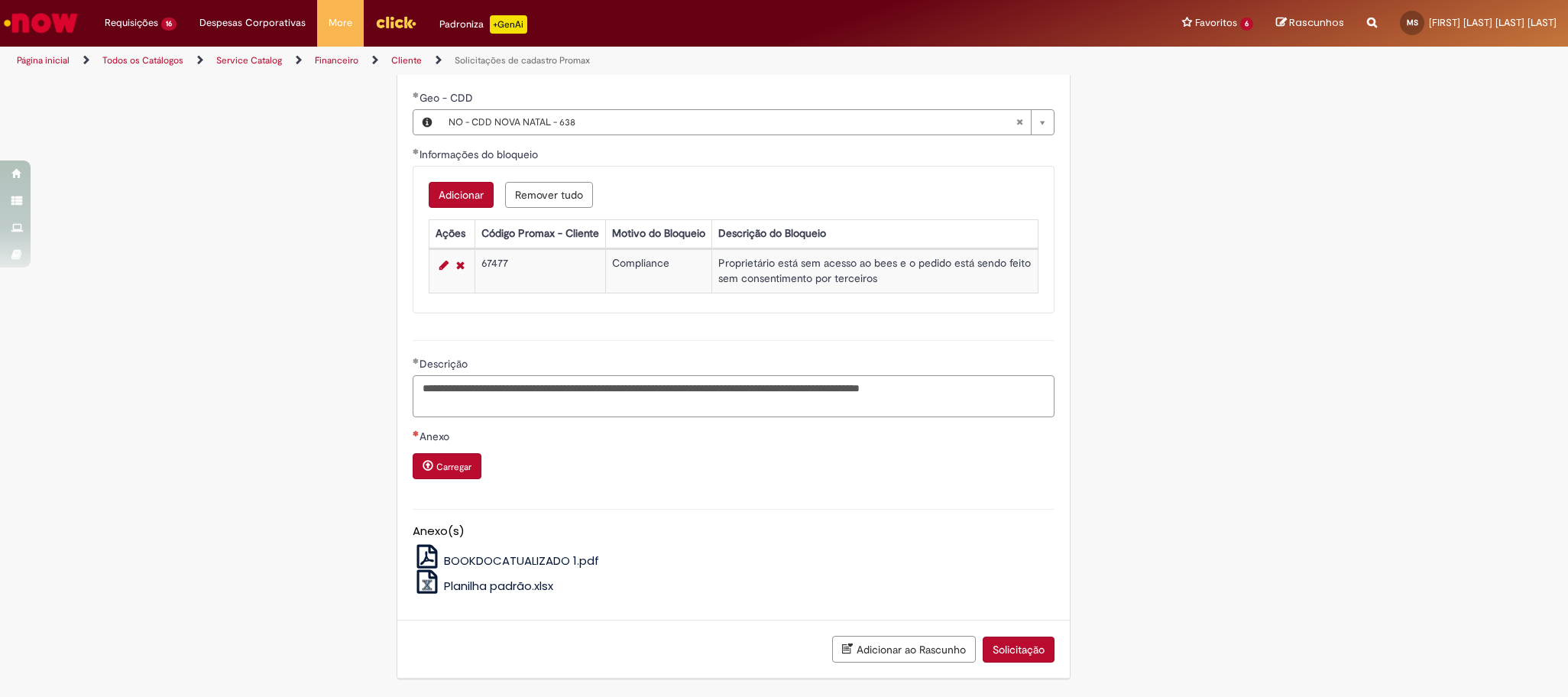 type on "**********" 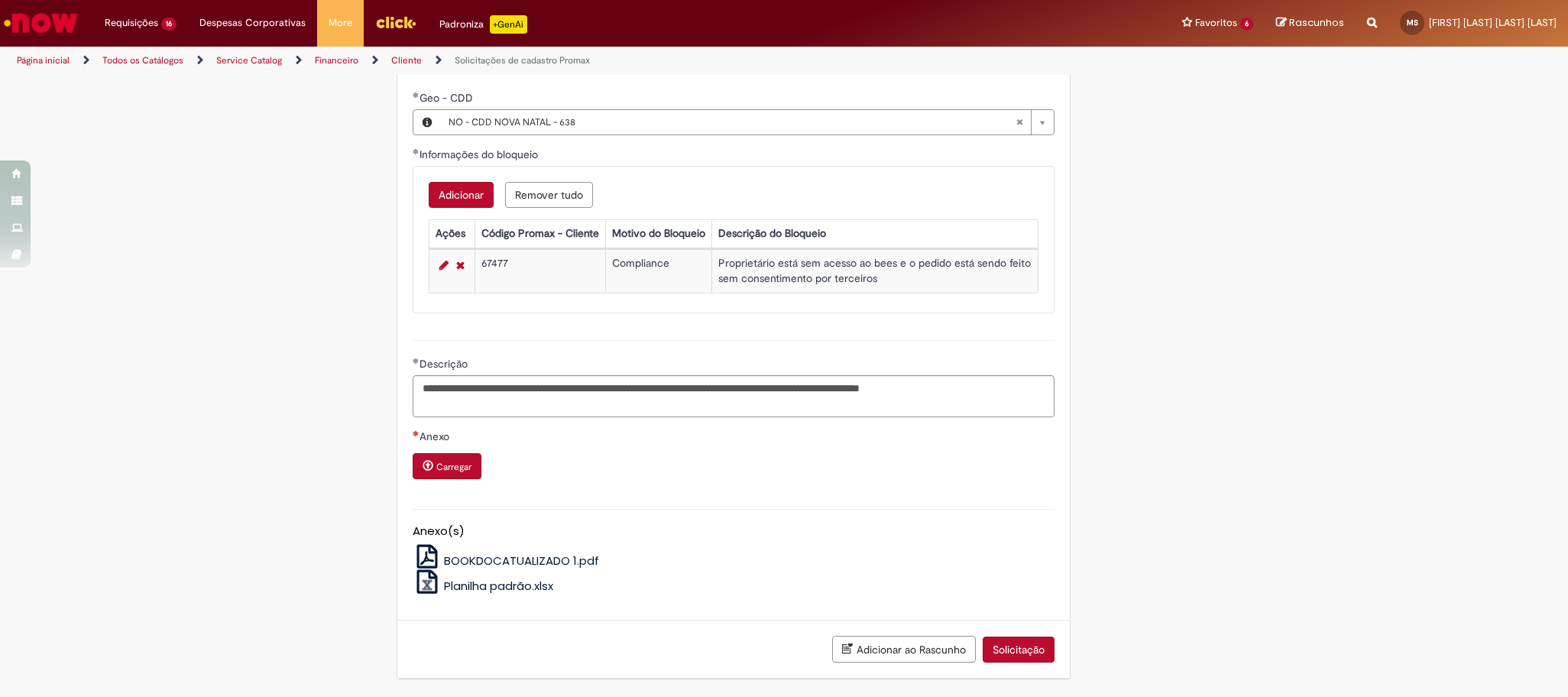 click on "BOOKDOCATUALIZADO 1.pdf" at bounding box center (734, 556) 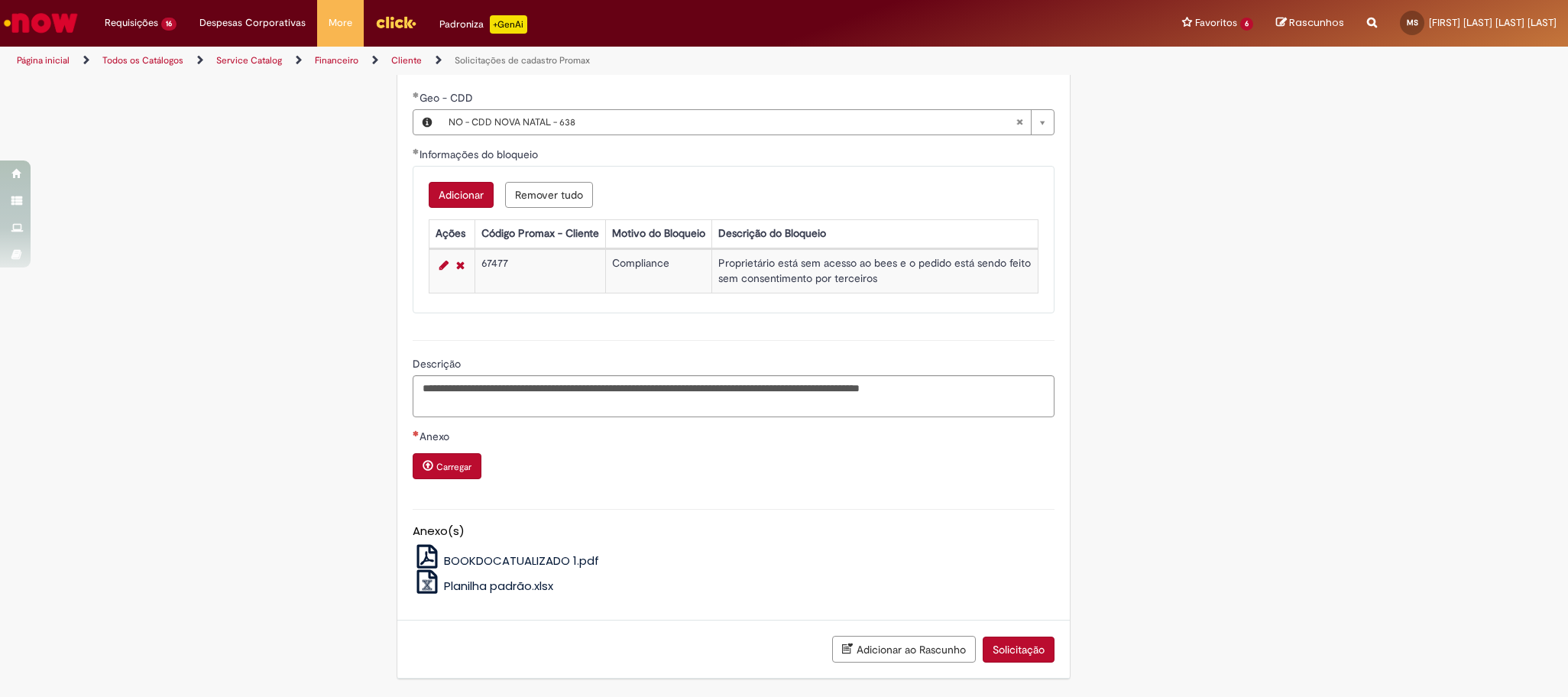 click on "**********" at bounding box center [734, 25] 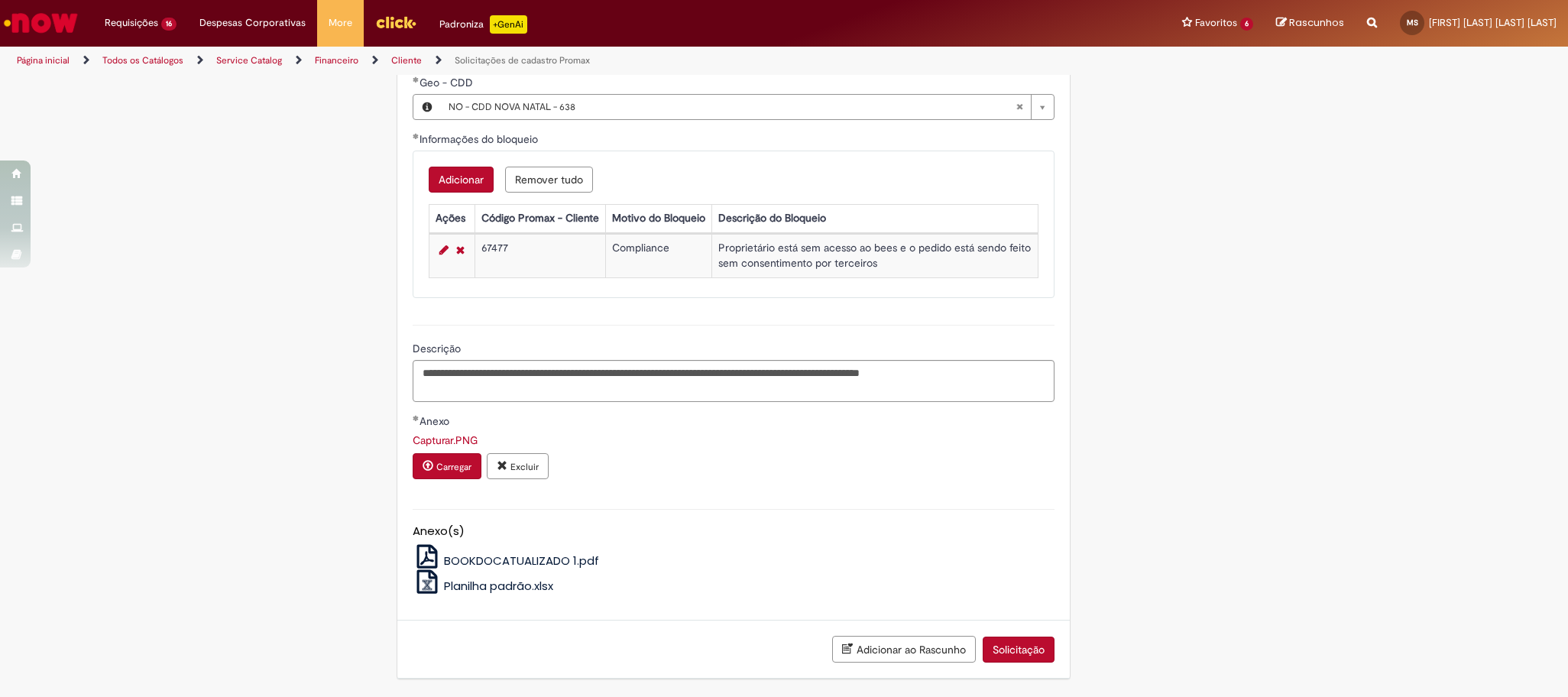 click on "Capturar.PNG
Carregar
Excluir" at bounding box center (734, 457) 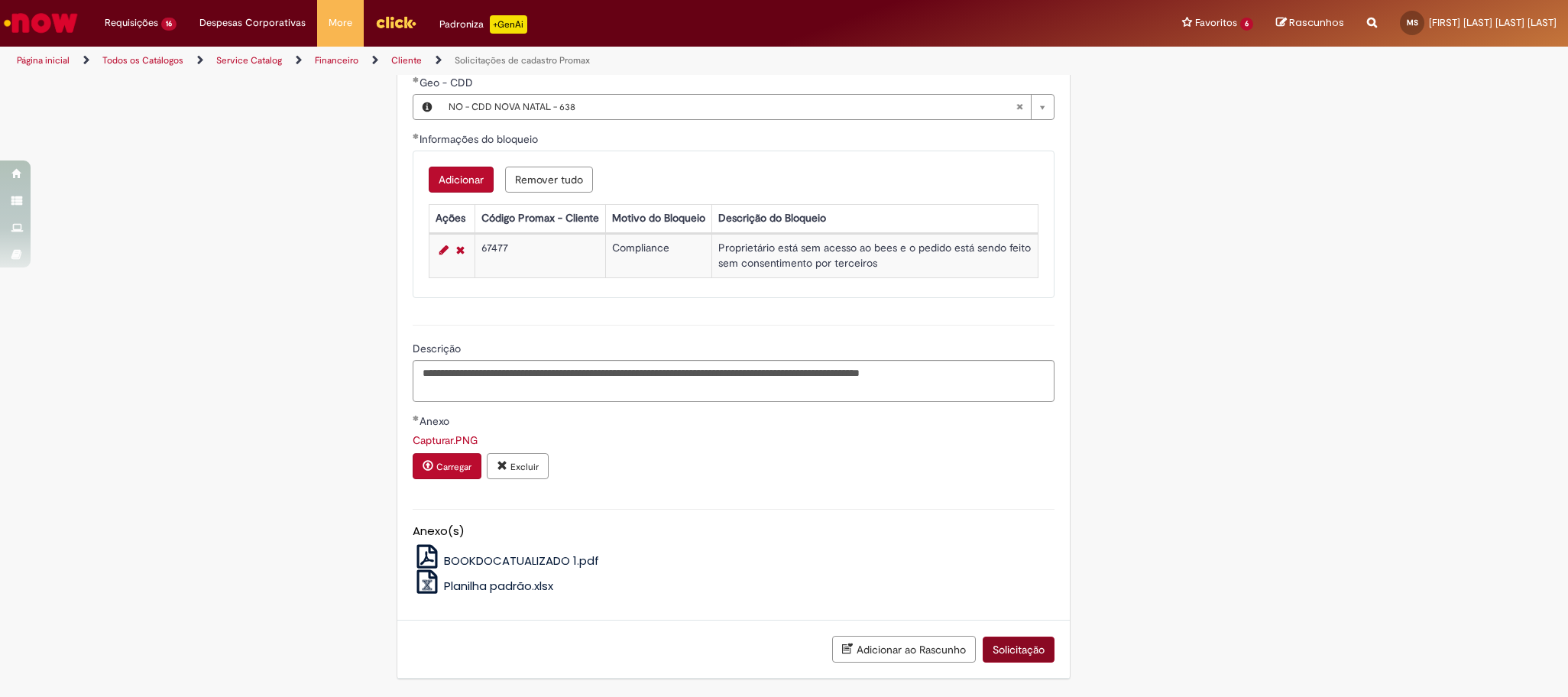 click on "Solicitação" at bounding box center (1019, 650) 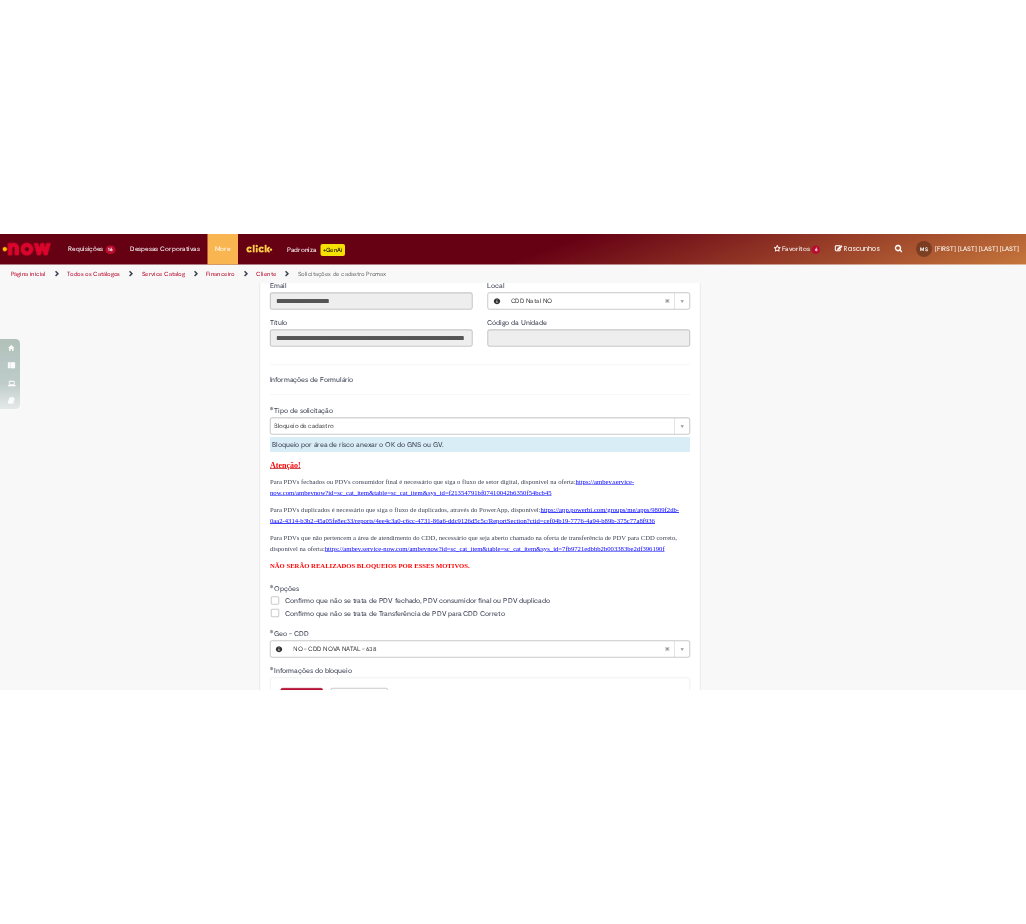 scroll, scrollTop: 0, scrollLeft: 0, axis: both 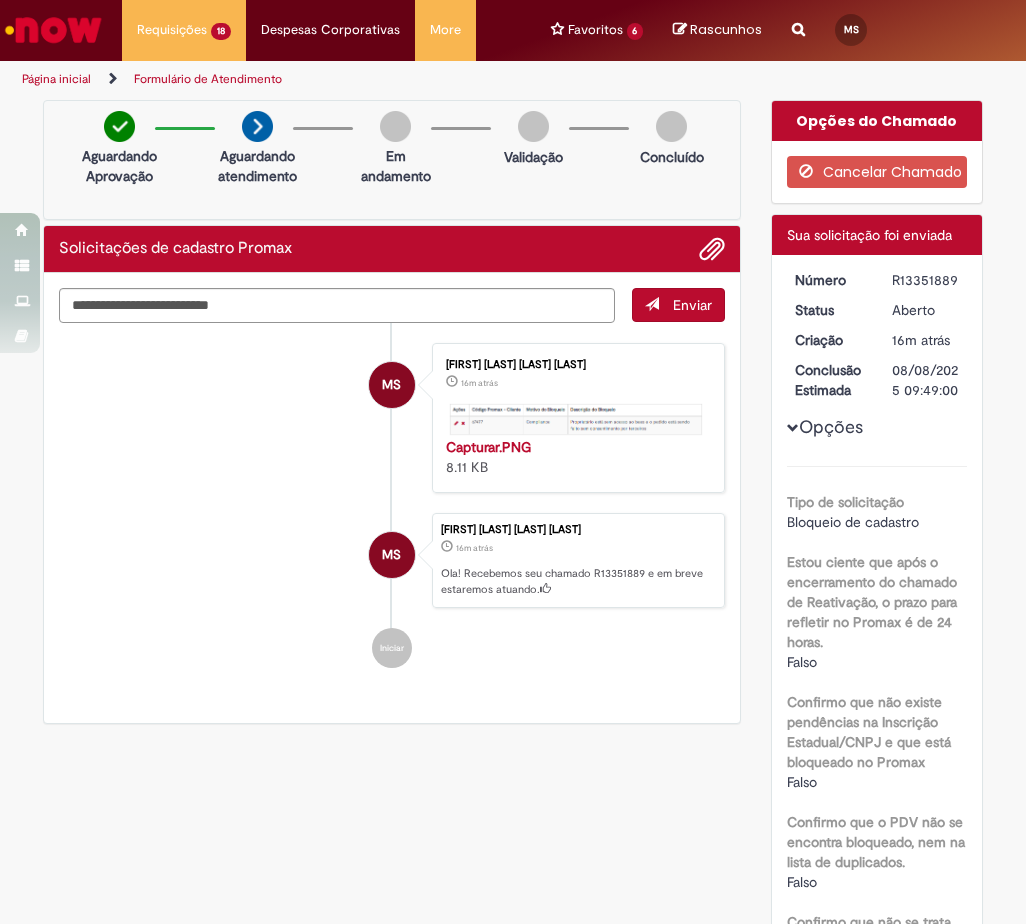 drag, startPoint x: 862, startPoint y: 279, endPoint x: 976, endPoint y: 289, distance: 114.43776 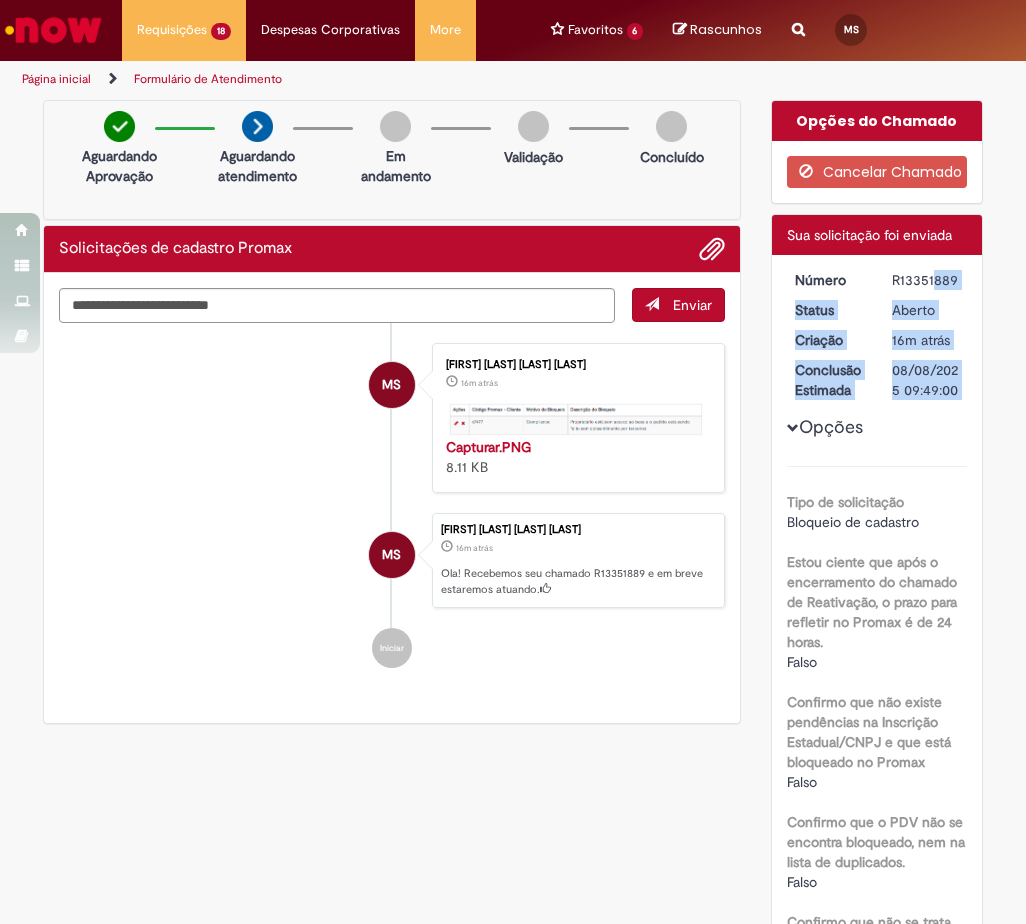 drag, startPoint x: 960, startPoint y: 294, endPoint x: 871, endPoint y: 283, distance: 89.6772 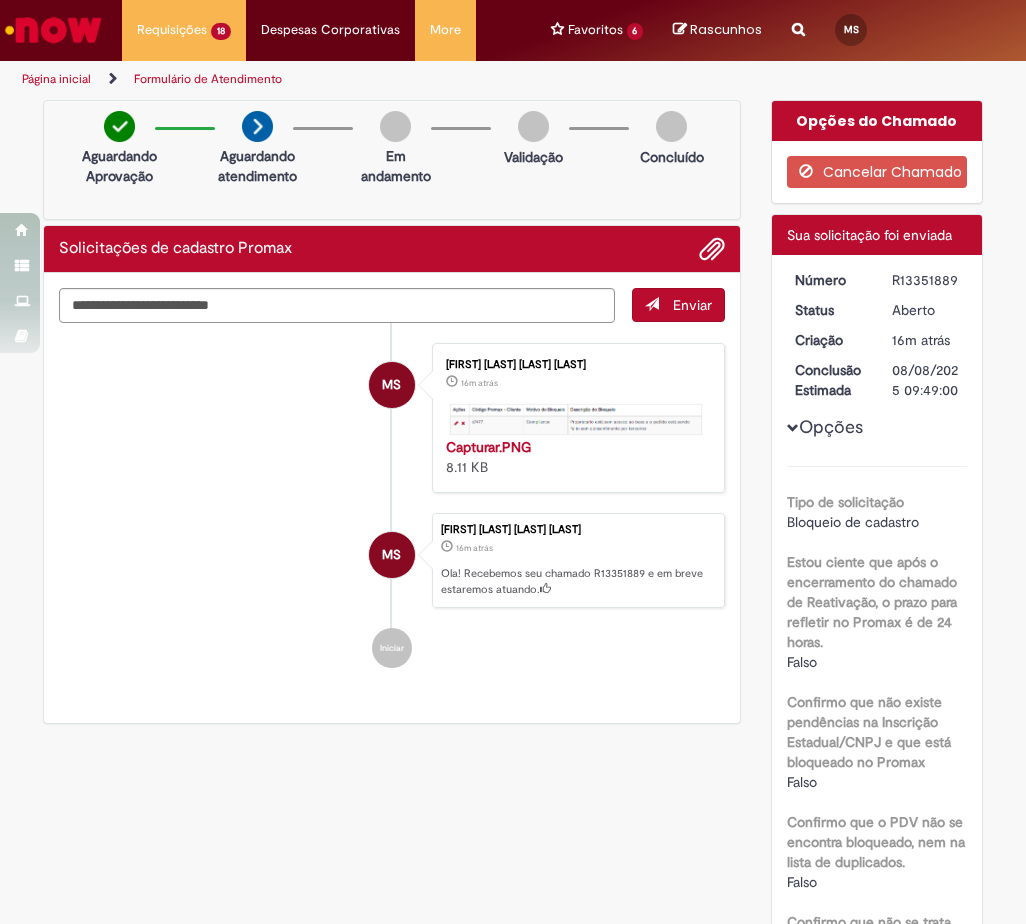 click on "R13351889" at bounding box center (926, 280) 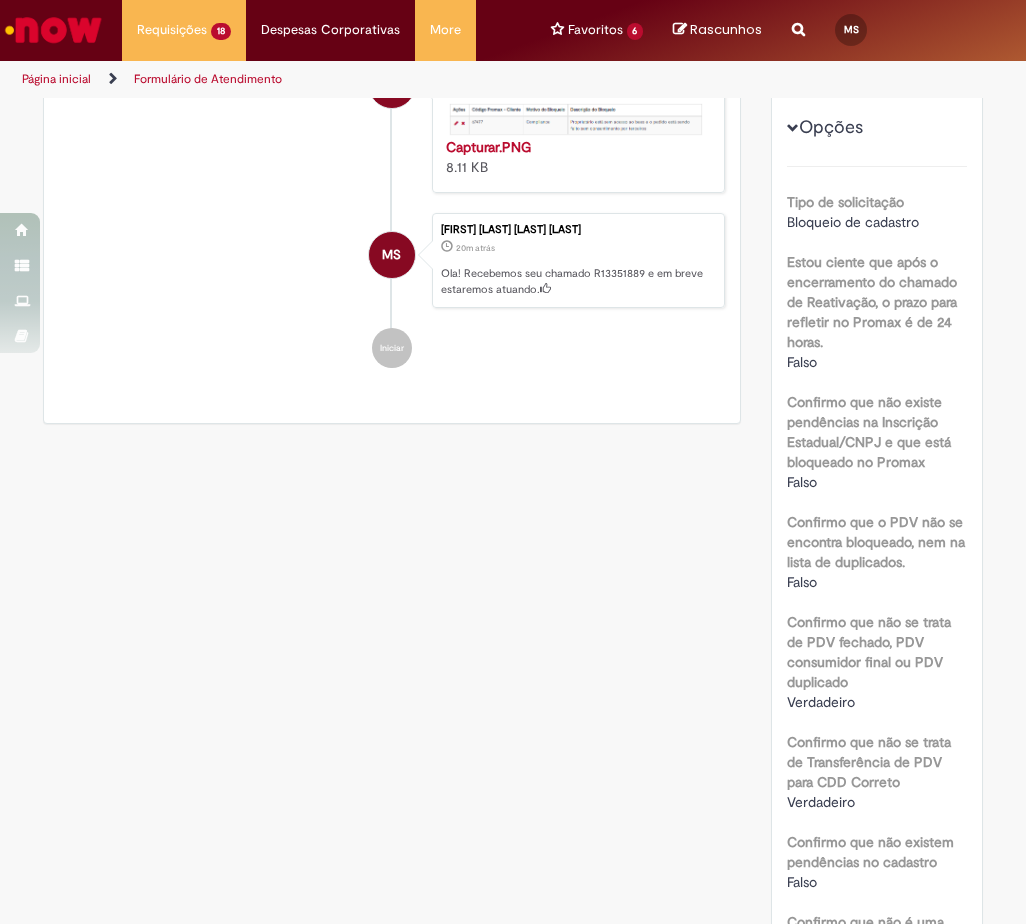 scroll, scrollTop: 0, scrollLeft: 0, axis: both 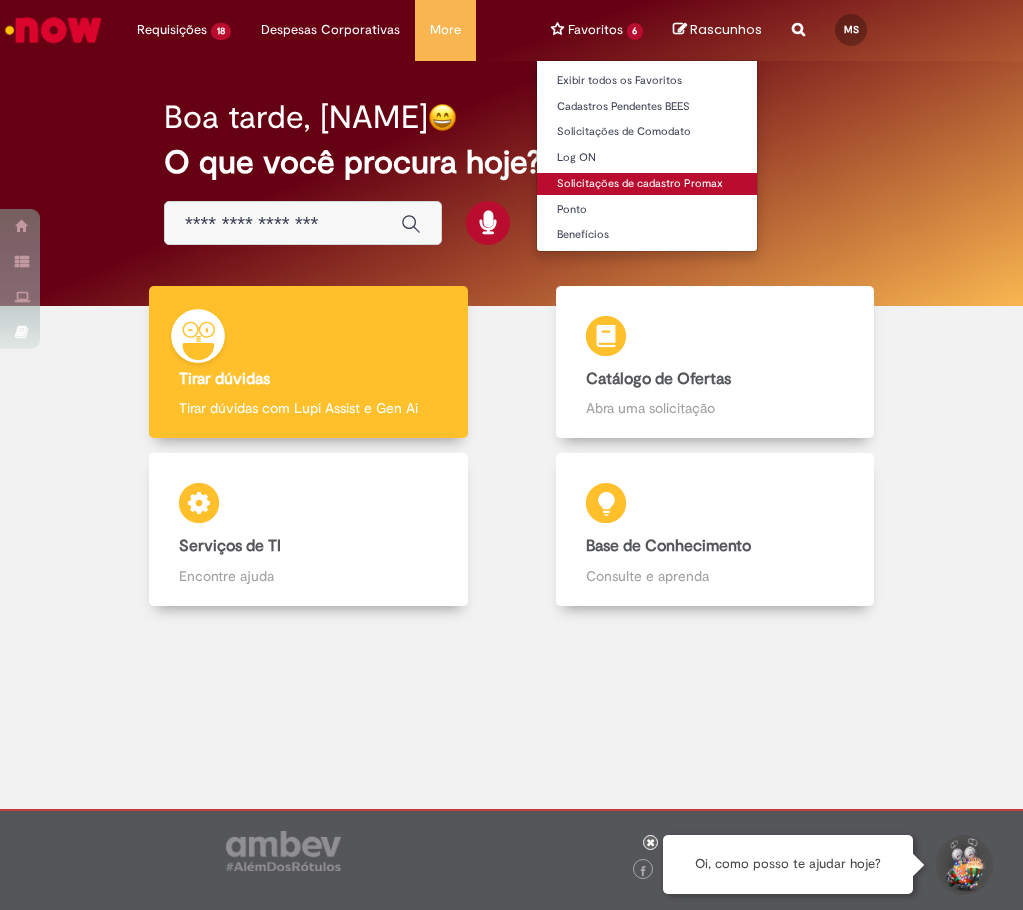 click on "Solicitações de cadastro Promax" at bounding box center [647, 184] 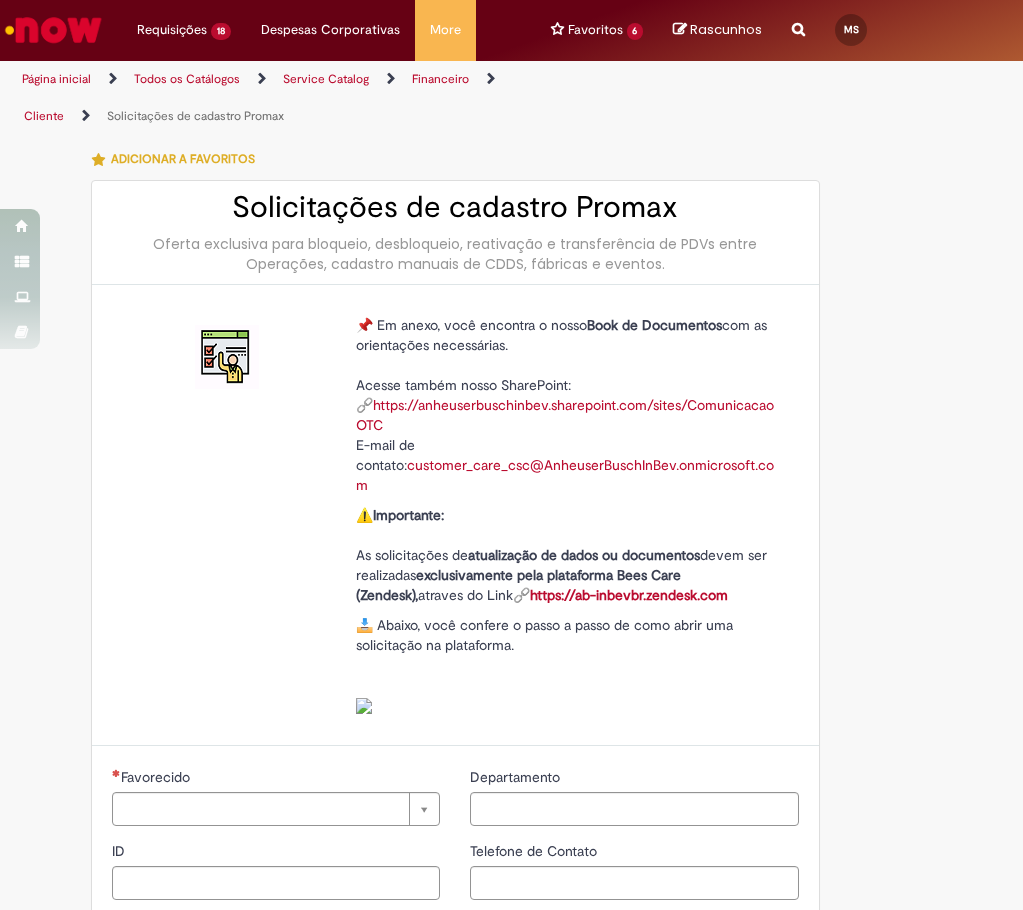 type on "********" 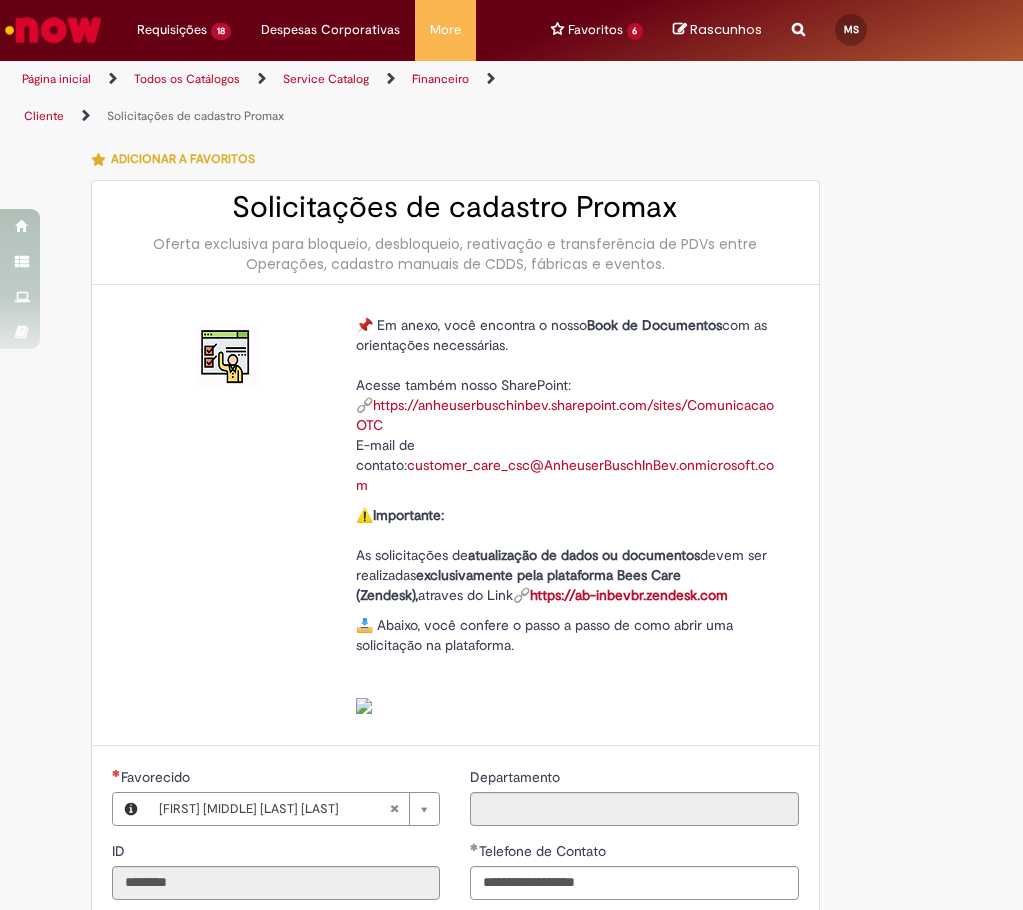 type on "**********" 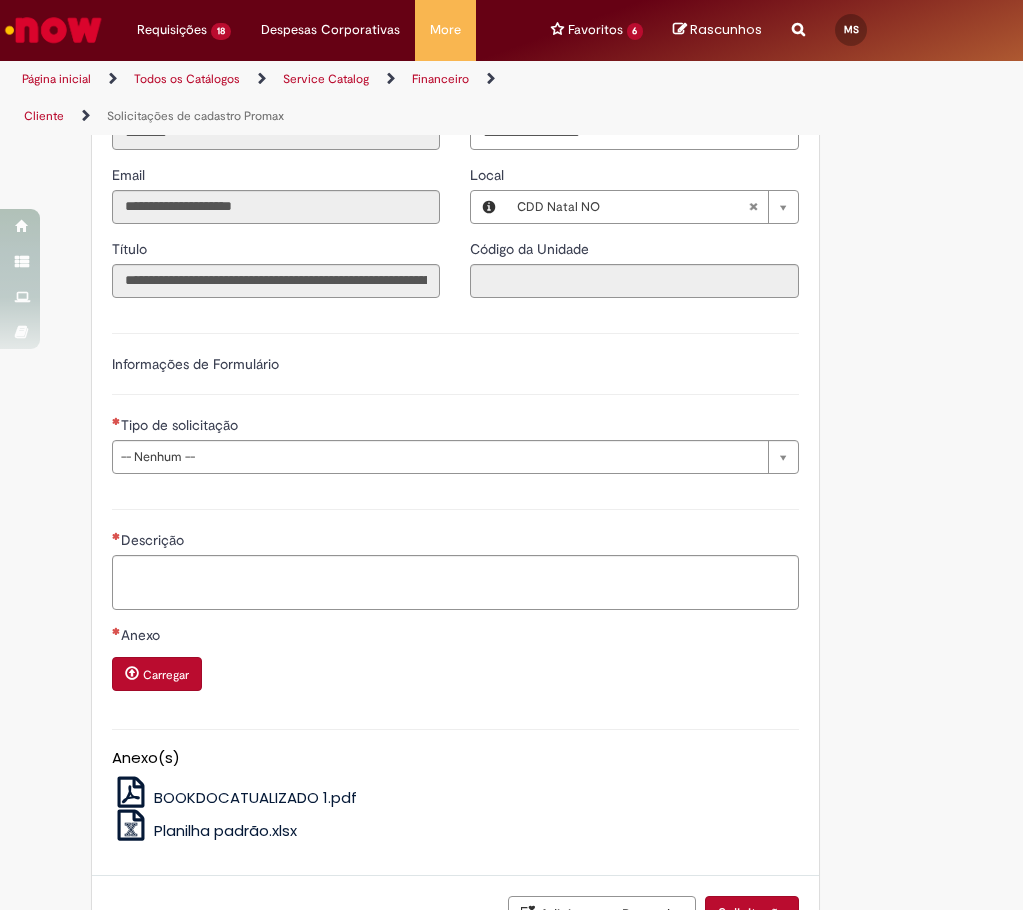 scroll, scrollTop: 804, scrollLeft: 0, axis: vertical 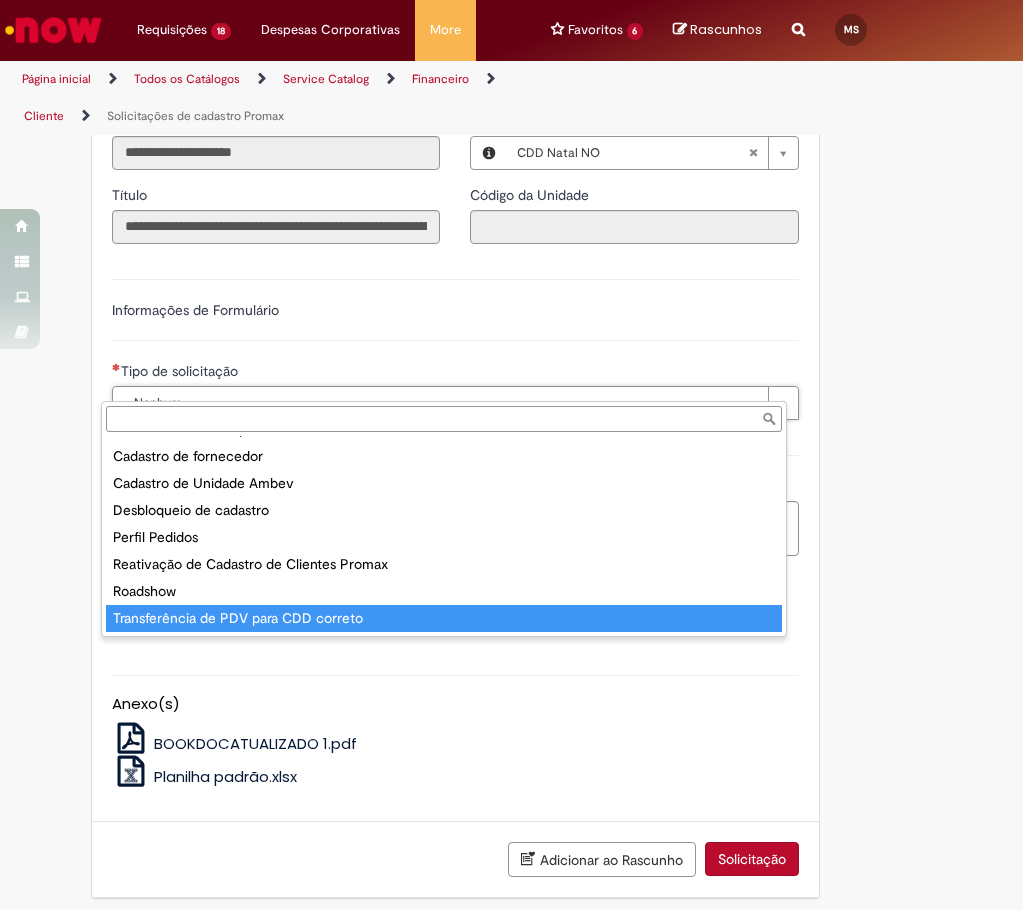 type on "**********" 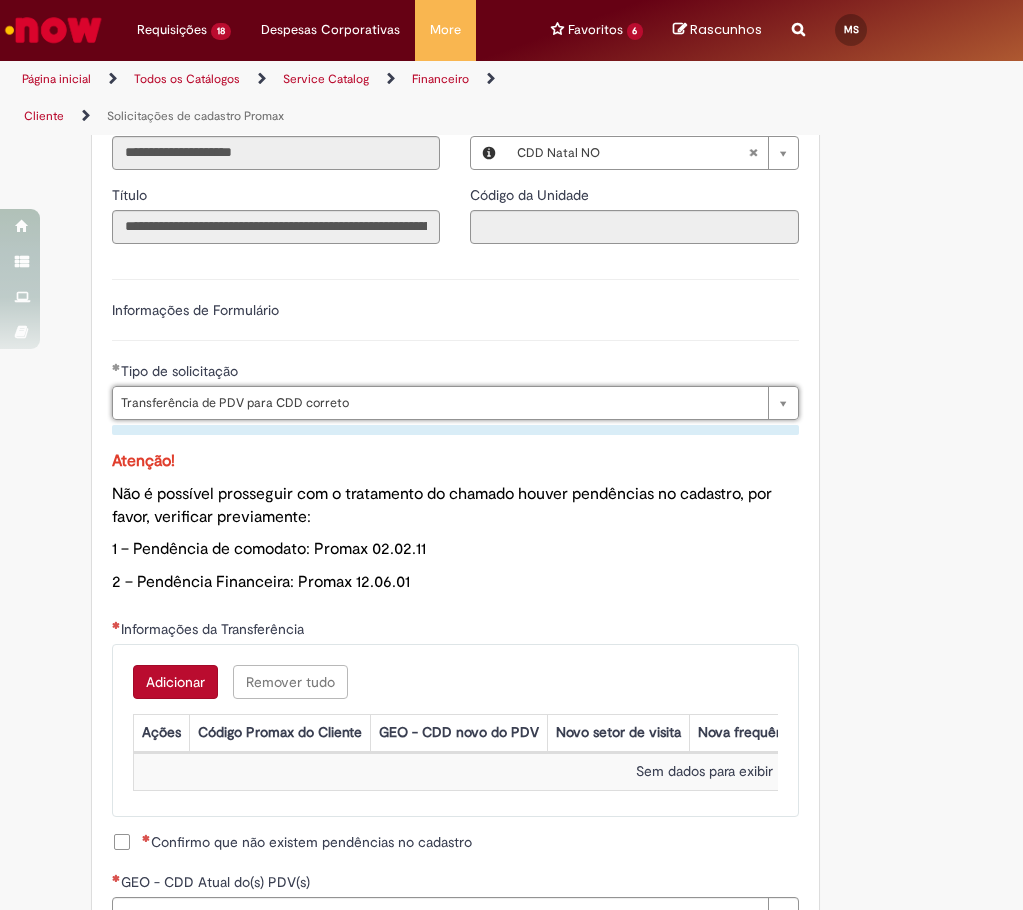 click on "Adicionar" at bounding box center (175, 682) 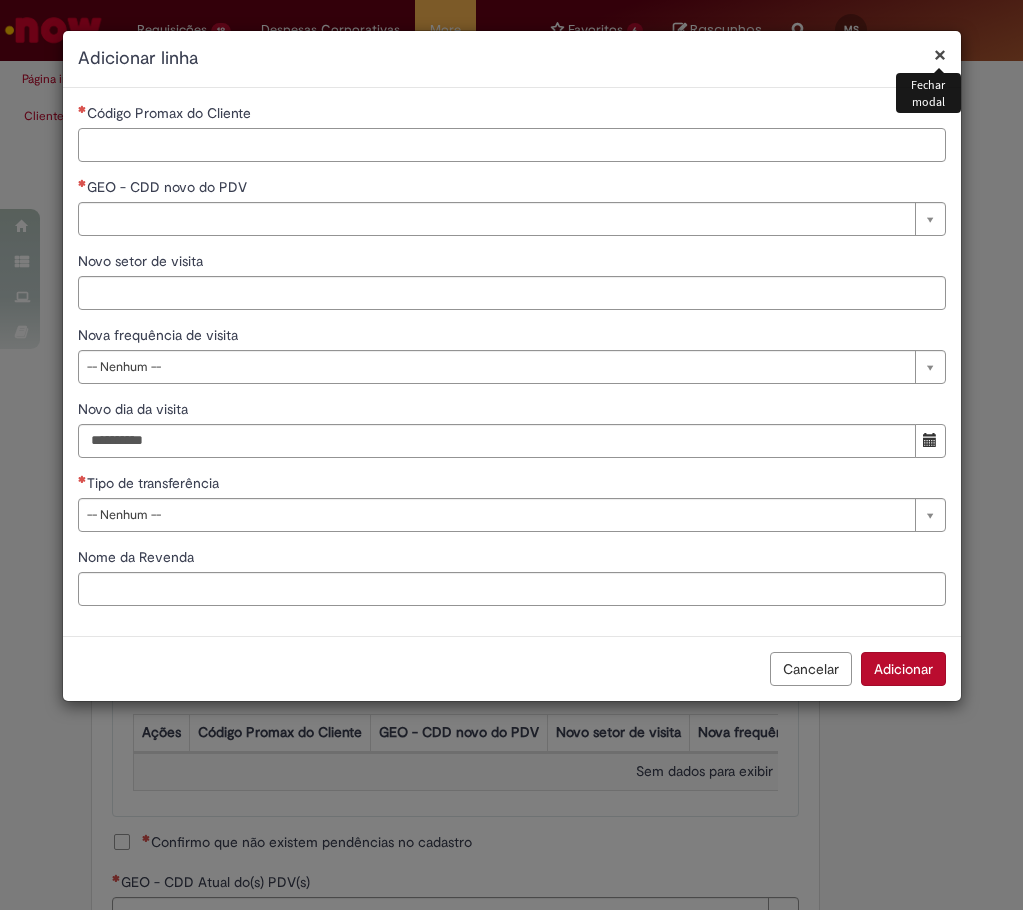 click on "Código Promax do Cliente" at bounding box center [512, 145] 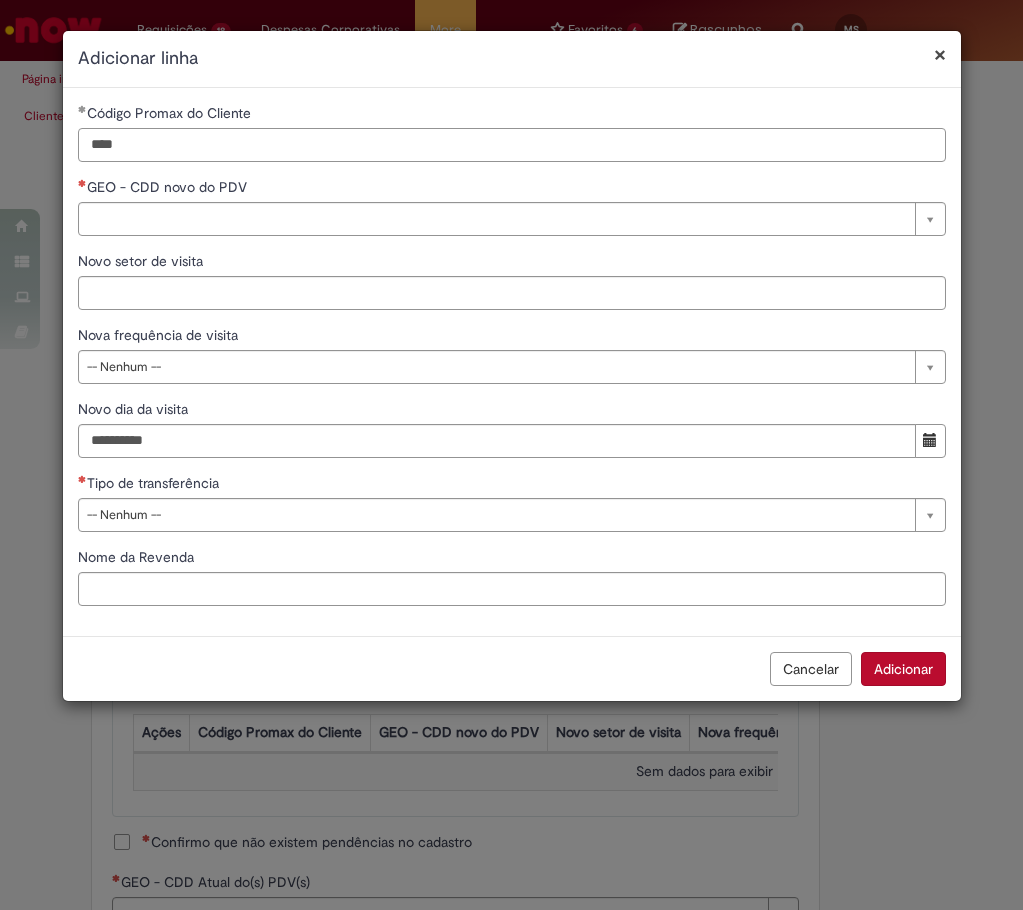 type on "****" 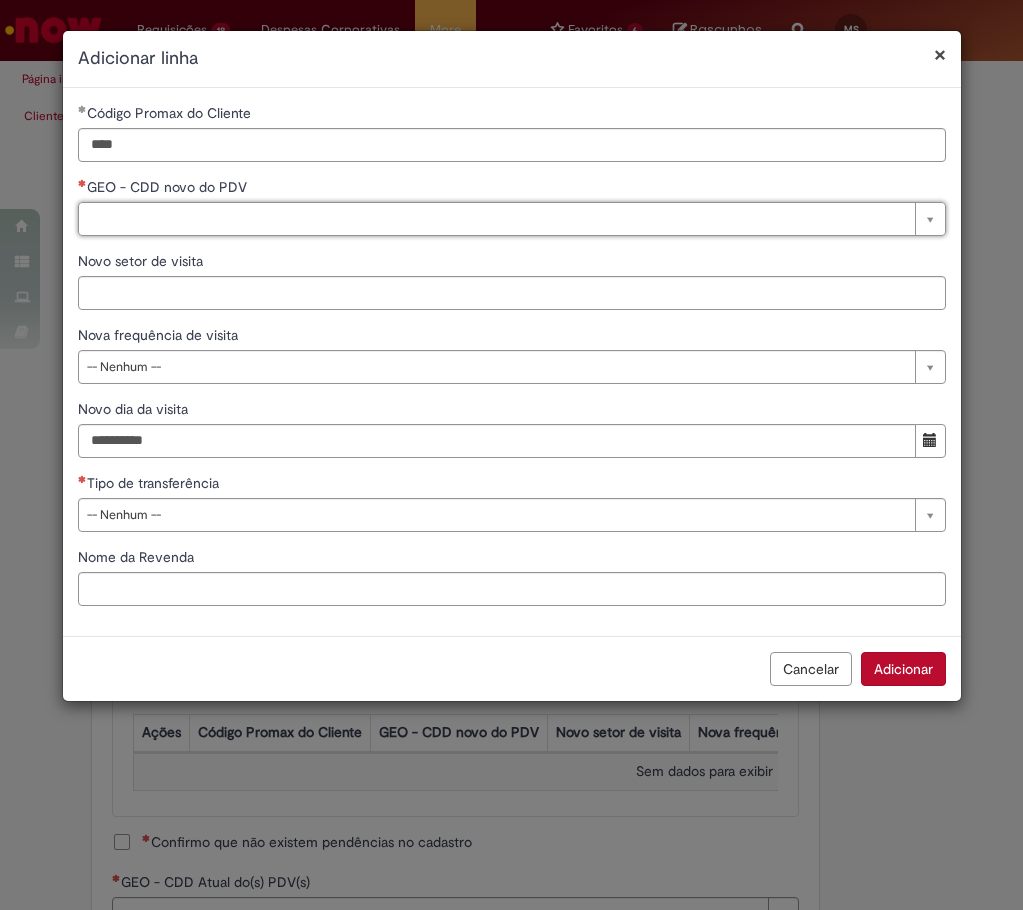 type on "*" 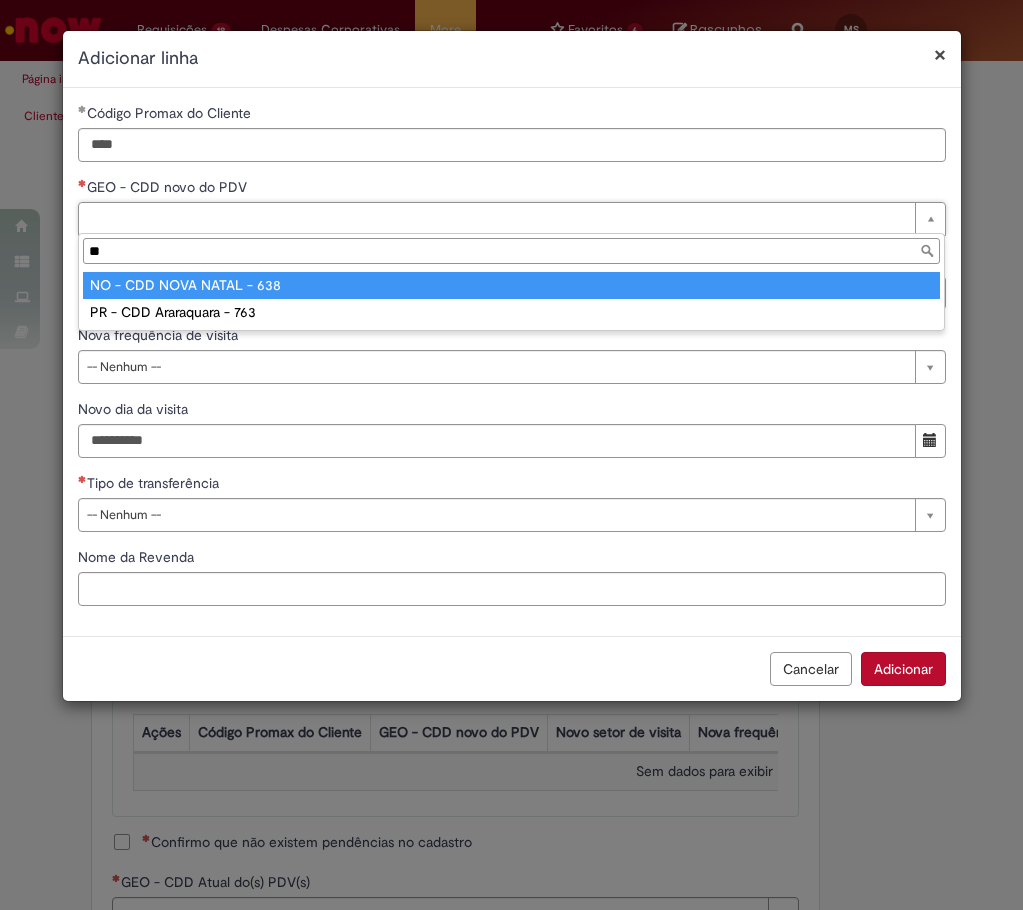type on "***" 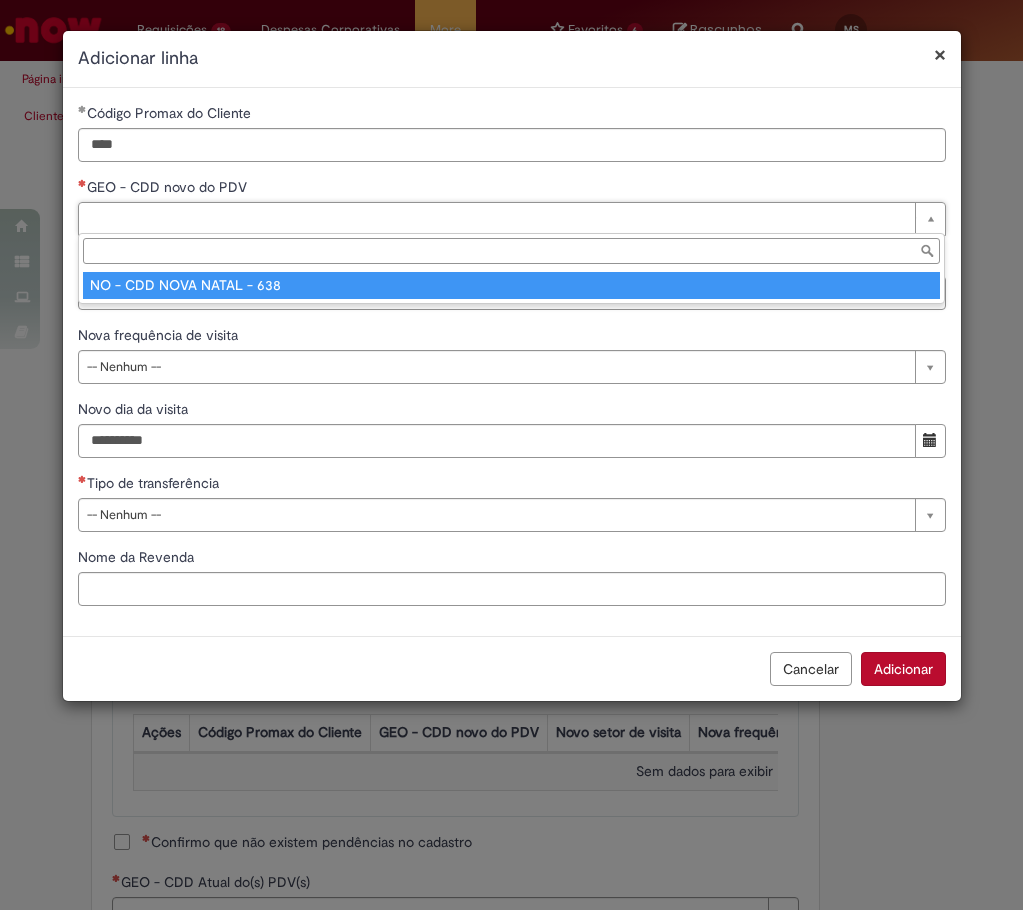 type on "**********" 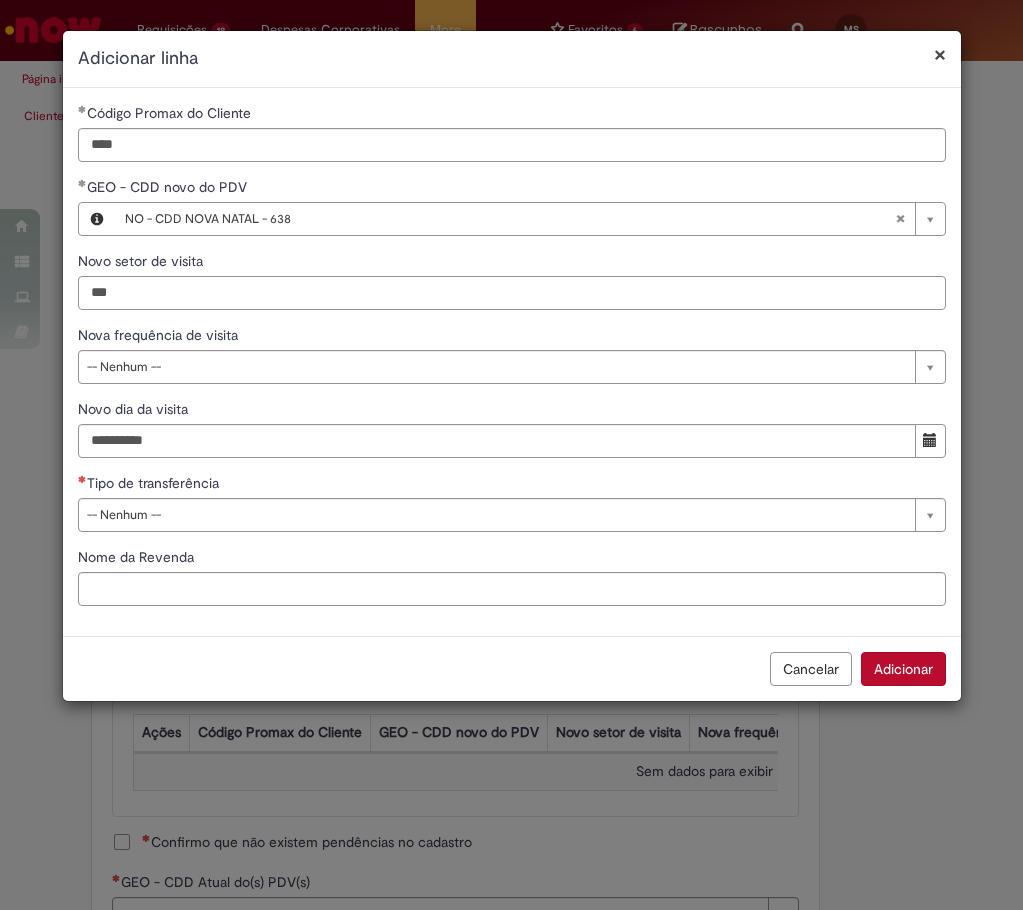 type on "***" 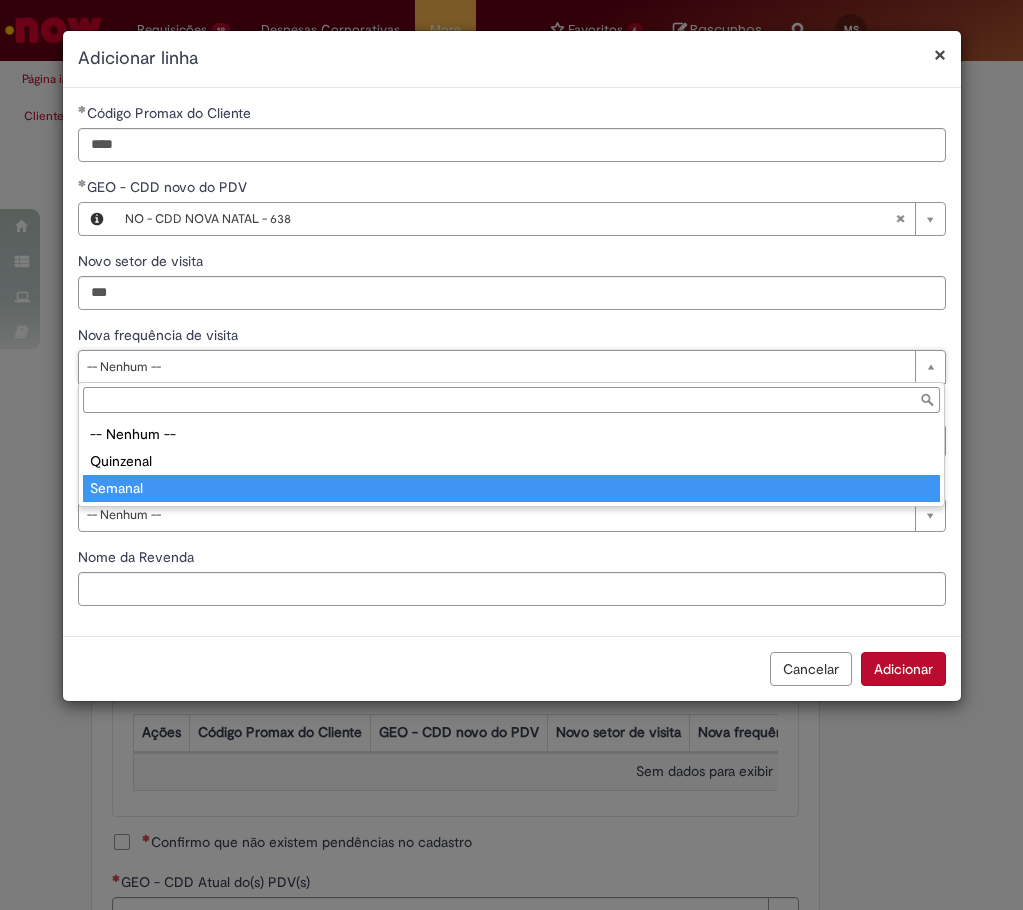 type on "*******" 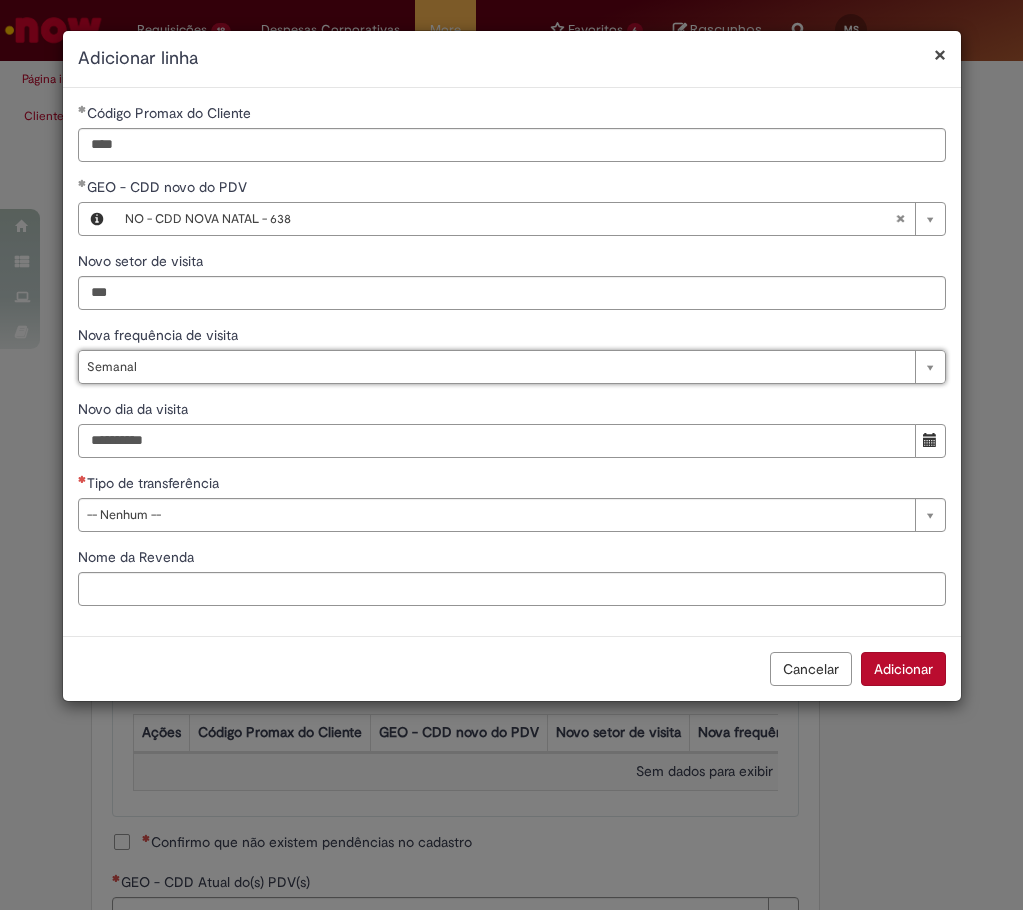 click on "Novo dia da visita" at bounding box center (497, 441) 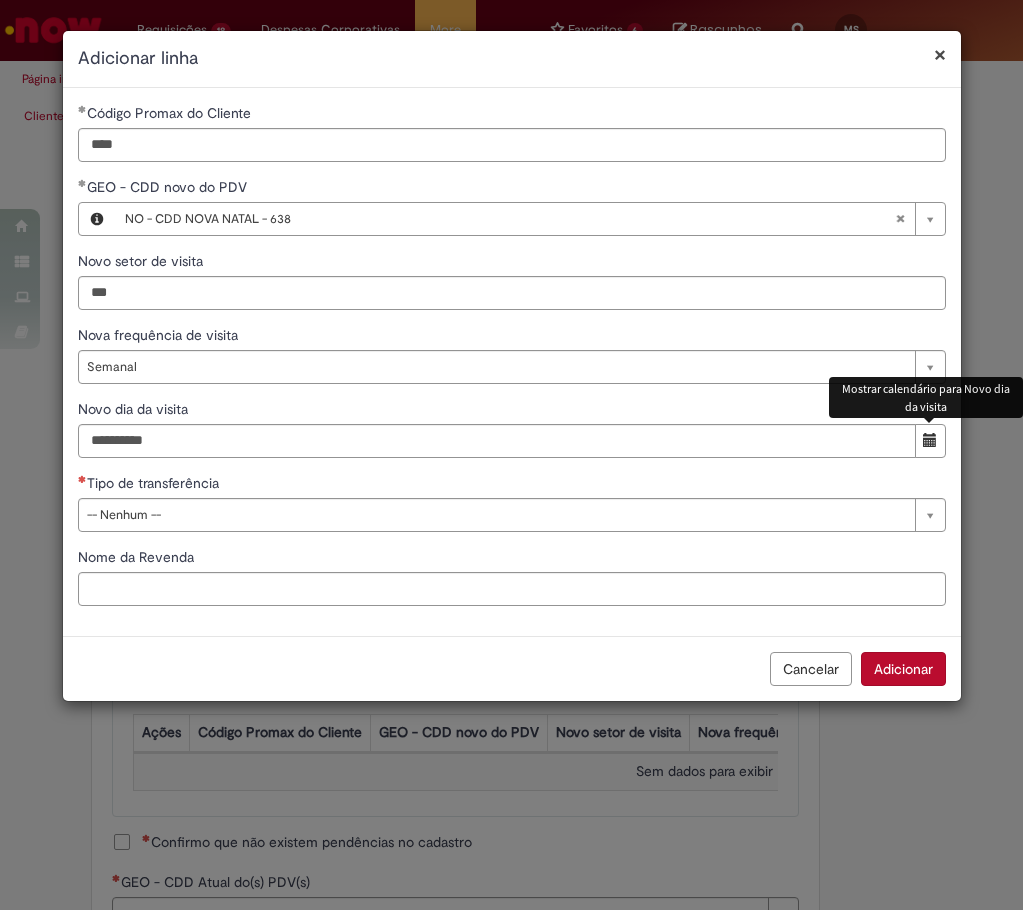 click at bounding box center (930, 441) 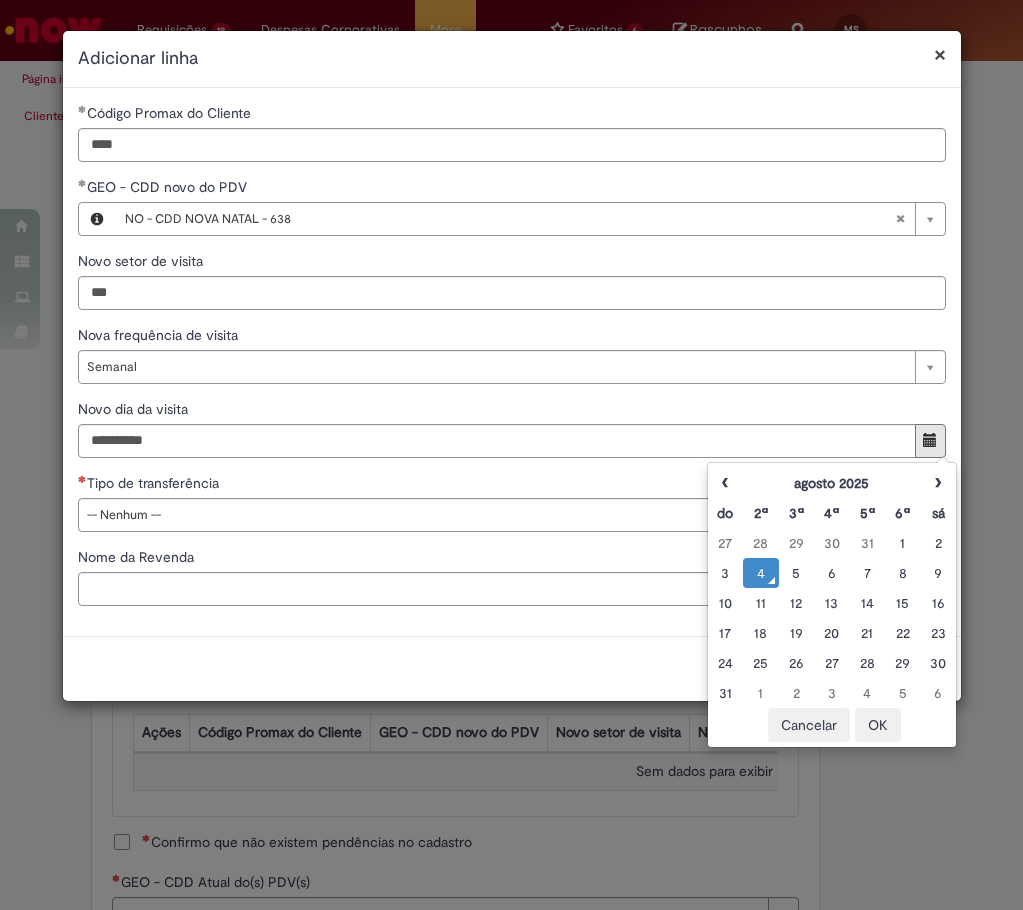 click on "4" at bounding box center (760, 573) 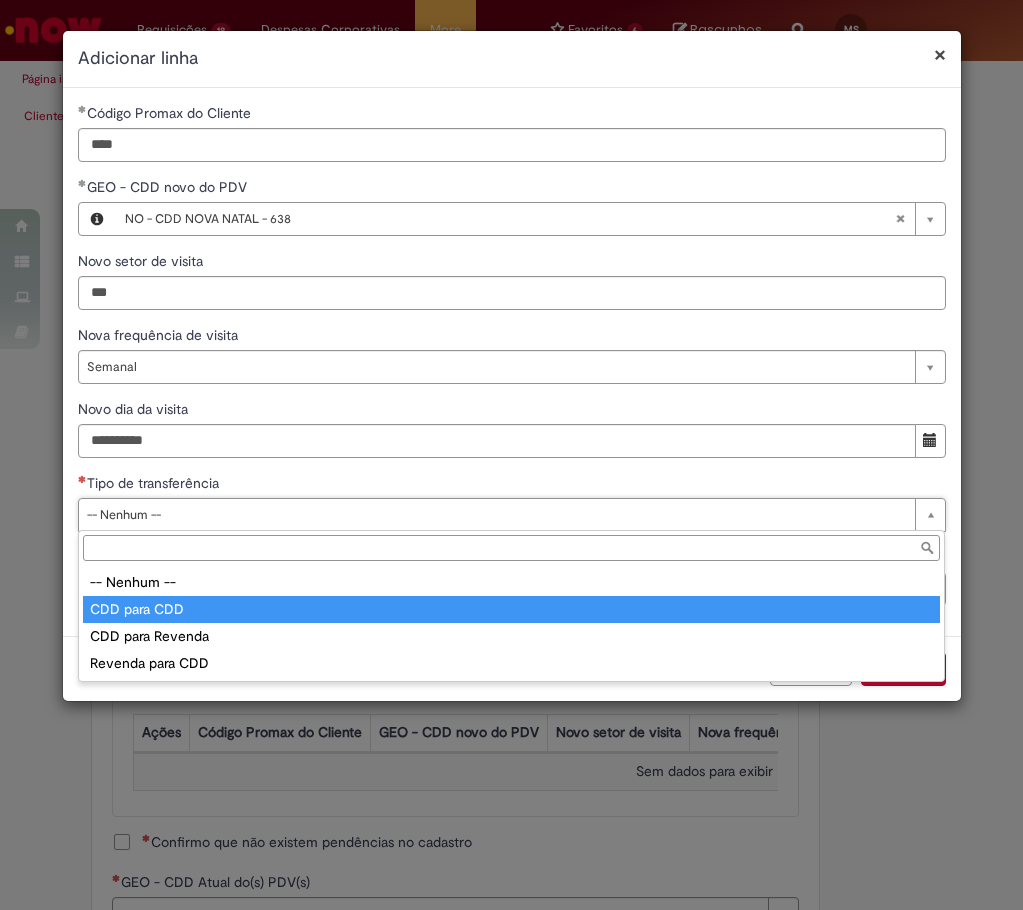 type on "**********" 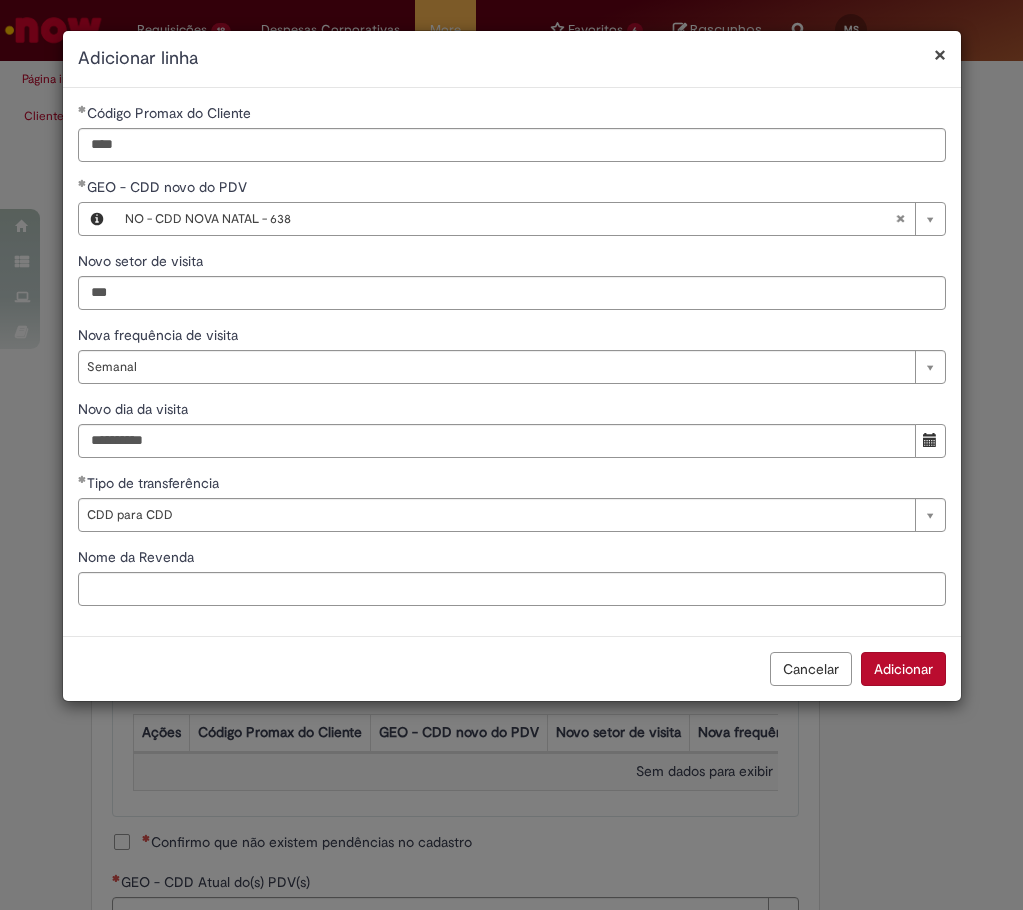 click on "Cancelar   Adicionar" at bounding box center (512, 668) 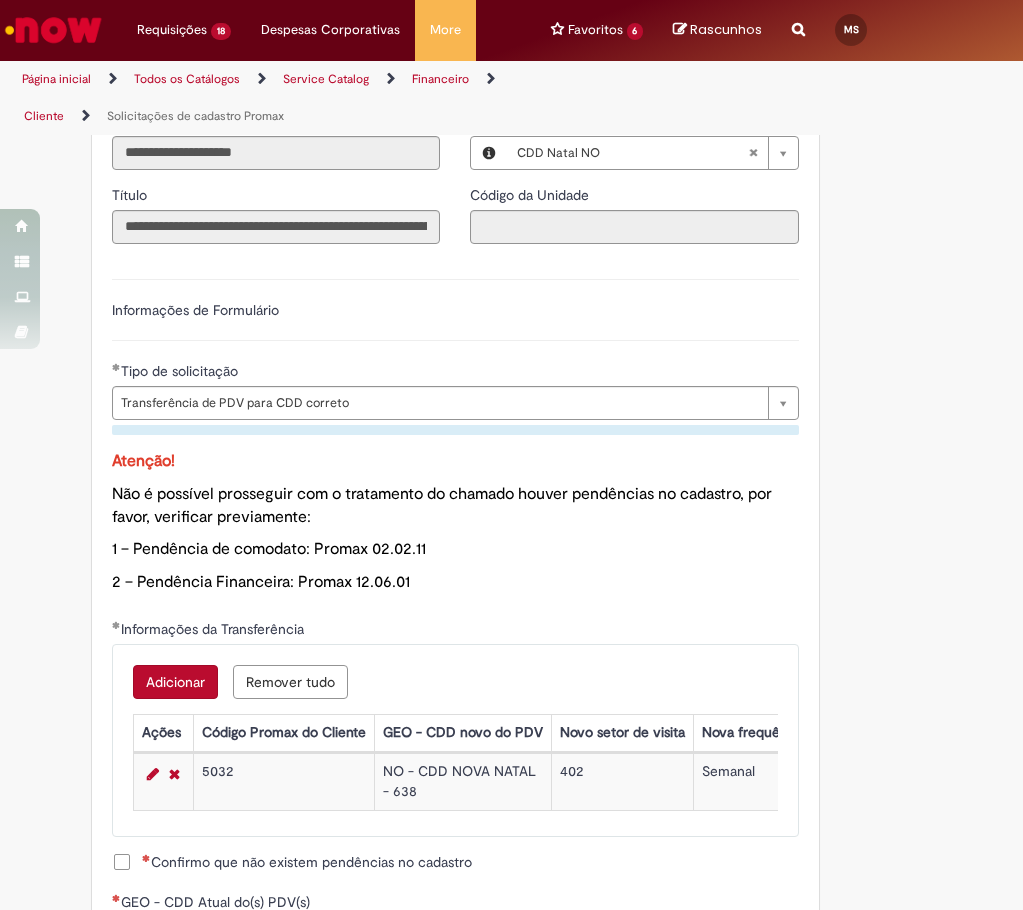 scroll, scrollTop: 1360, scrollLeft: 0, axis: vertical 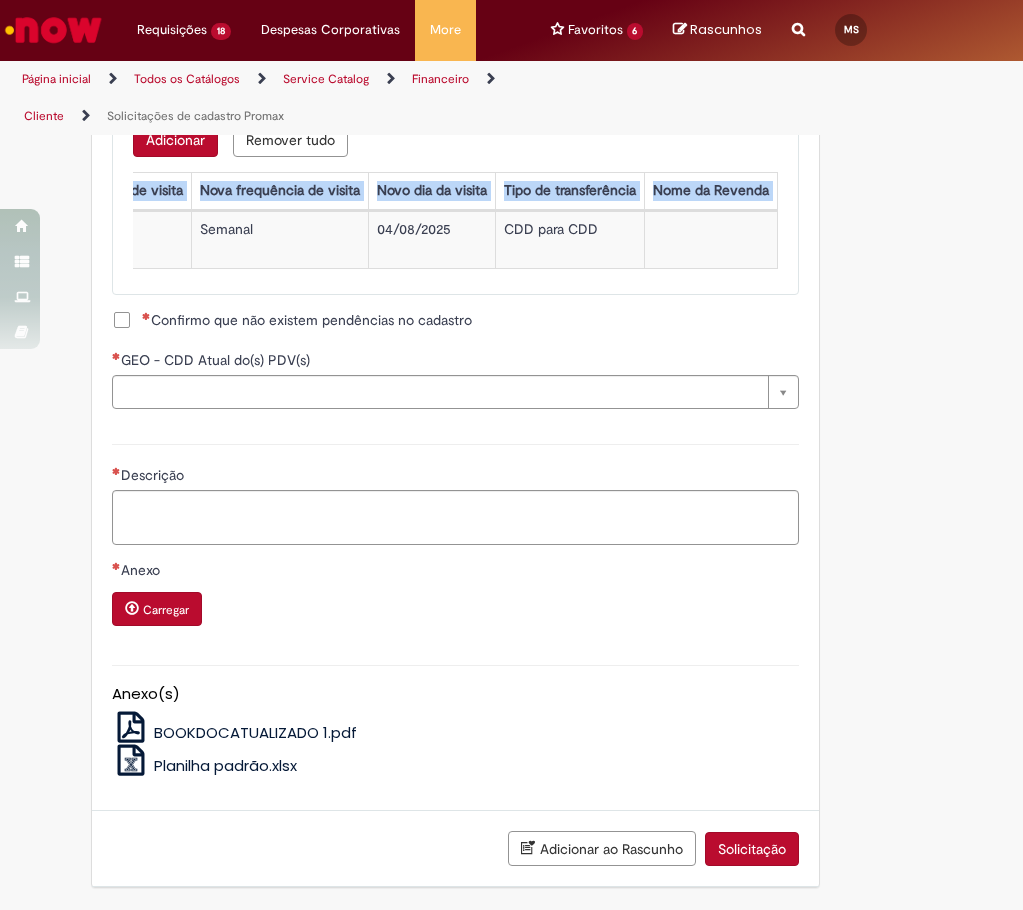 drag, startPoint x: 184, startPoint y: 186, endPoint x: 864, endPoint y: 228, distance: 681.29584 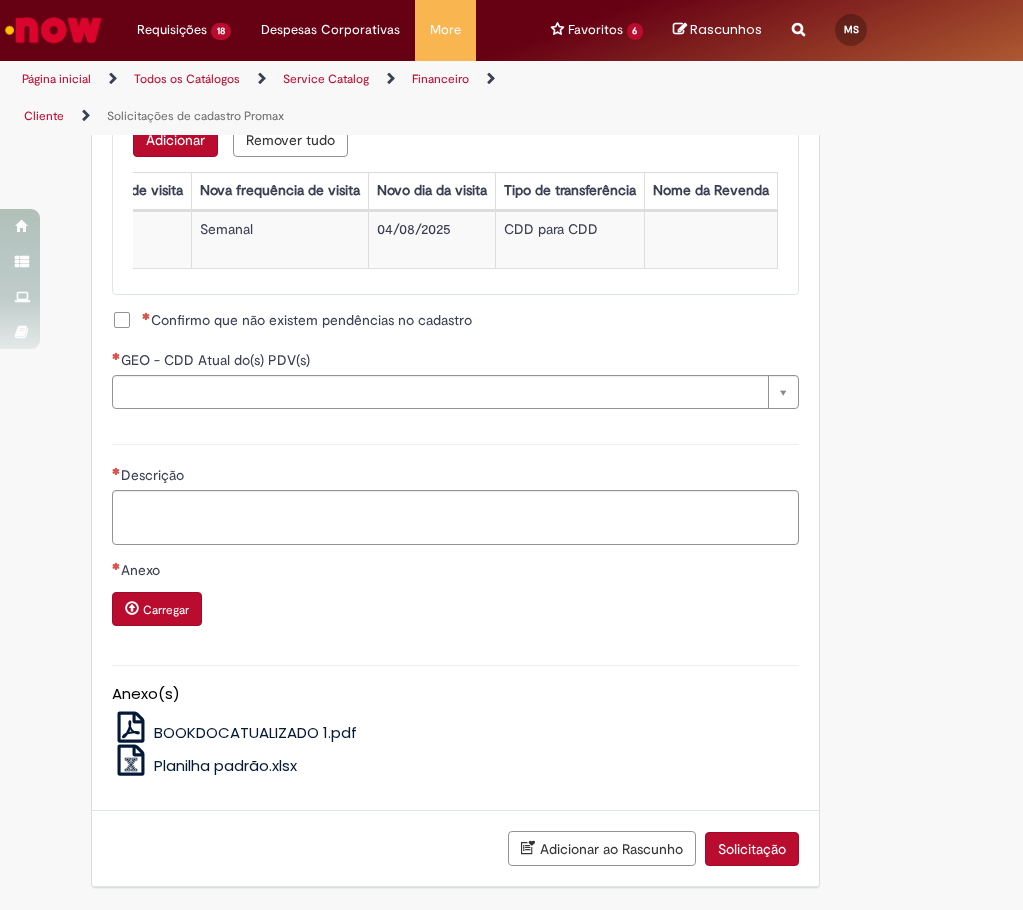 click on "Confirmo que não existem pendências no cadastro" at bounding box center (307, 320) 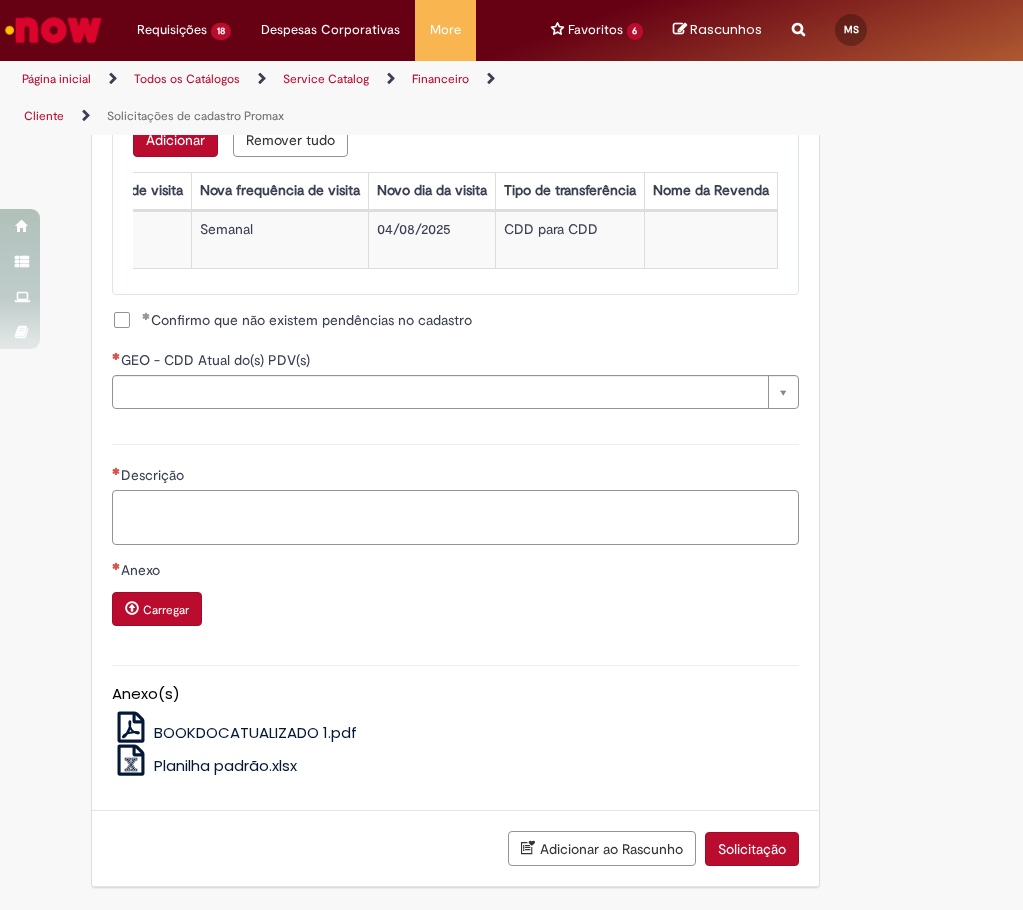 click on "Descrição" at bounding box center [455, 517] 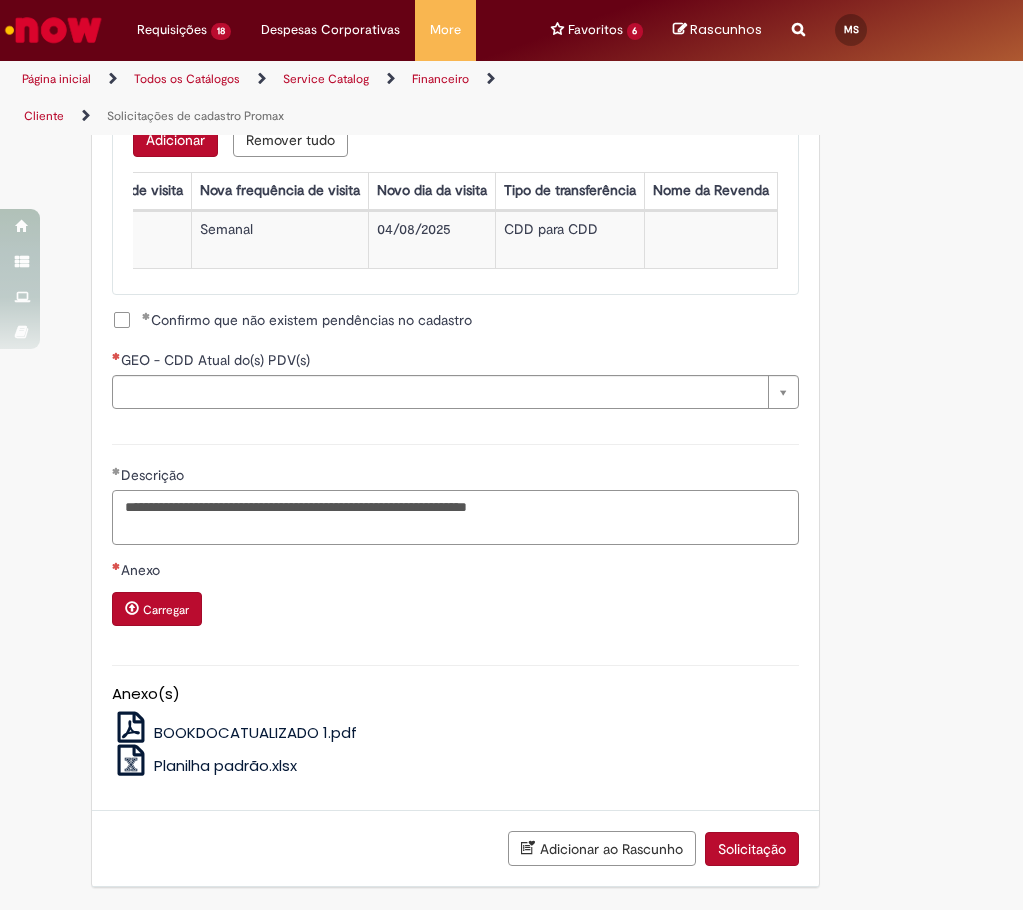 type on "**********" 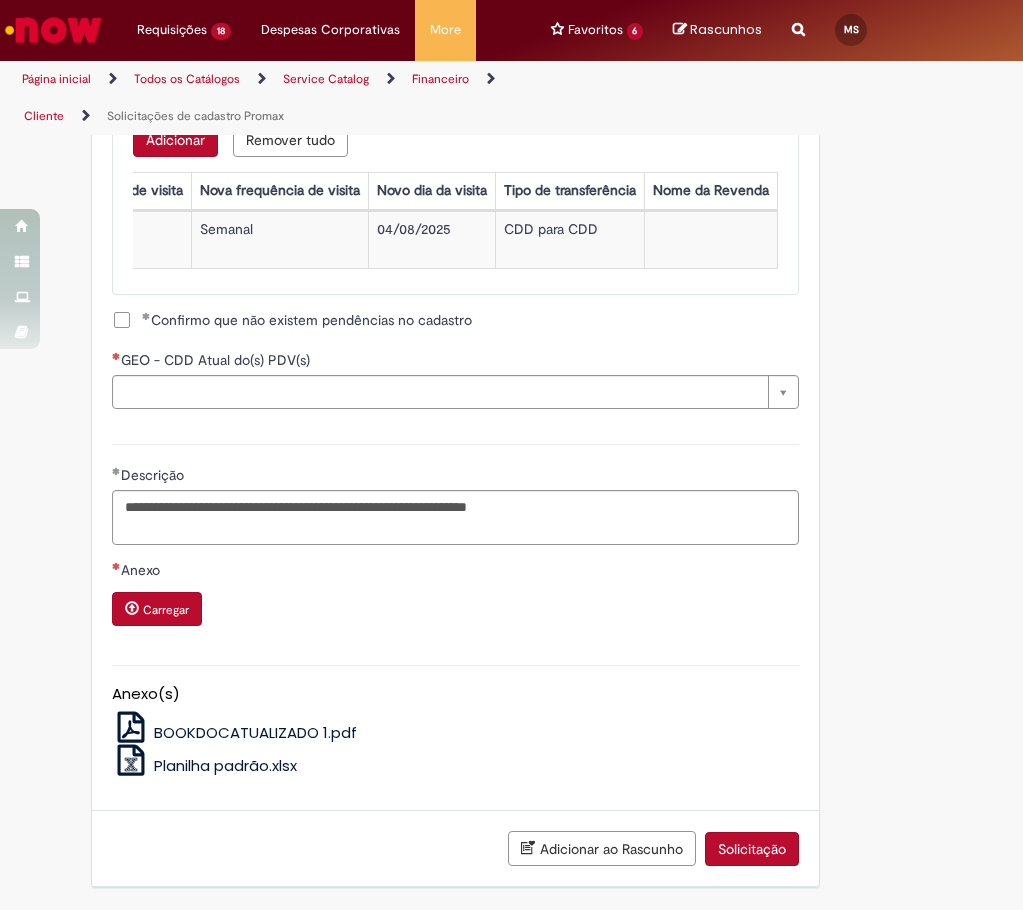click on "**********" at bounding box center (455, 70) 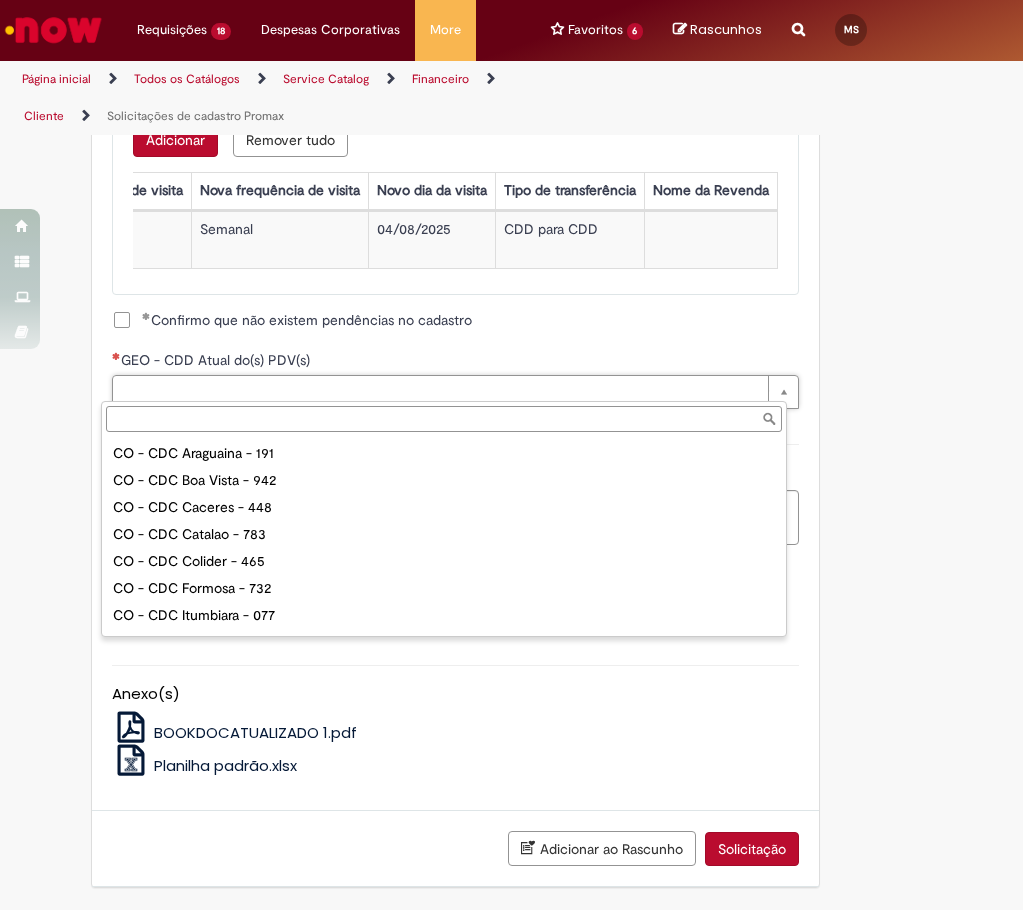 click on "GEO - CDD Atual do(s) PDV(s)" at bounding box center (444, 419) 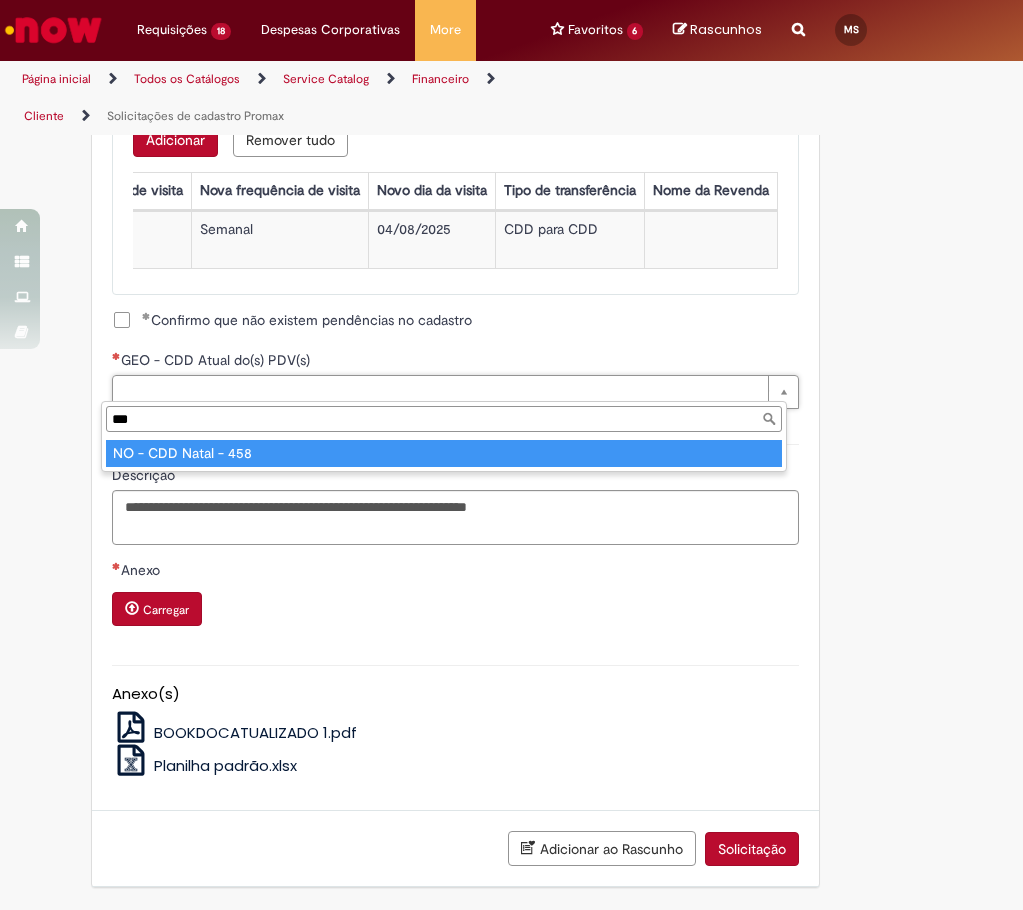 type on "***" 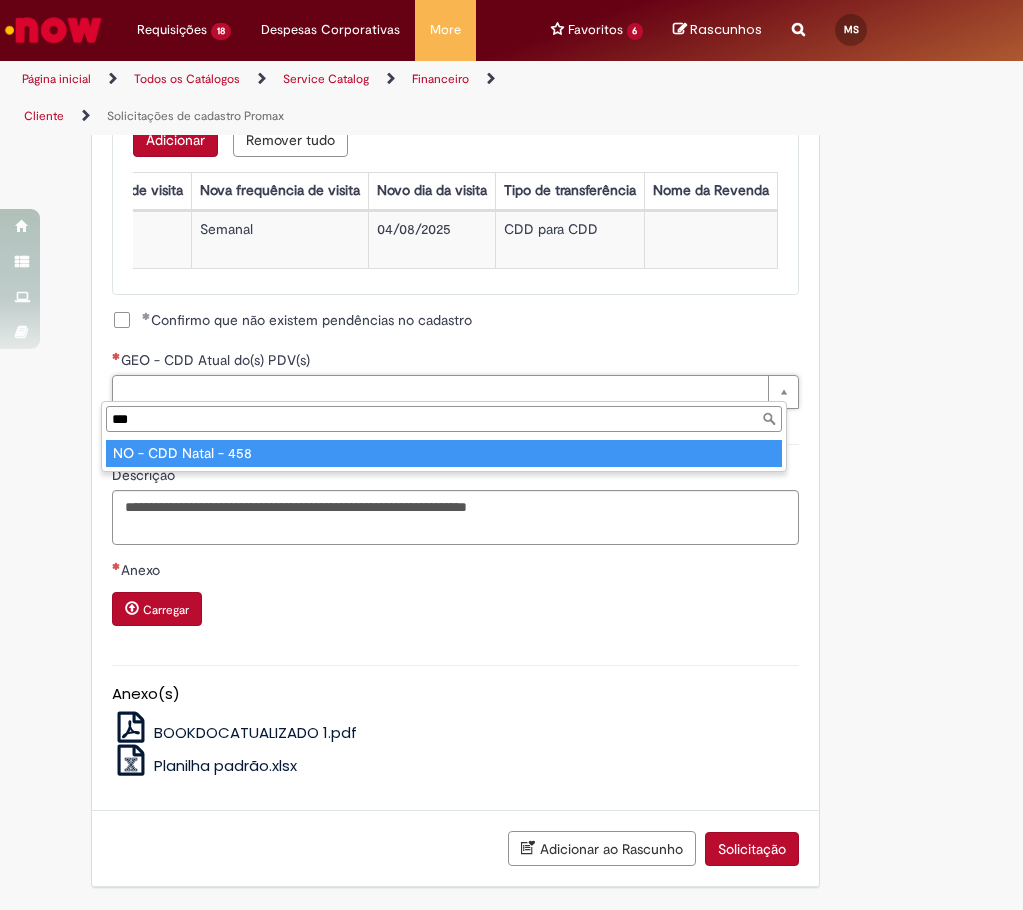 type on "**********" 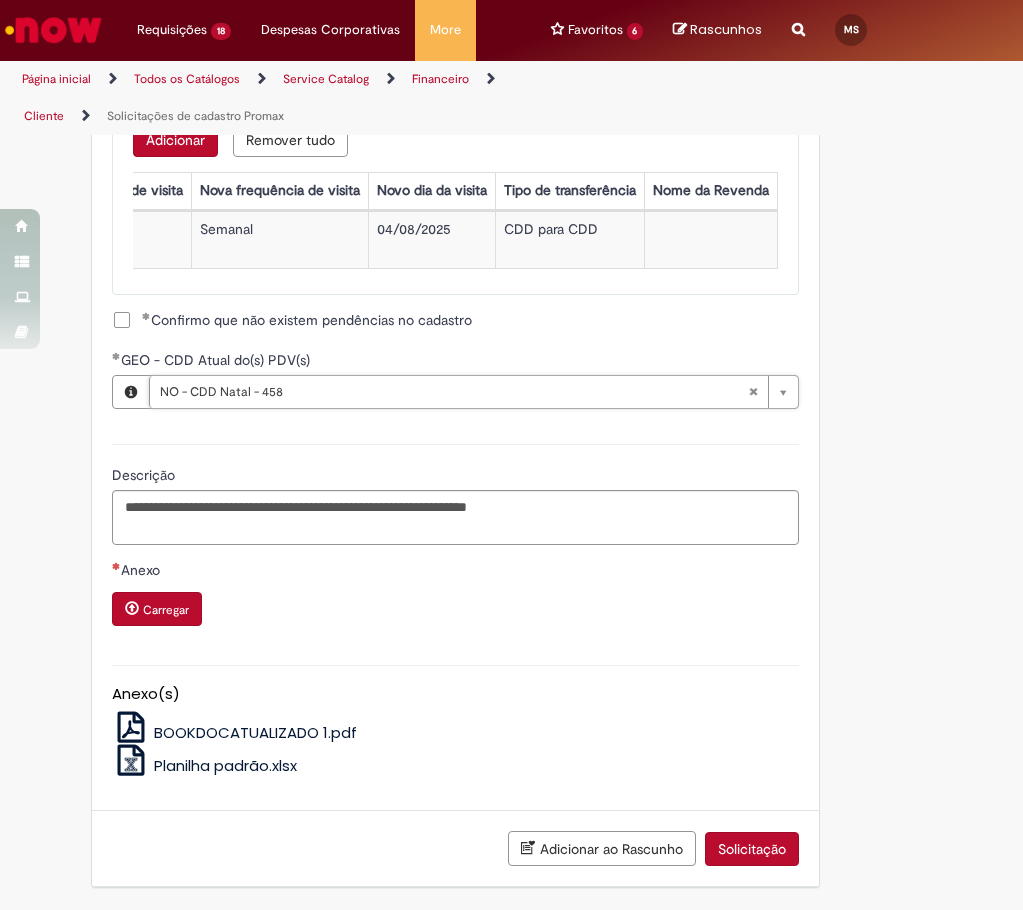 click on "Anexo(s)" at bounding box center [455, 694] 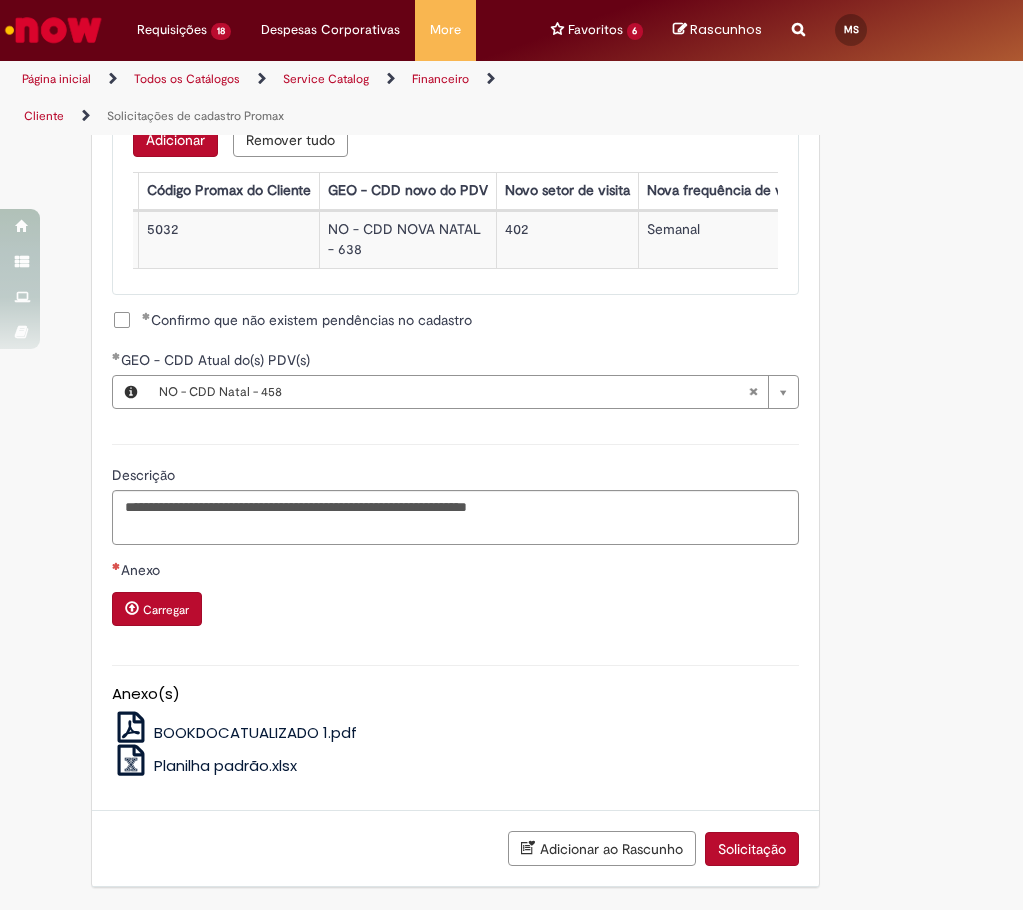 scroll, scrollTop: 0, scrollLeft: 49, axis: horizontal 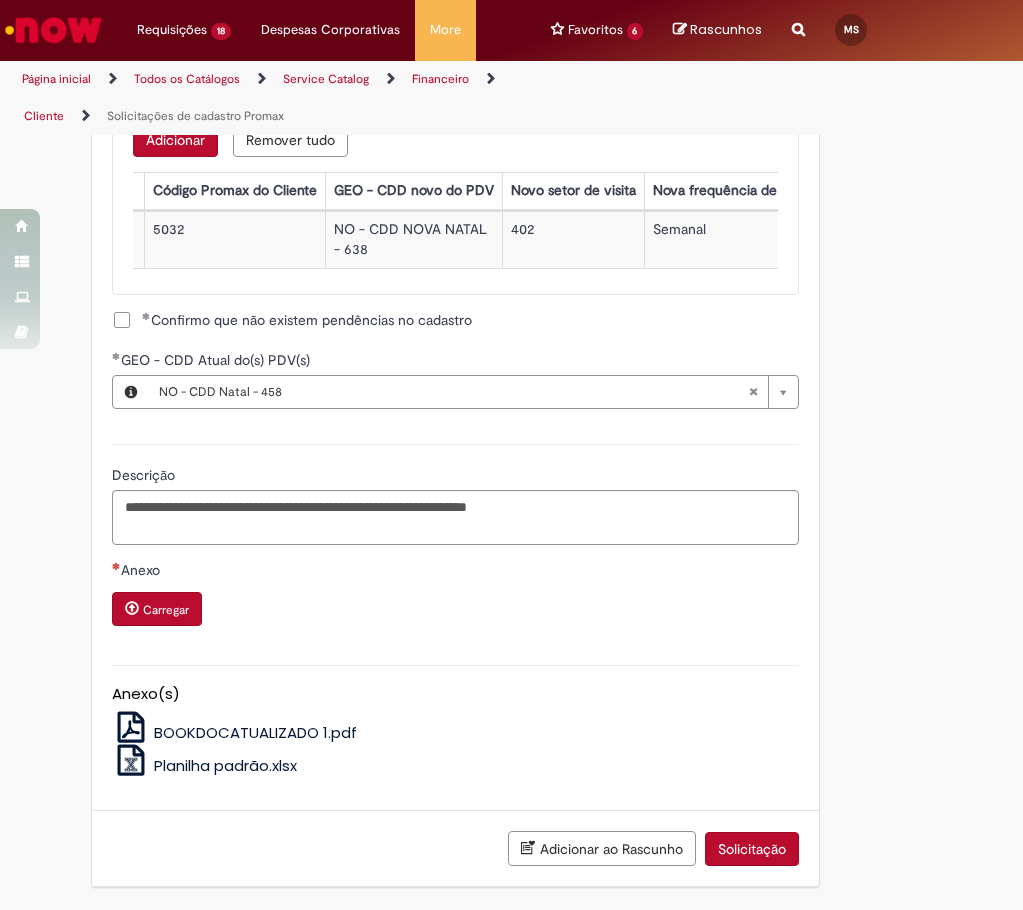 click on "Anexo
Carregar" at bounding box center [455, 602] 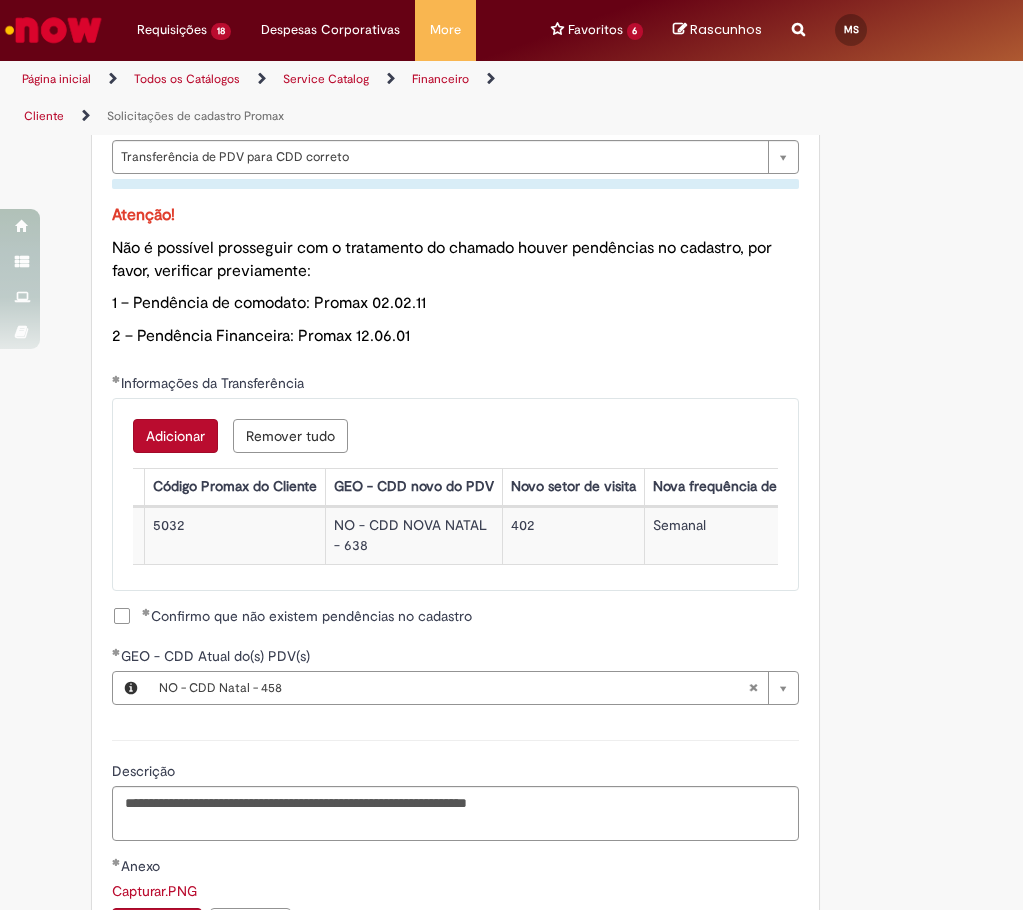 scroll, scrollTop: 1350, scrollLeft: 0, axis: vertical 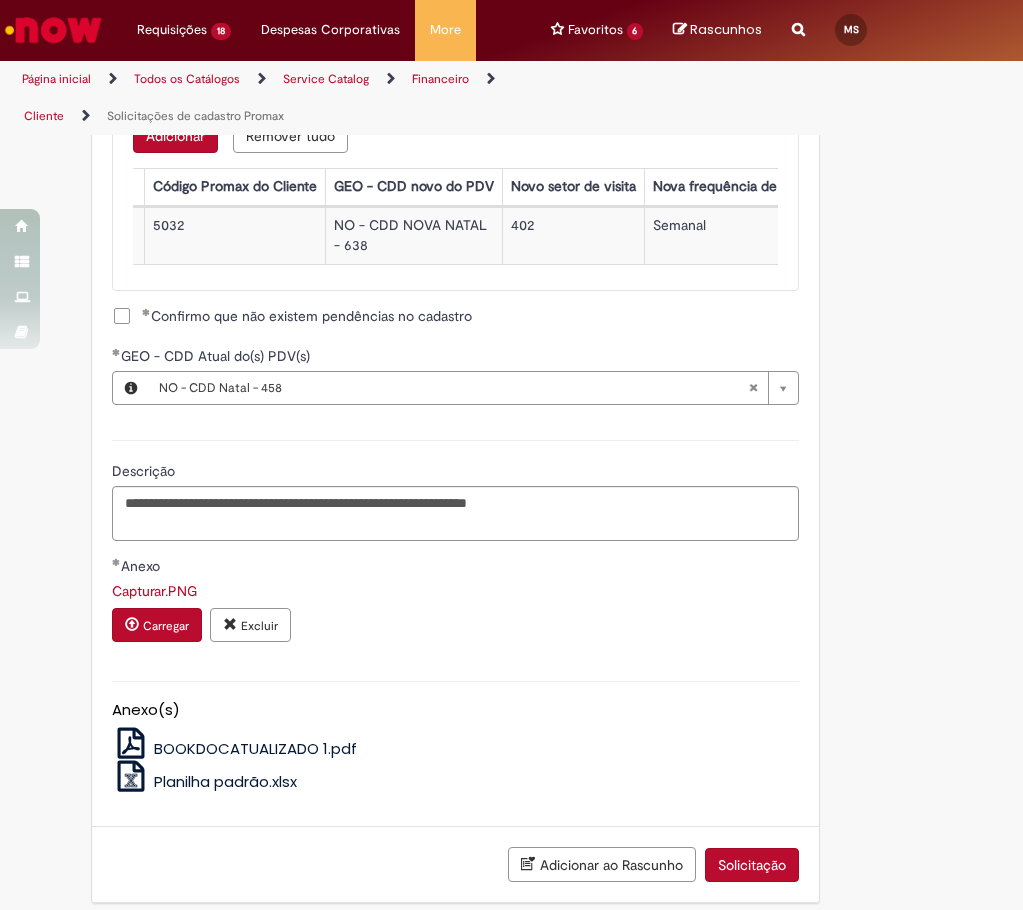 click on "Solicitação" at bounding box center [752, 865] 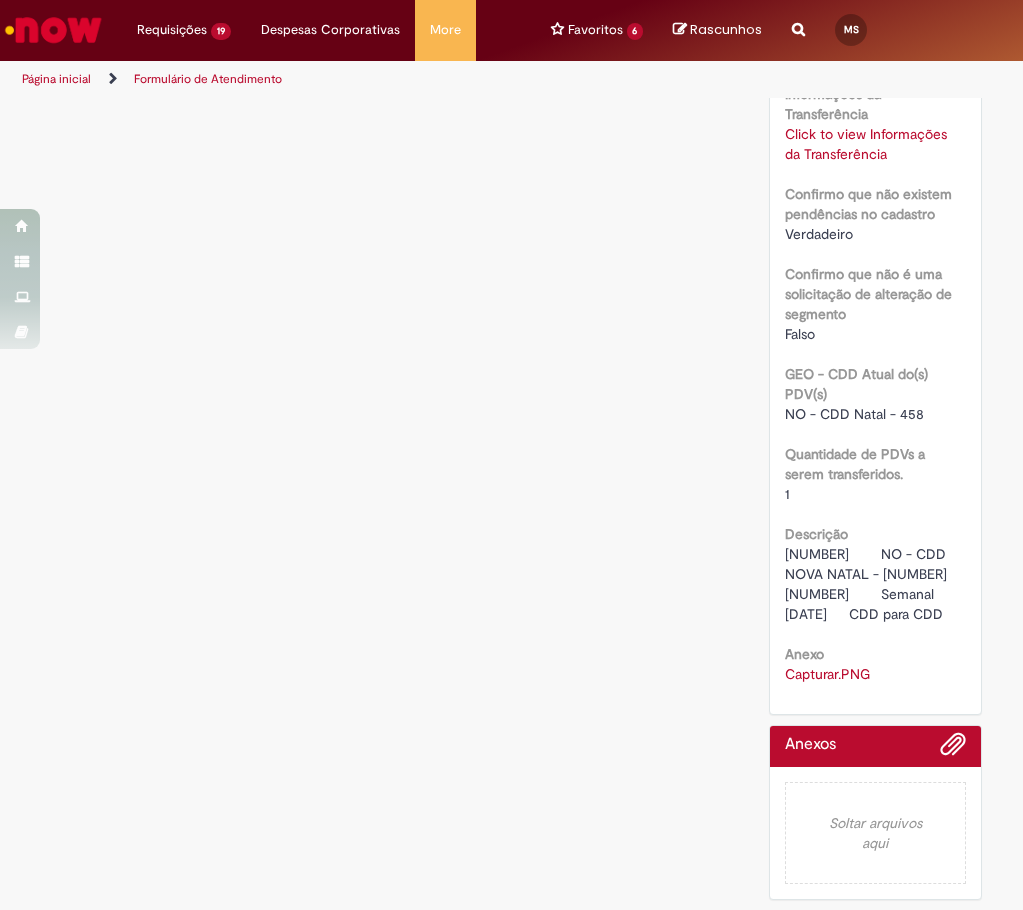 scroll, scrollTop: 0, scrollLeft: 0, axis: both 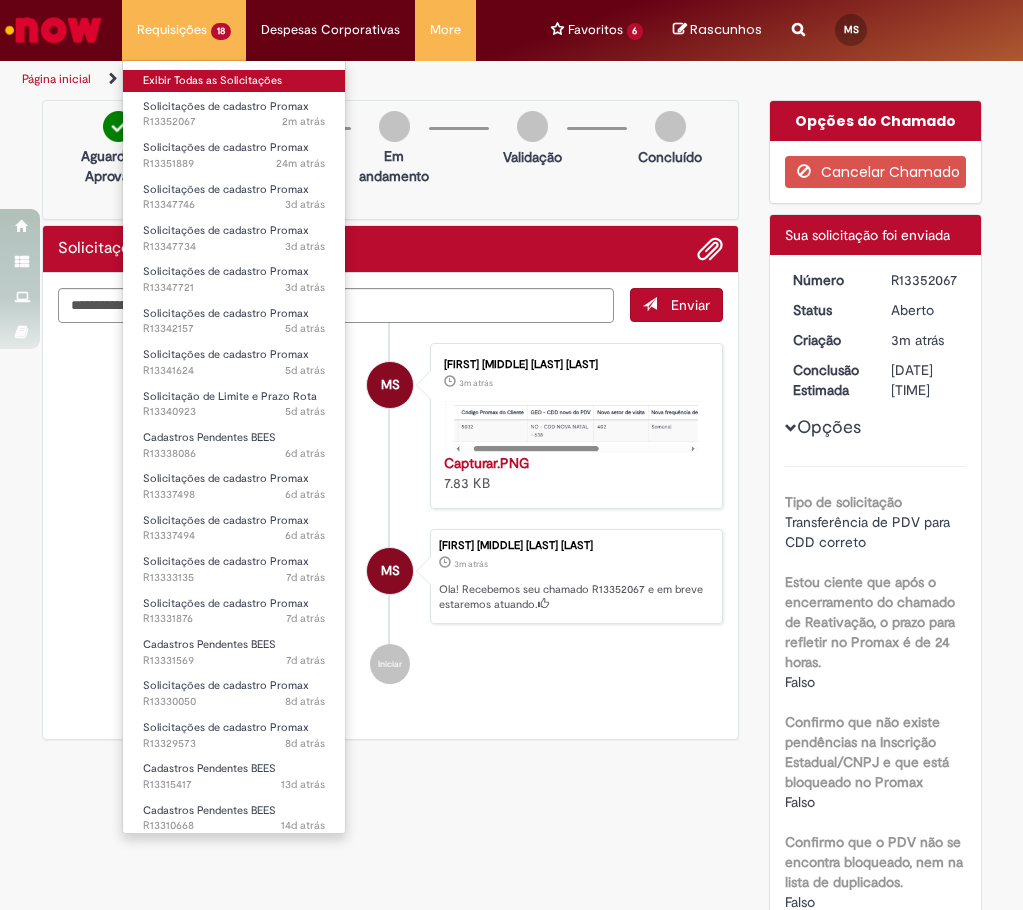 click on "Exibir Todas as Solicitações" at bounding box center [234, 81] 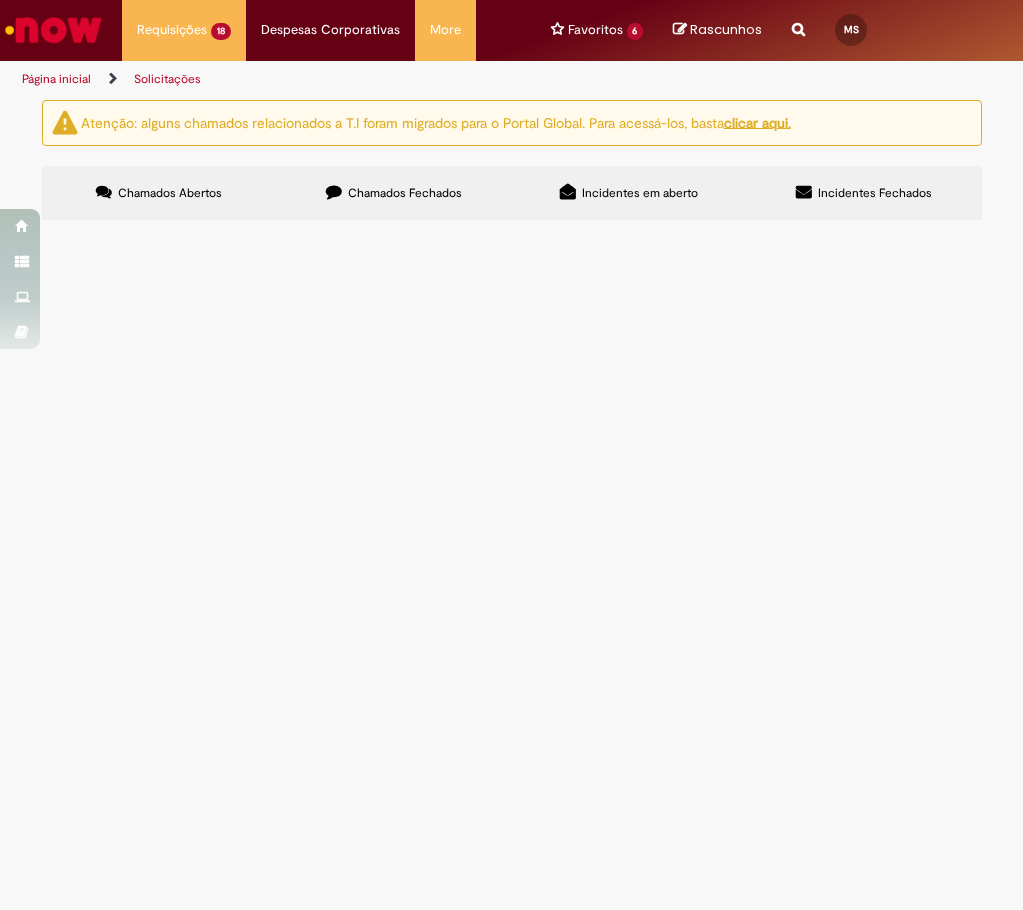 click on "Chamados Fechados" at bounding box center (394, 193) 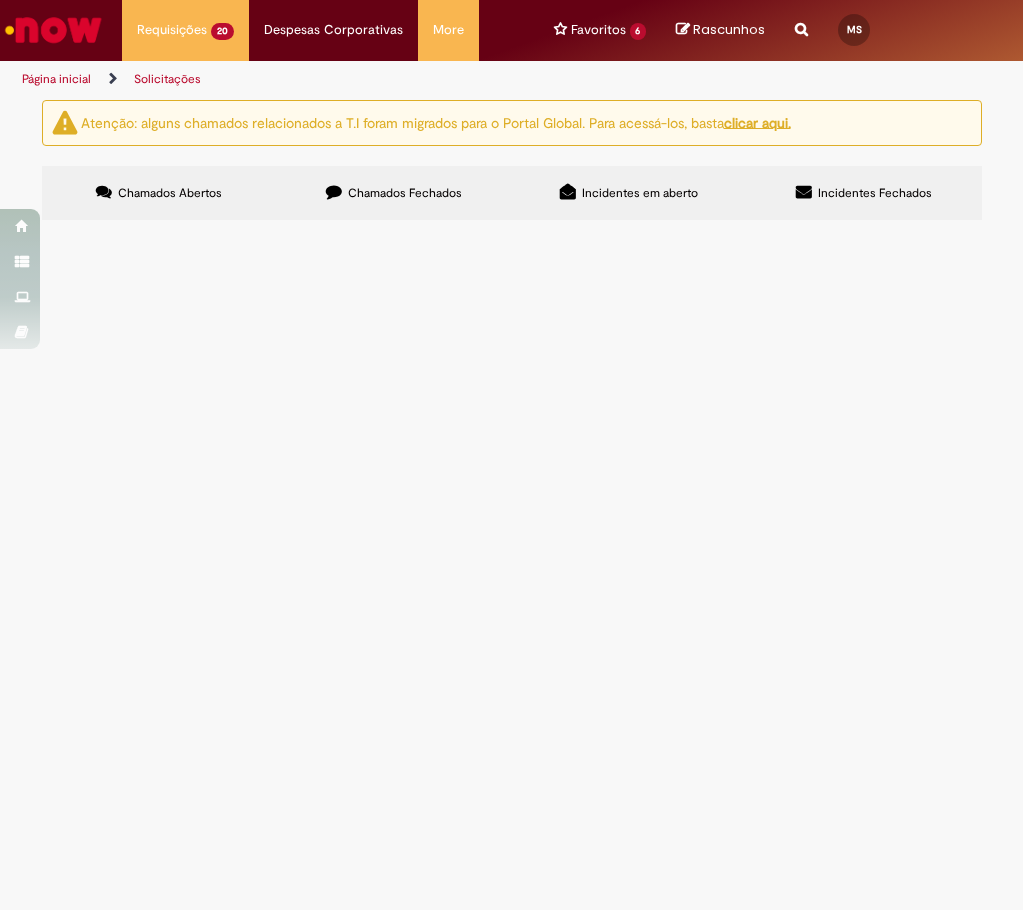 click on "Solicitações de Comodato" at bounding box center [0, 0] 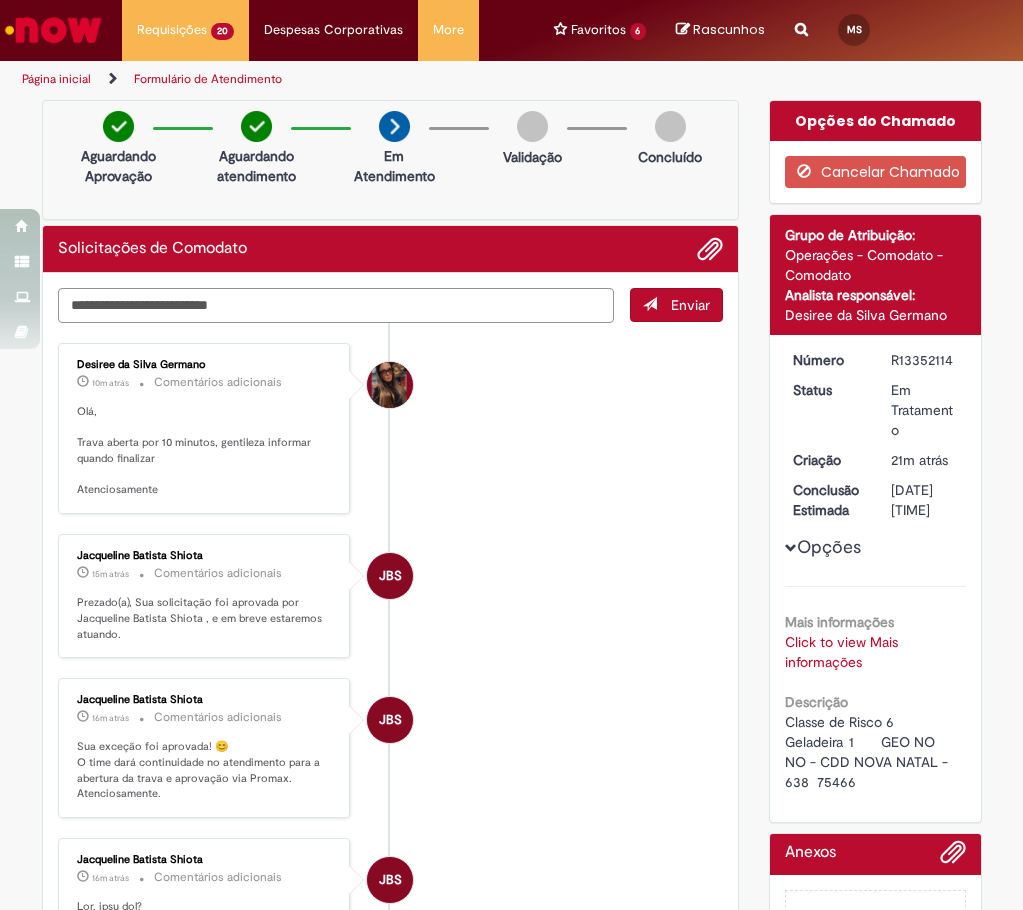 click at bounding box center (336, 305) 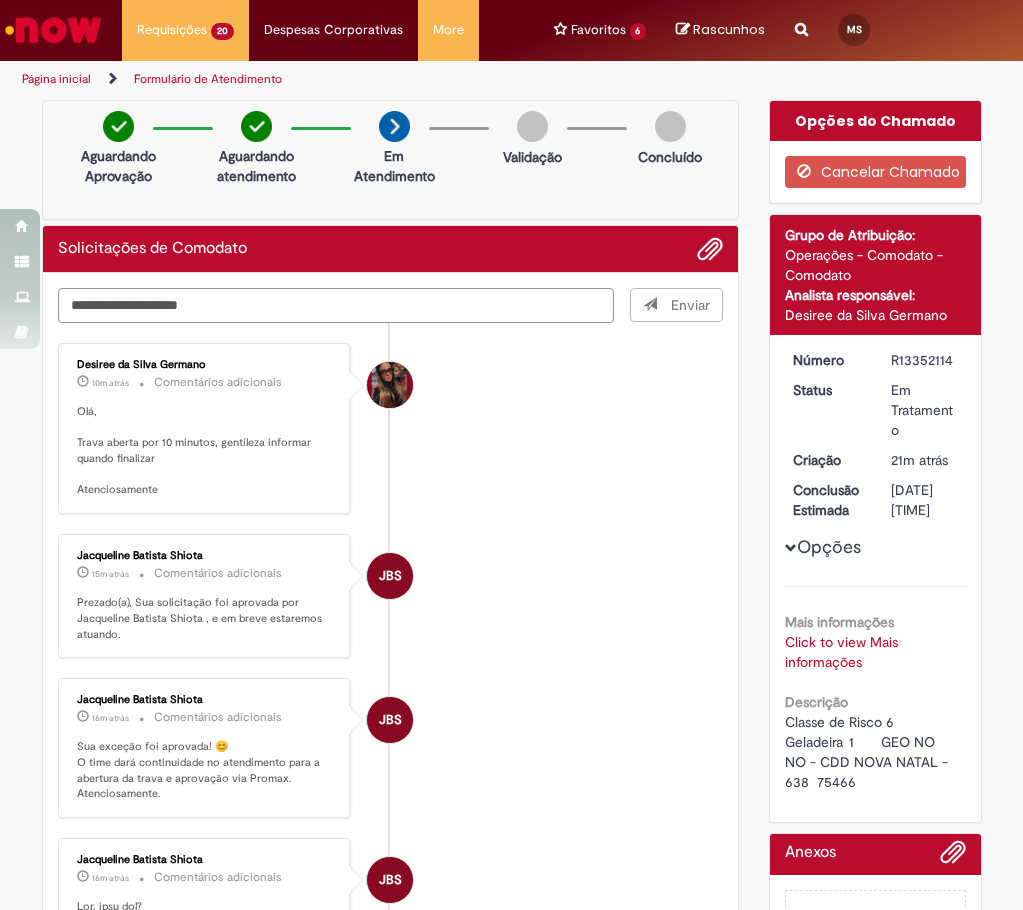 type on "**********" 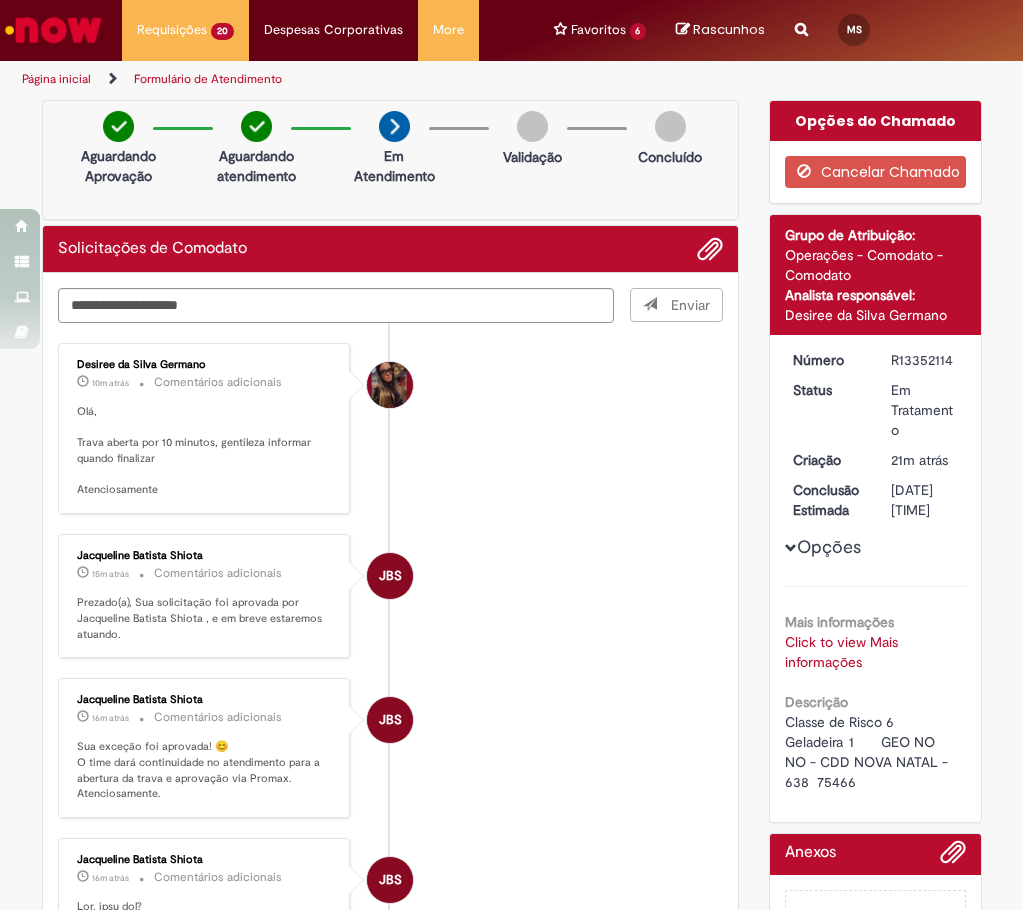 type 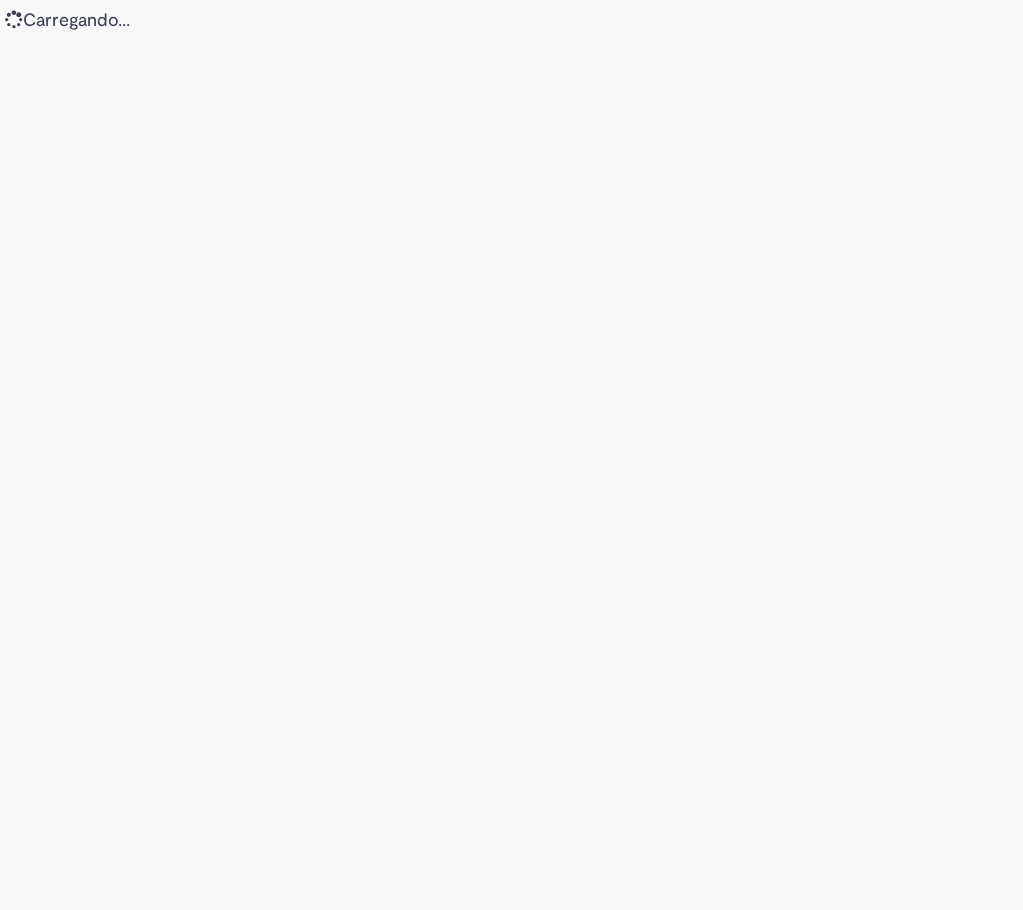 scroll, scrollTop: 0, scrollLeft: 0, axis: both 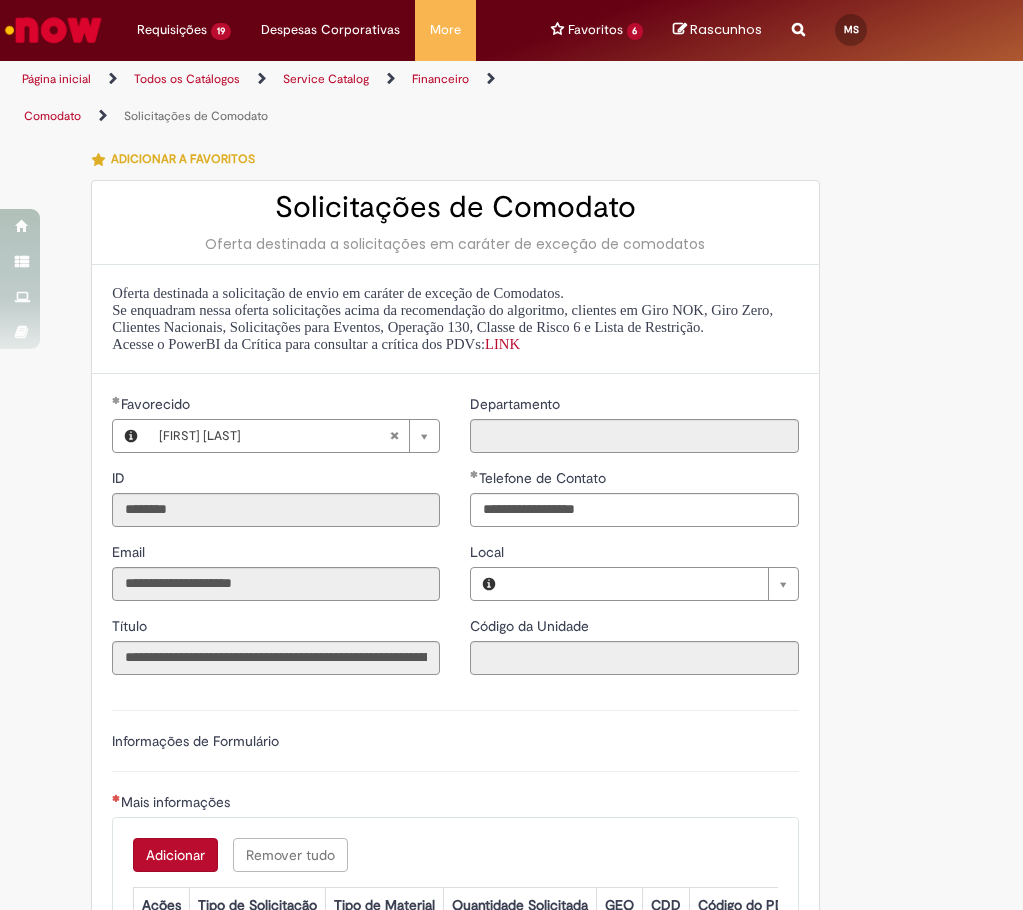 type on "**********" 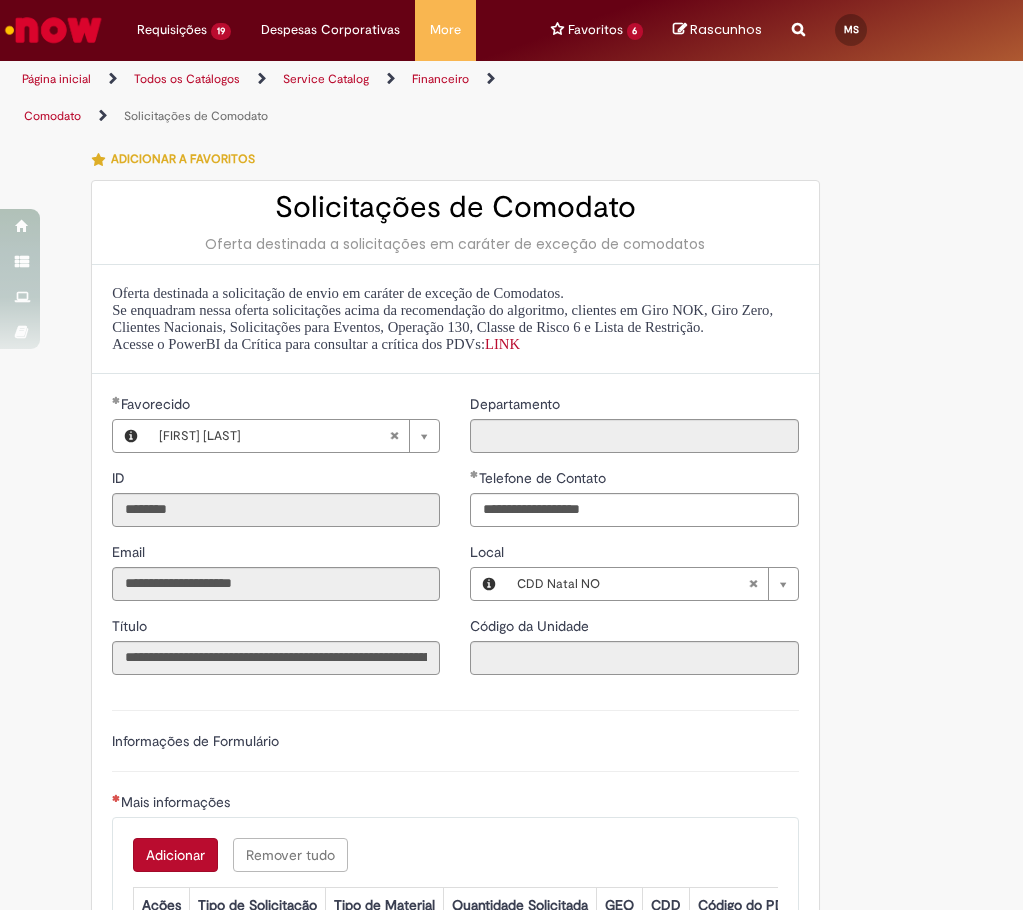 scroll, scrollTop: 480, scrollLeft: 0, axis: vertical 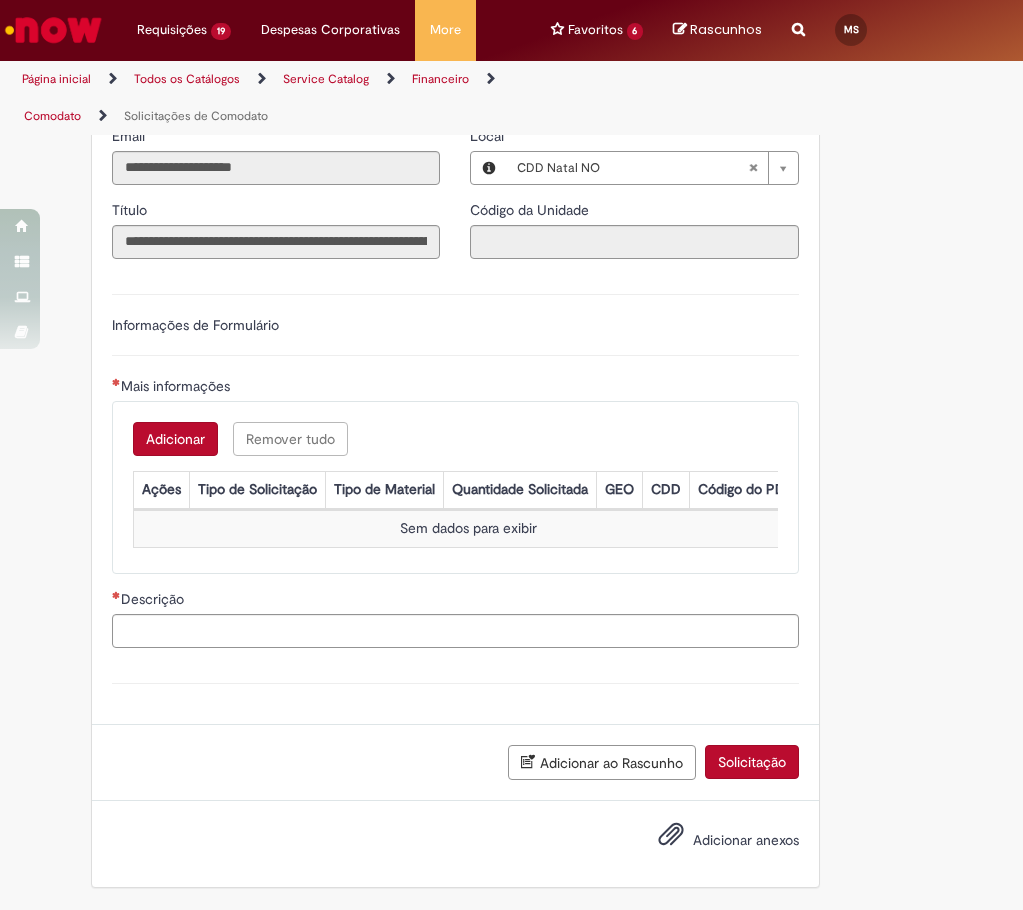 click on "Adicionar" at bounding box center (175, 439) 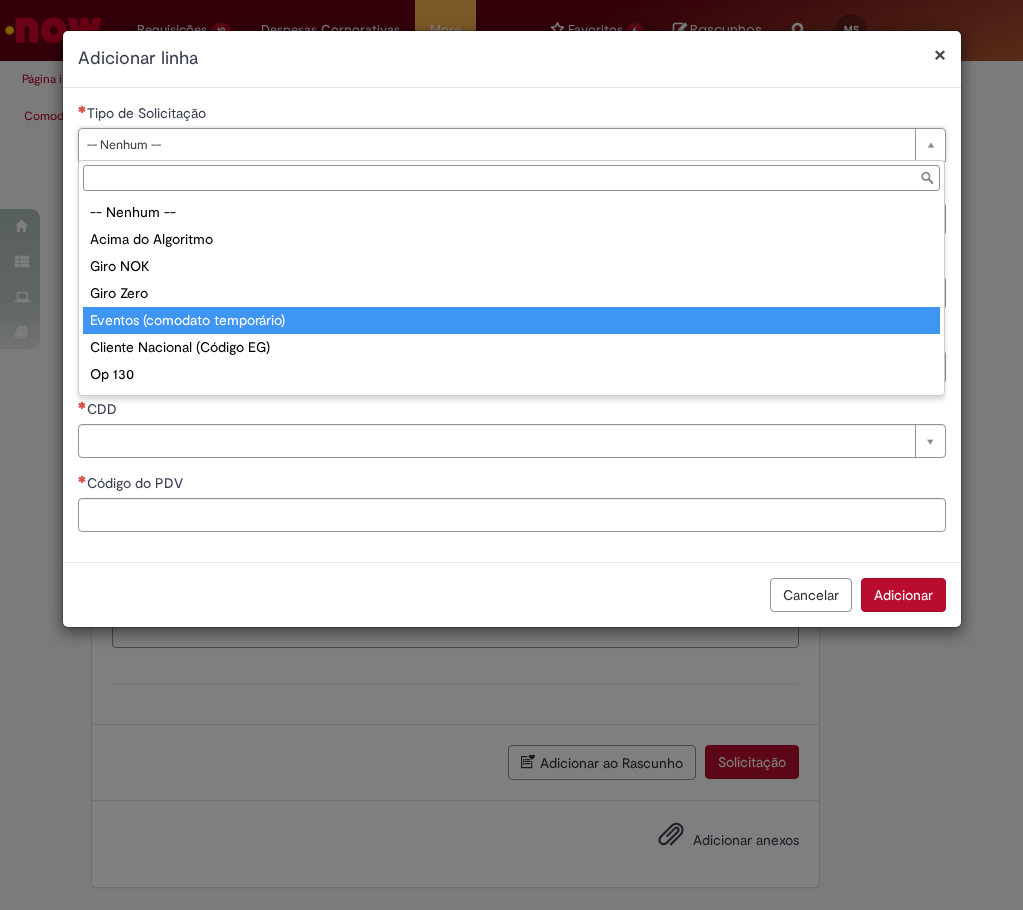 scroll, scrollTop: 51, scrollLeft: 0, axis: vertical 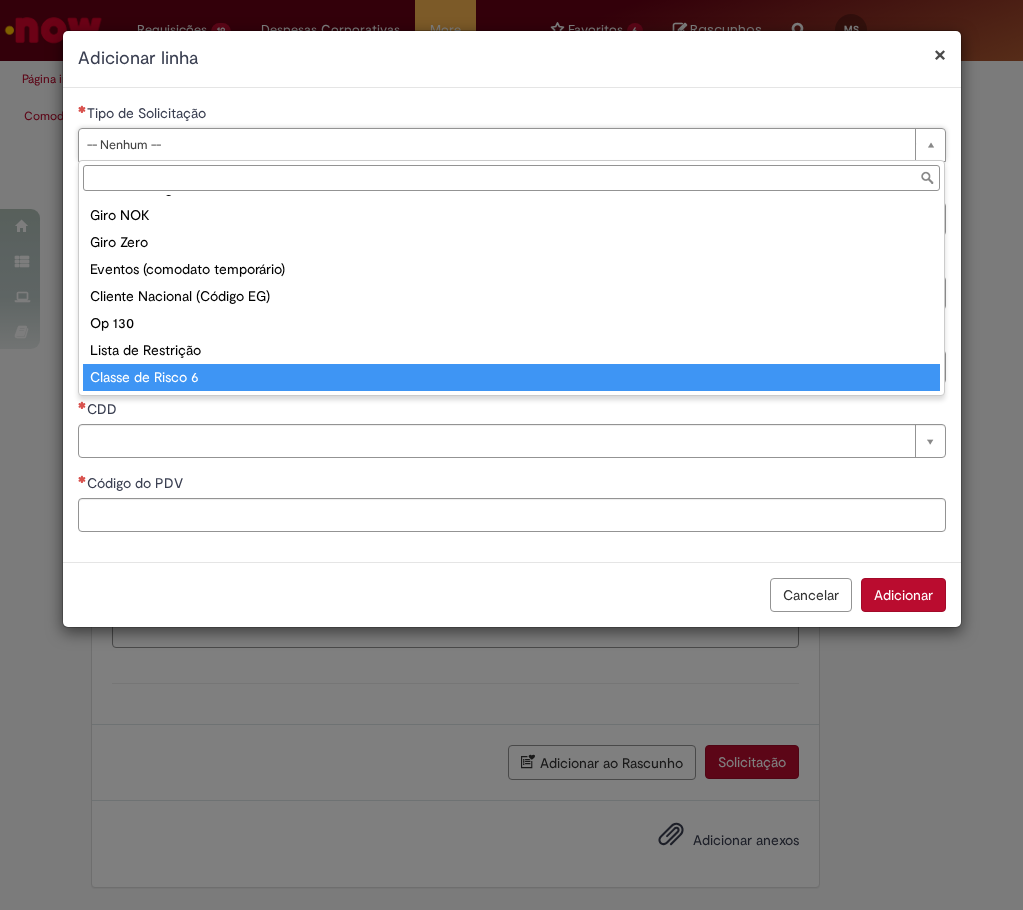 type on "**********" 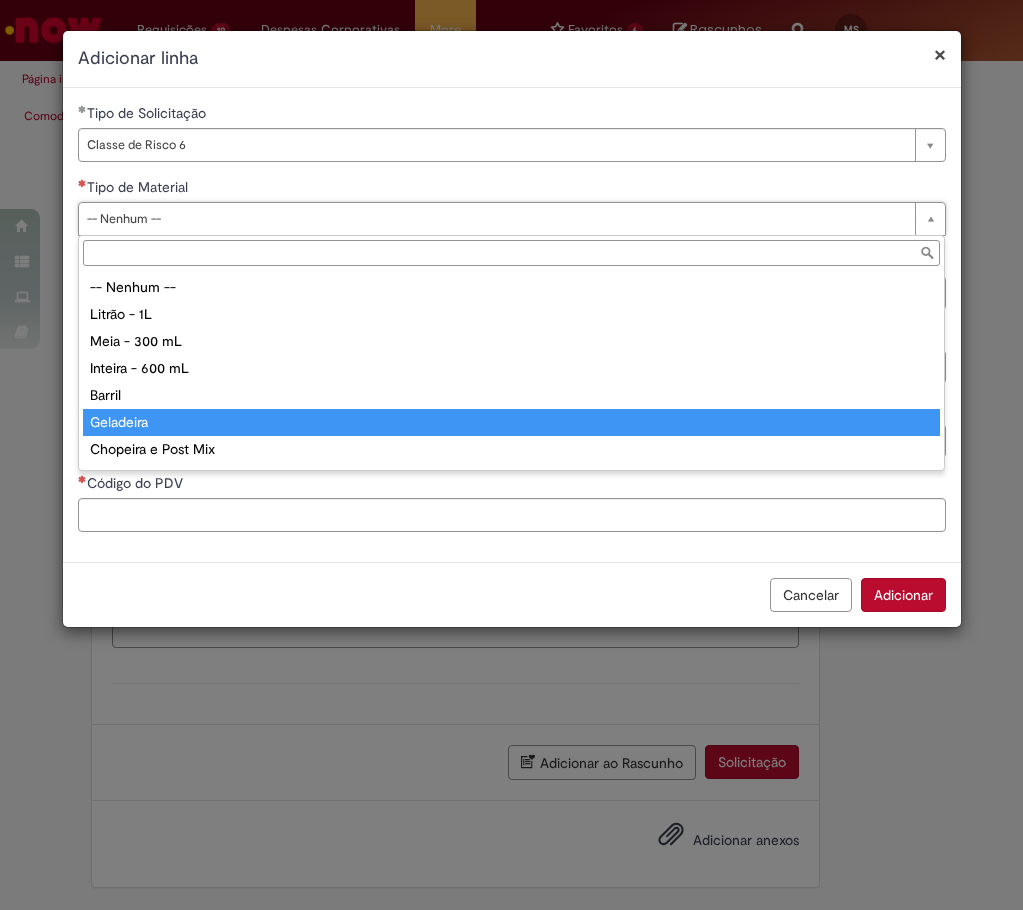 type on "*********" 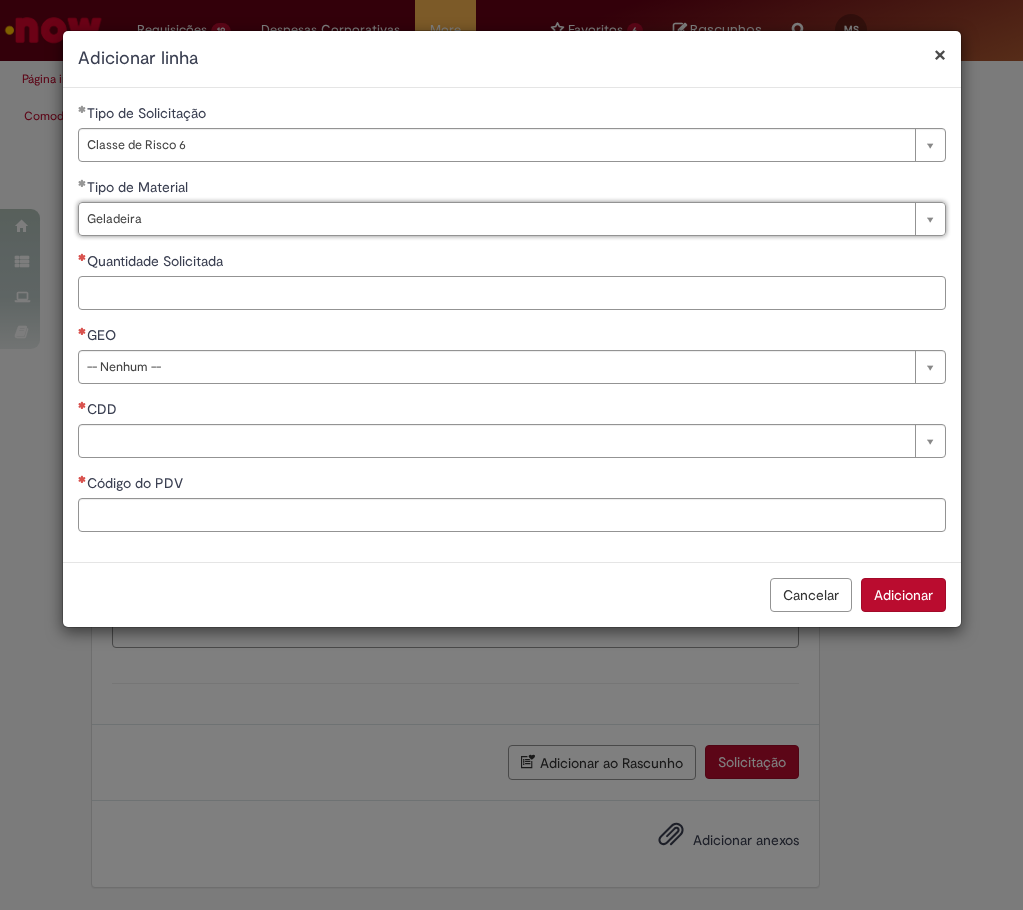 click on "Quantidade Solicitada" at bounding box center (512, 293) 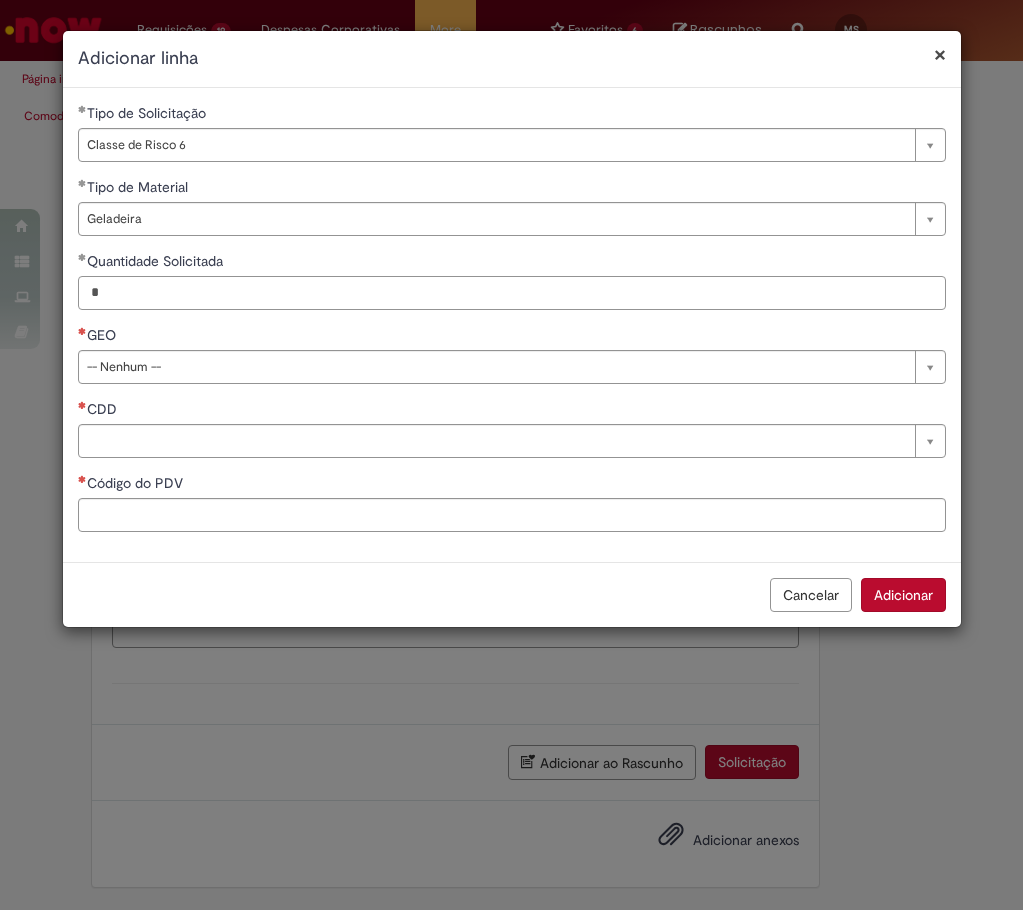 type on "*" 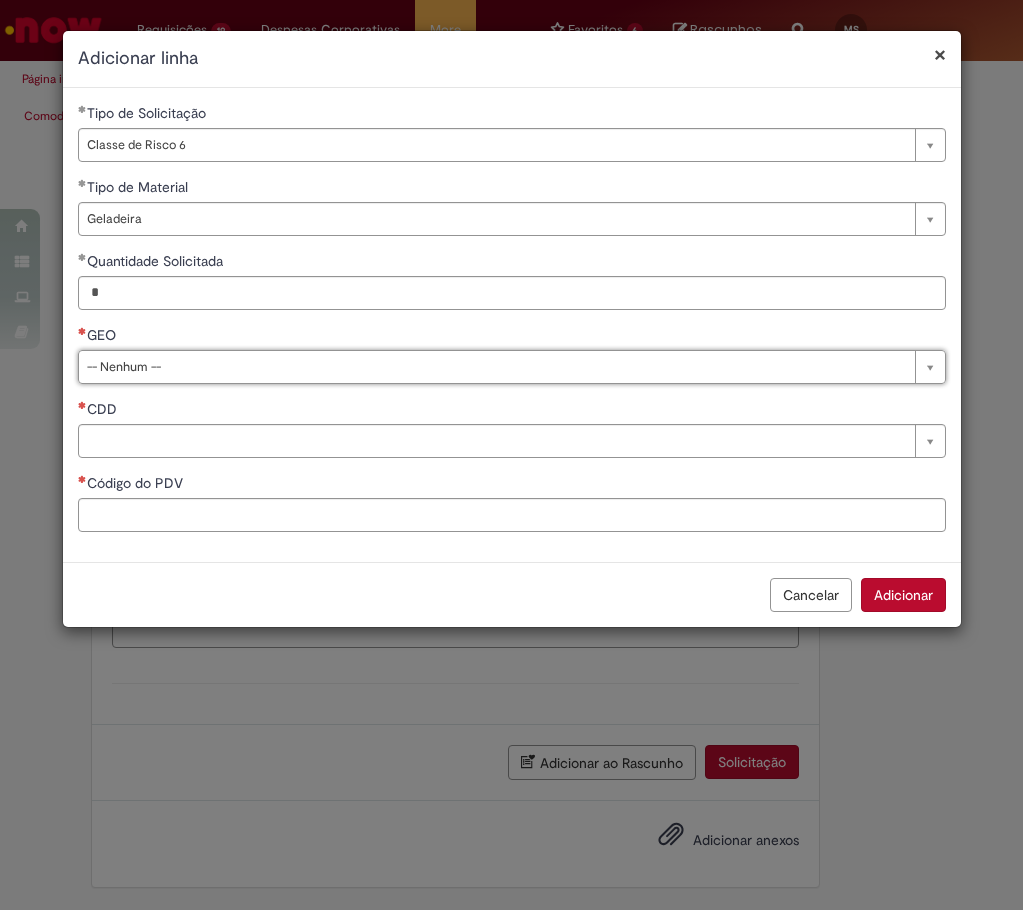 type on "*" 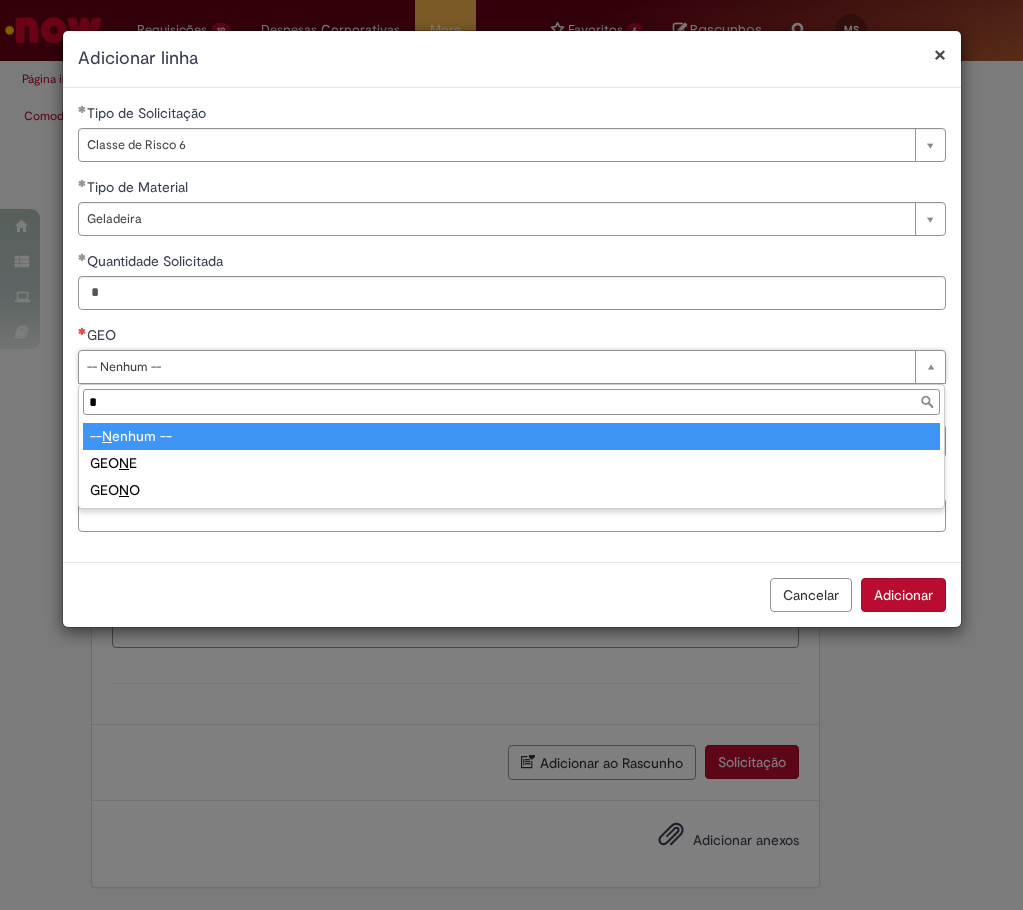 type on "**" 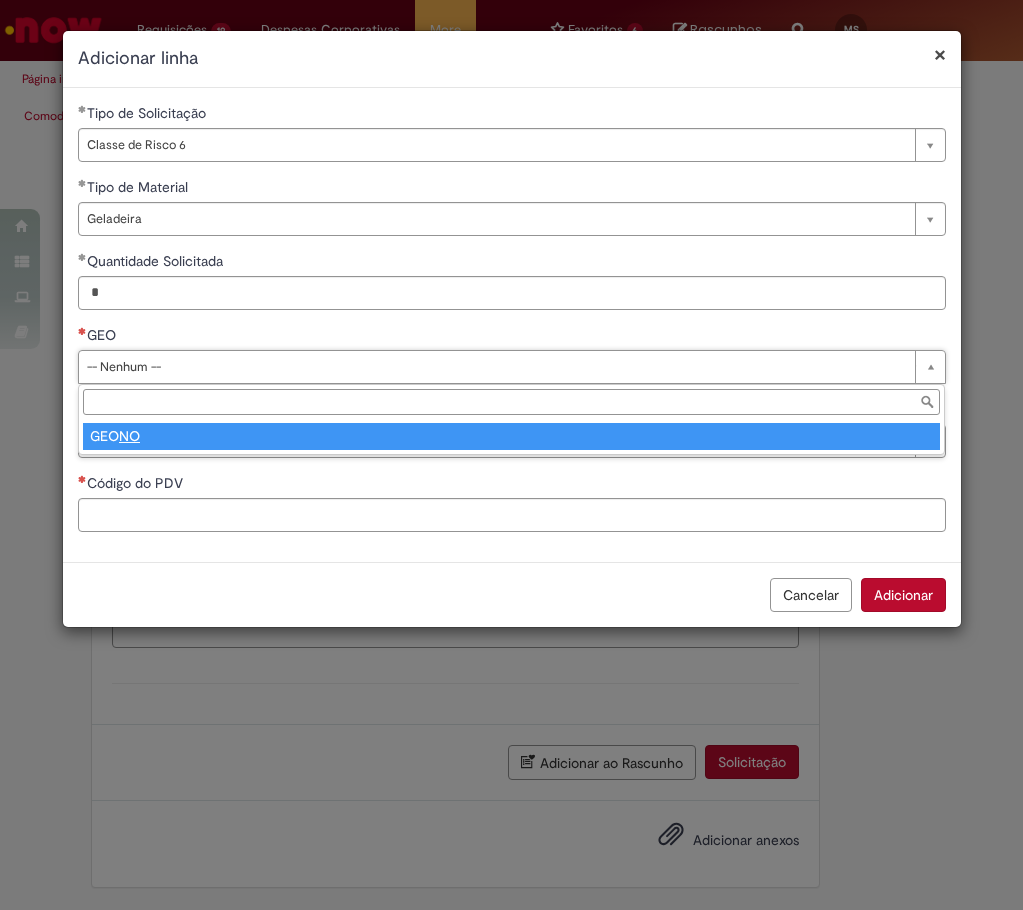 type on "******" 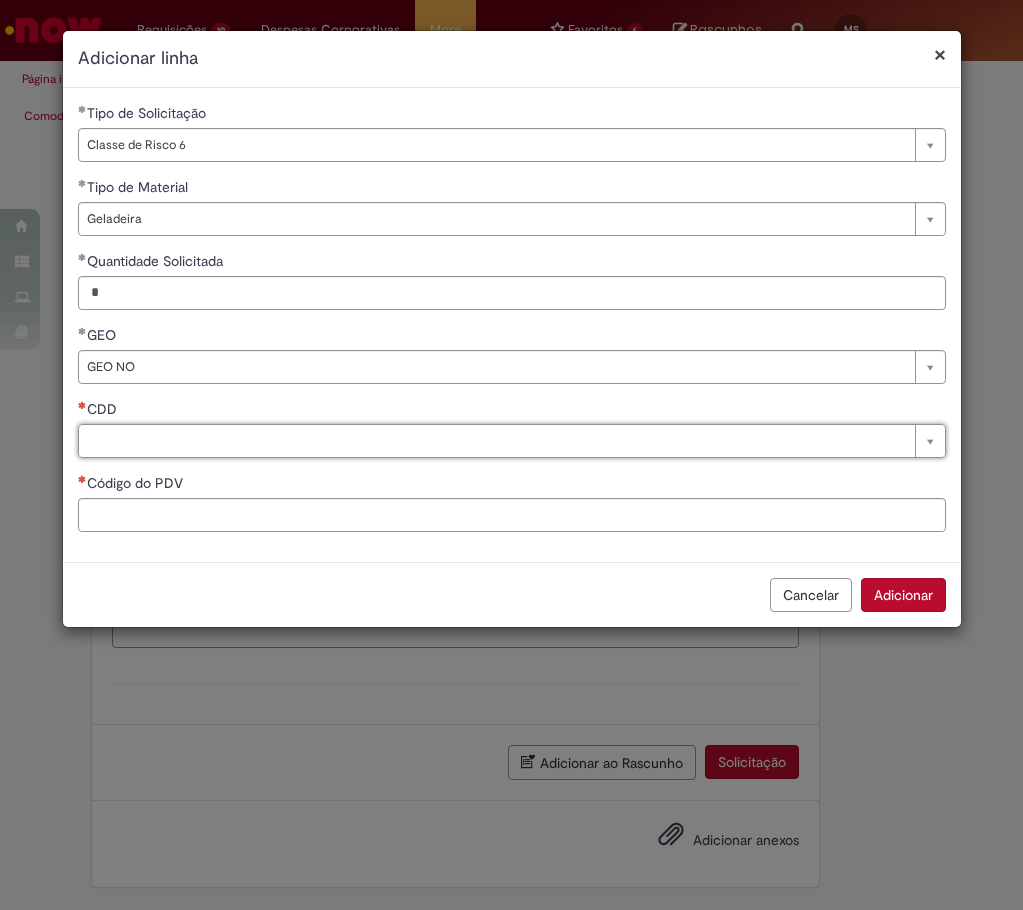 type on "*" 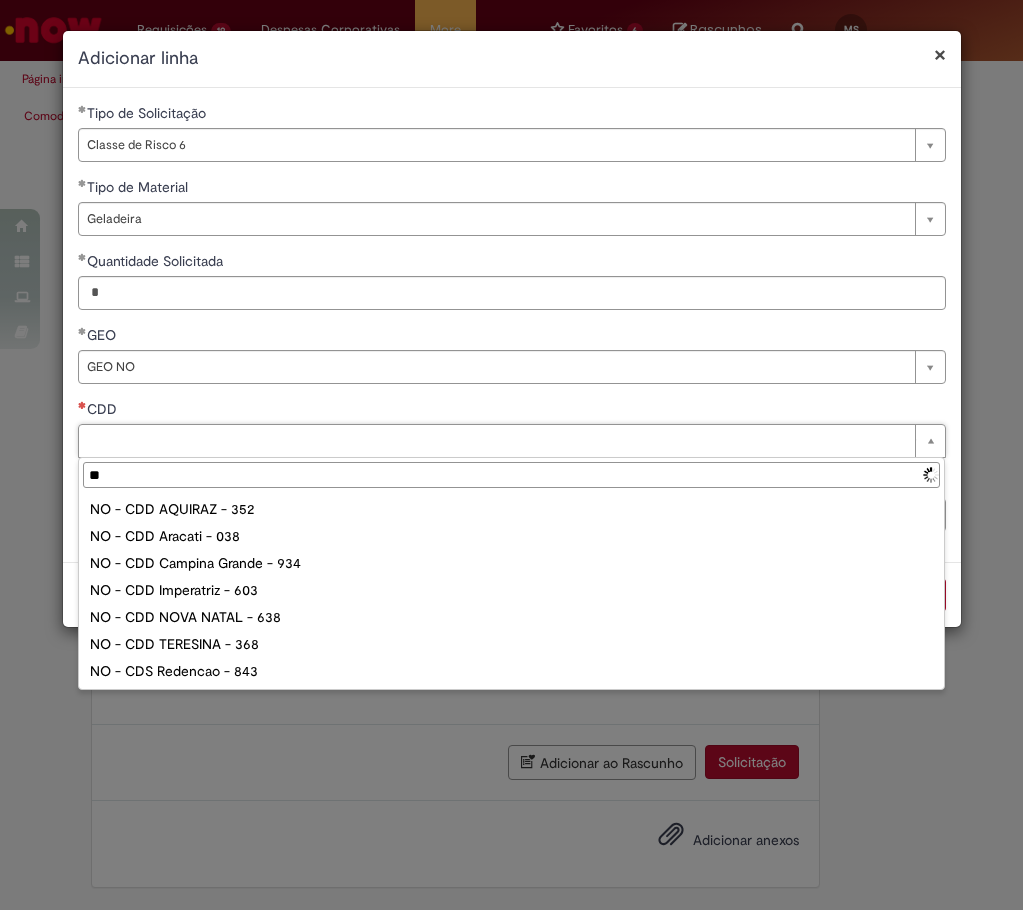 type on "***" 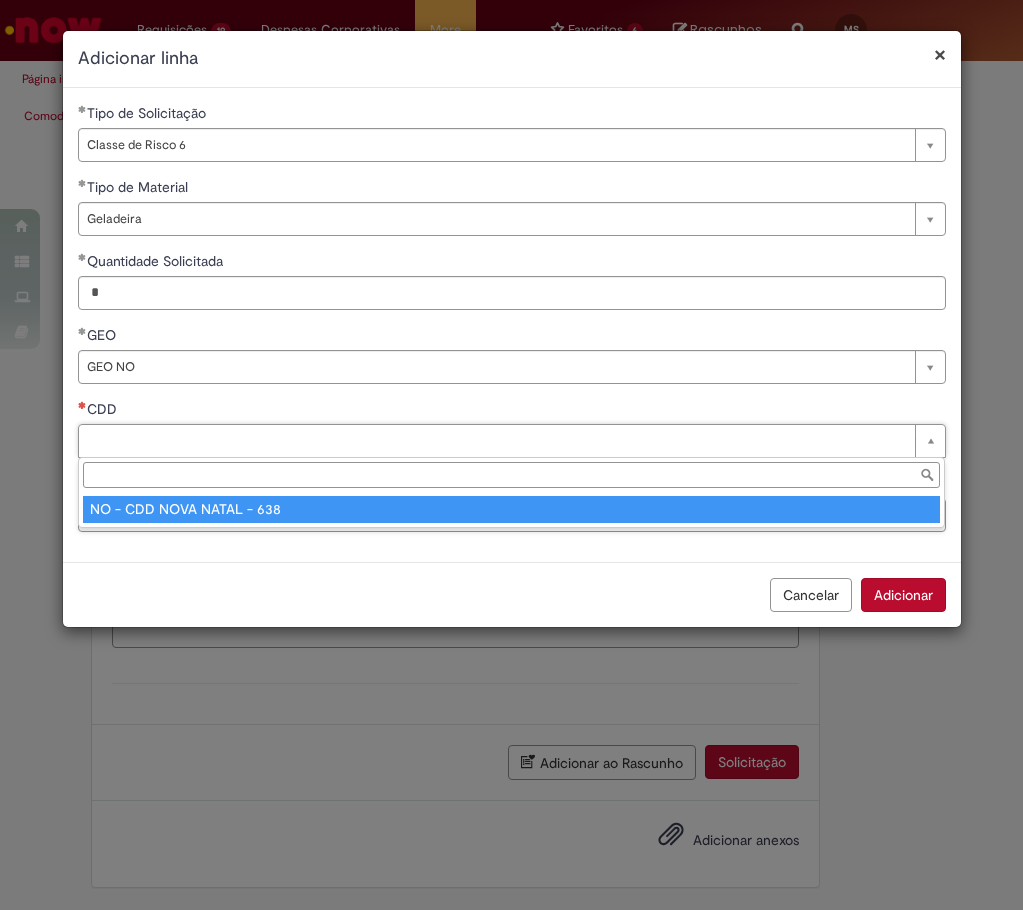 type on "**********" 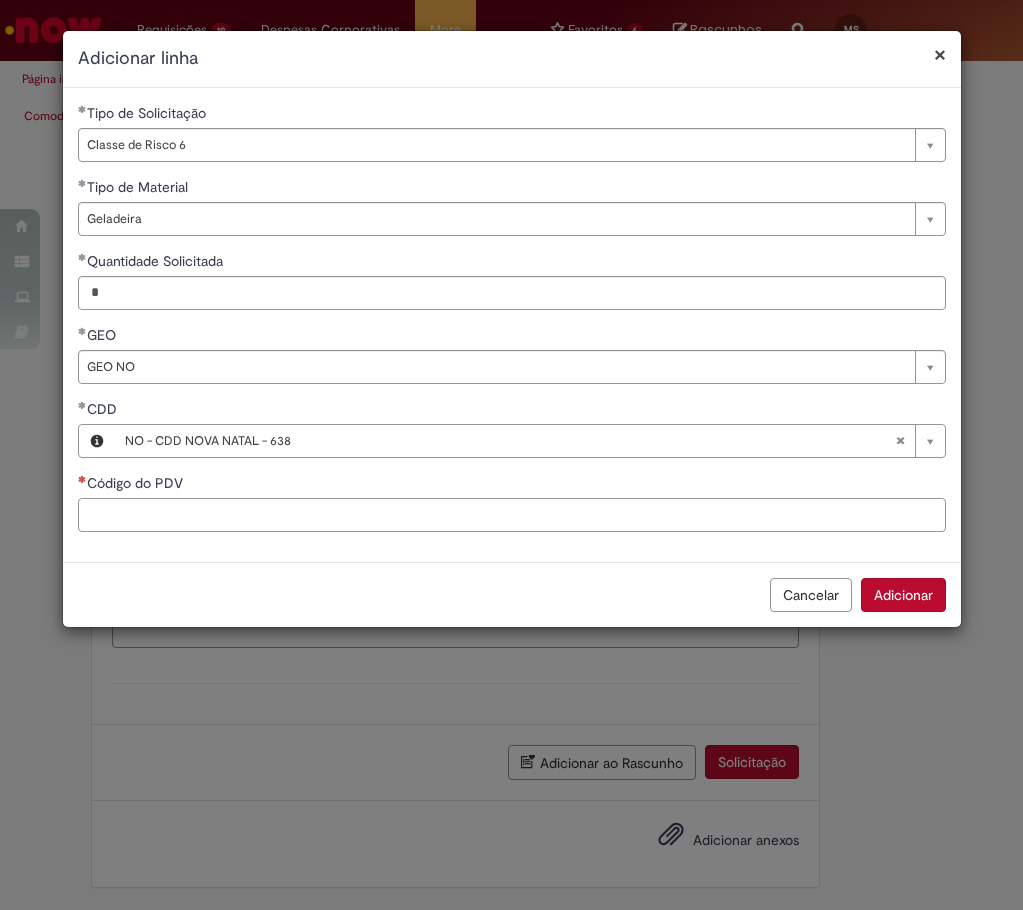 paste on "*****" 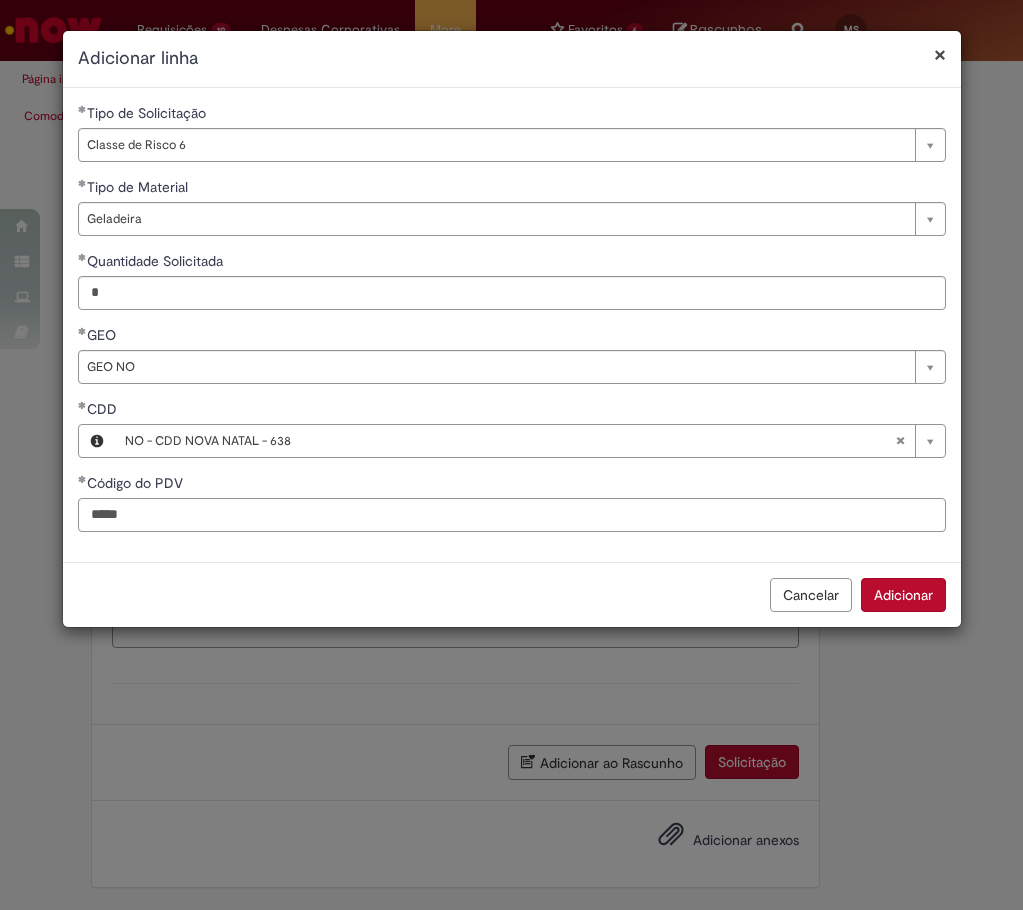type on "*****" 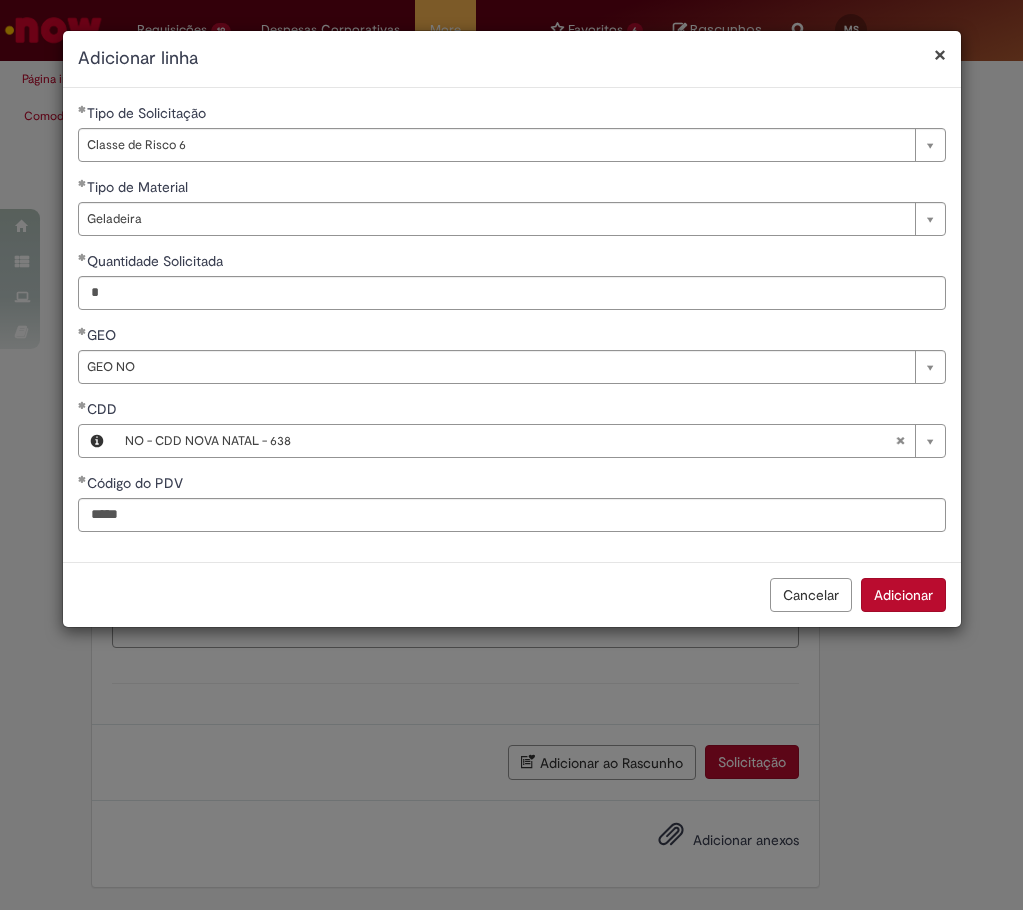 click on "Cancelar   Adicionar" at bounding box center (512, 594) 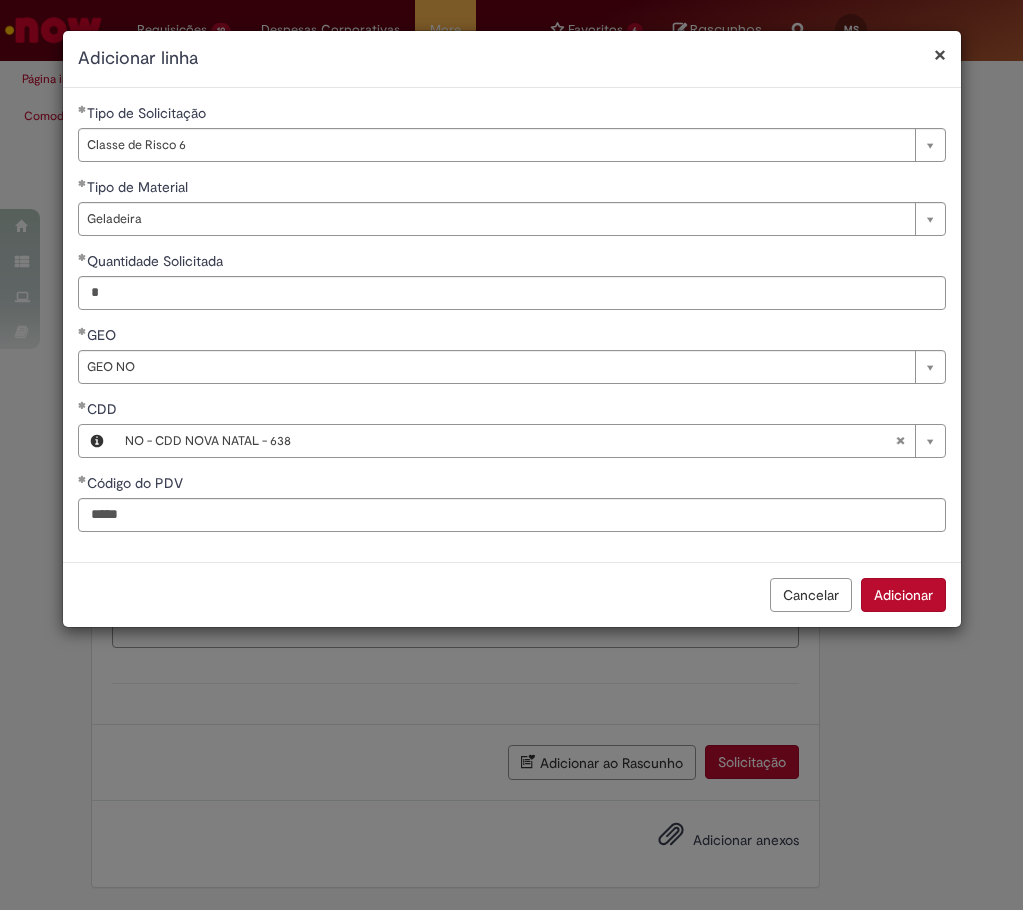 click on "Adicionar" at bounding box center [903, 595] 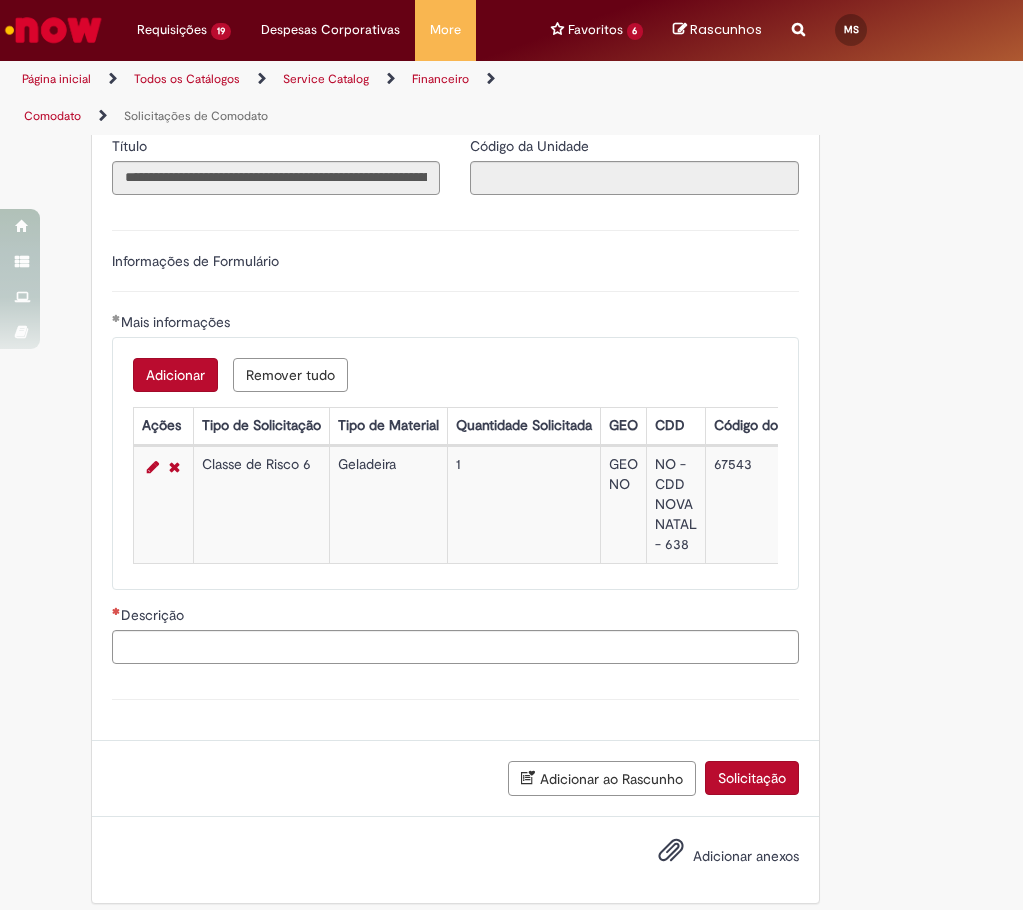 scroll, scrollTop: 559, scrollLeft: 0, axis: vertical 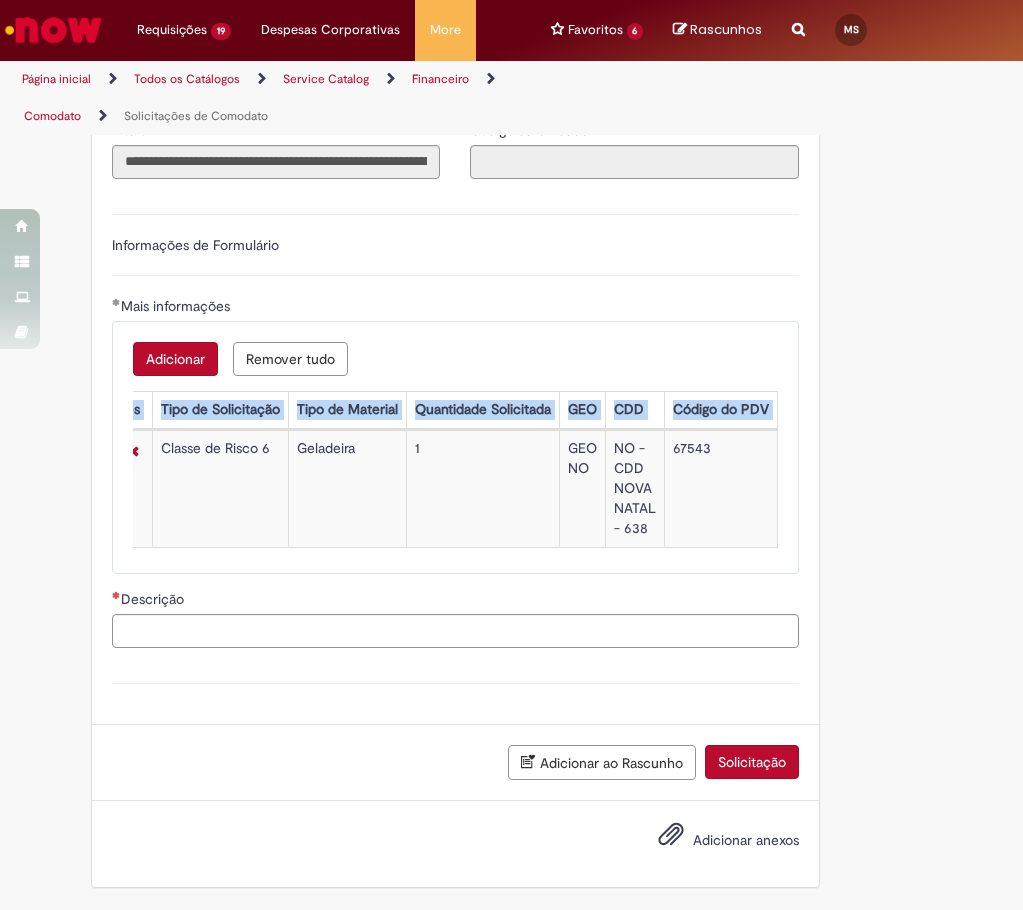 drag, startPoint x: 186, startPoint y: 412, endPoint x: 846, endPoint y: 459, distance: 661.6714 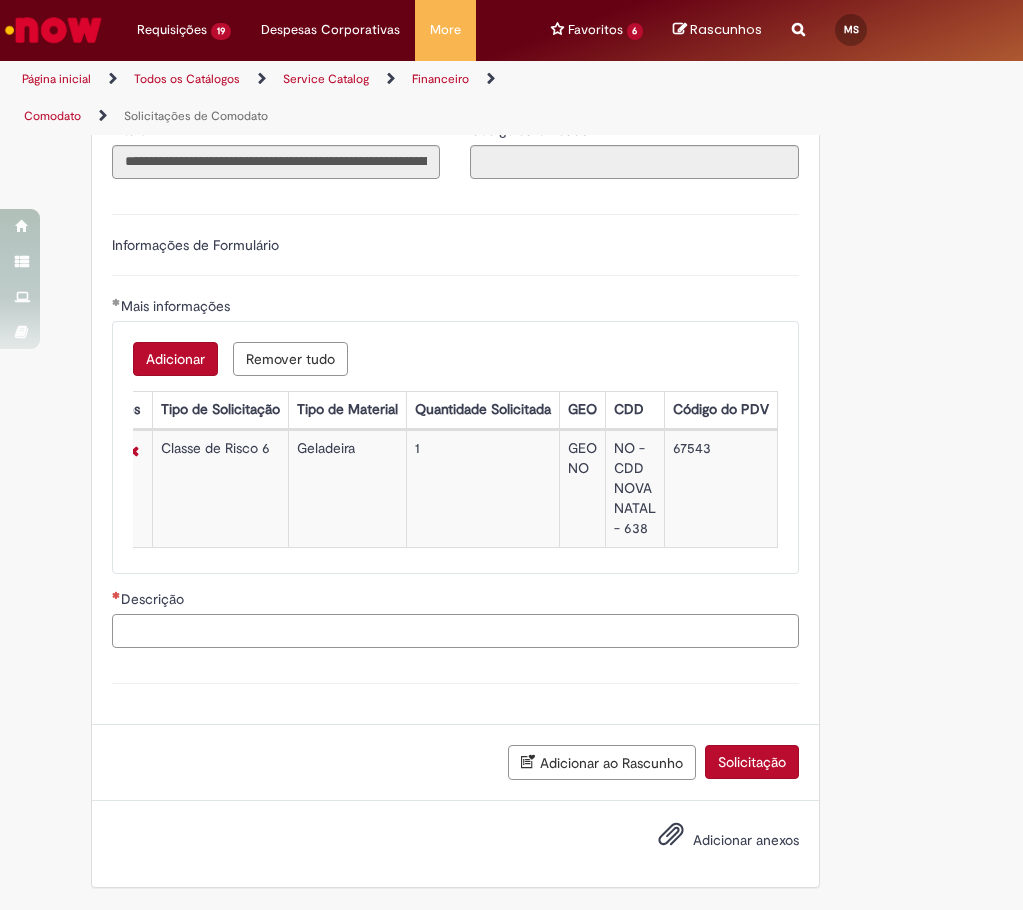 click on "Descrição" at bounding box center [455, 631] 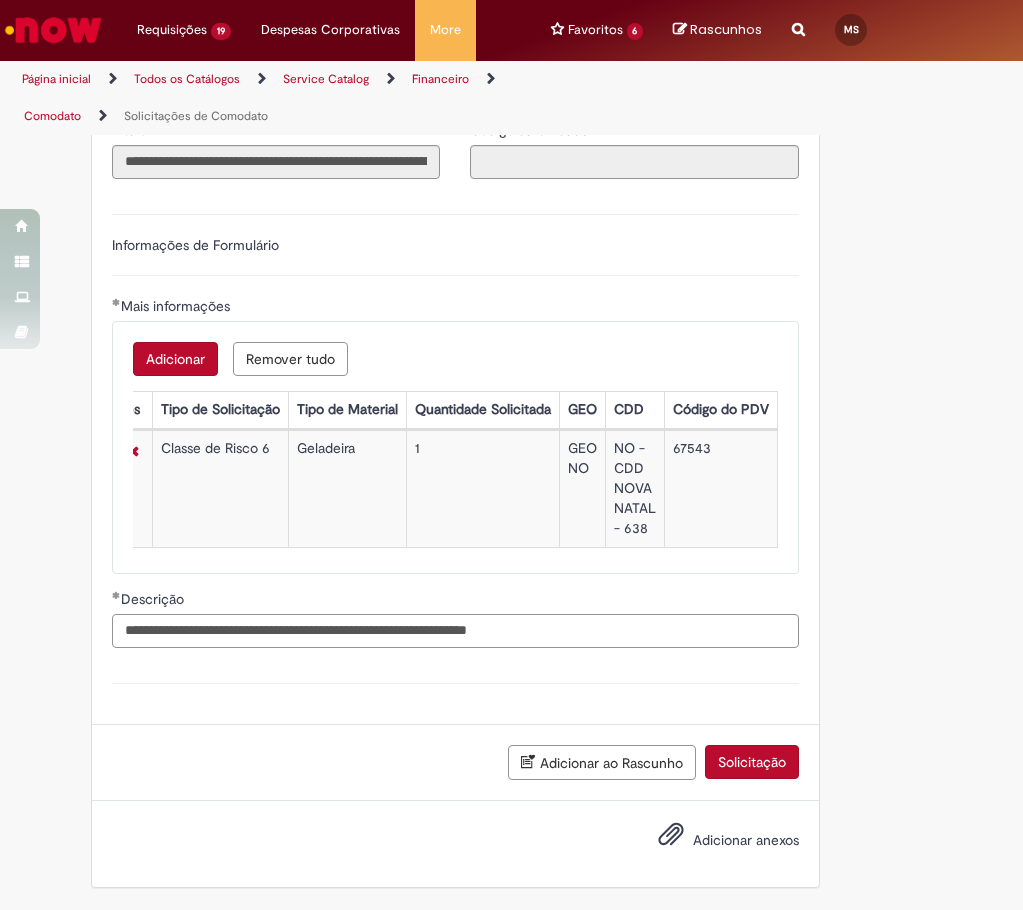 type on "**********" 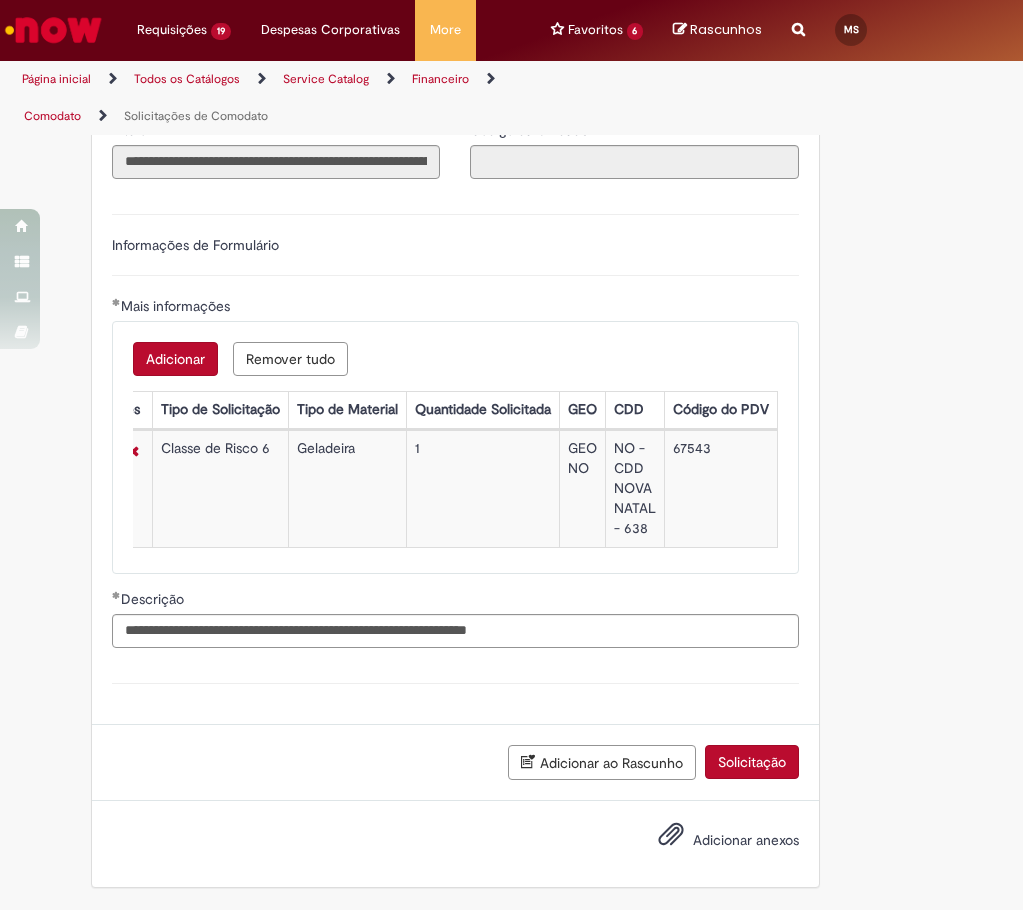 click on "Adicionar ao Rascunho        Solicitação" at bounding box center (455, 762) 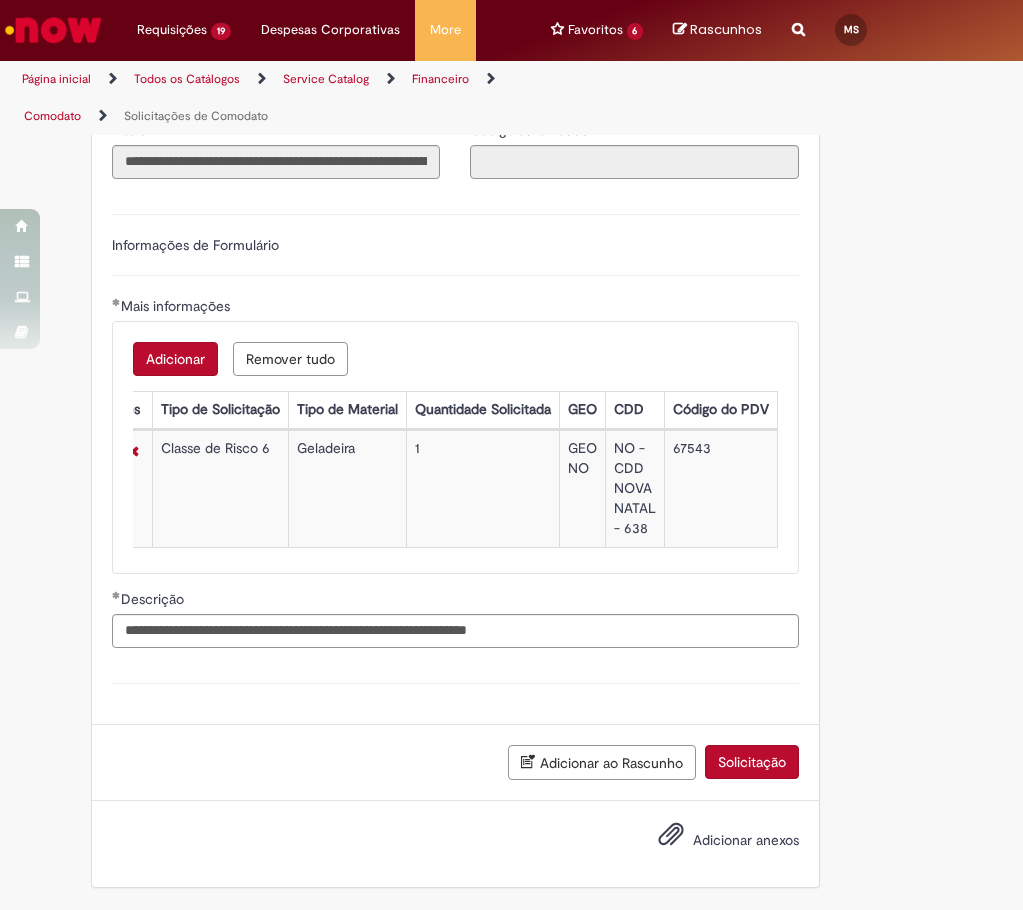 click on "Solicitação" at bounding box center [752, 762] 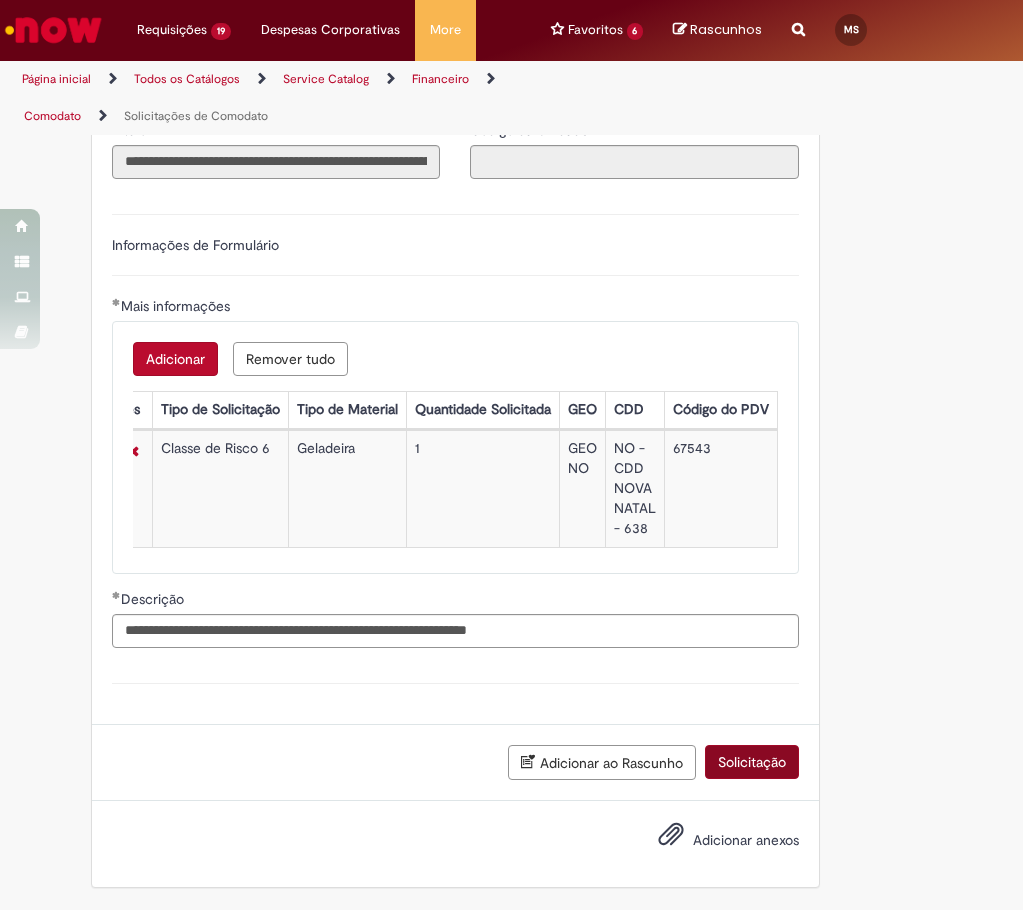 scroll, scrollTop: 513, scrollLeft: 0, axis: vertical 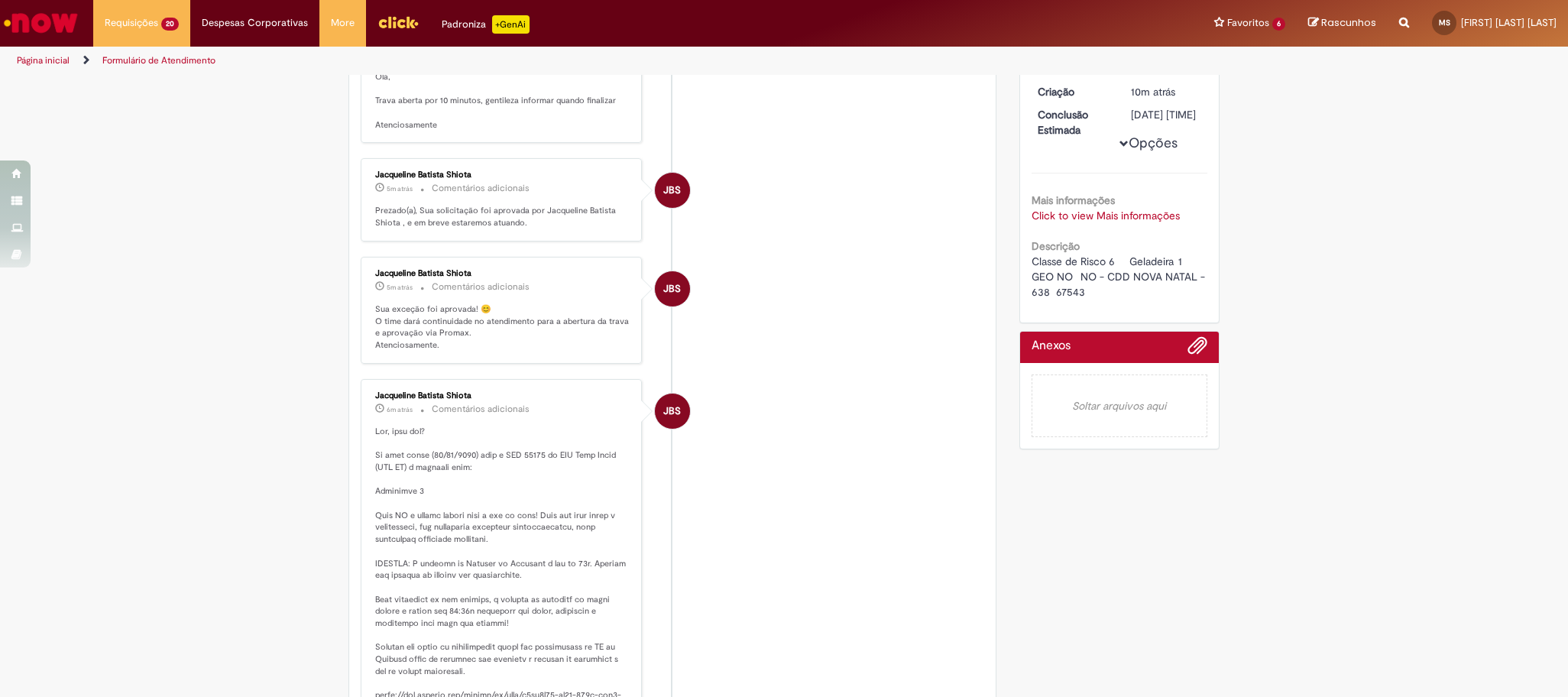 click at bounding box center (502, 611) 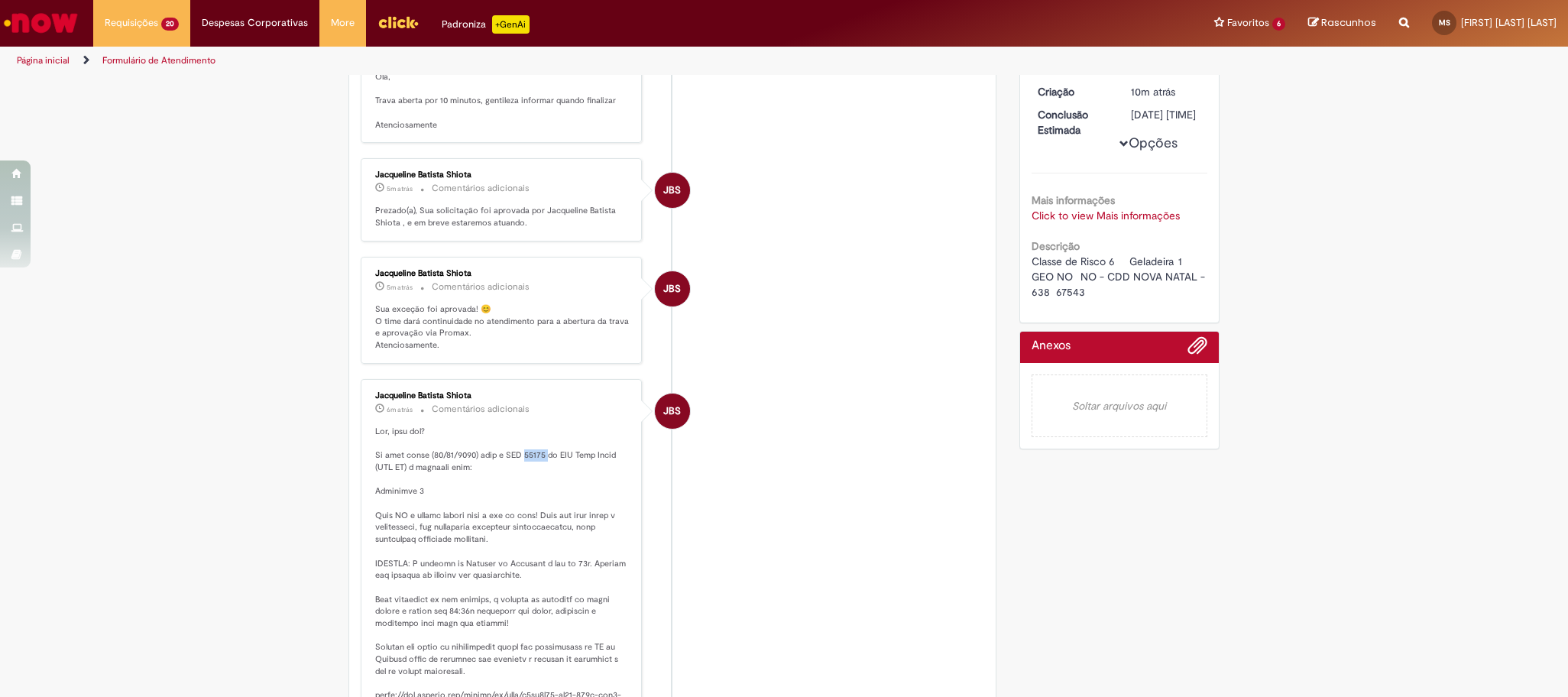 click at bounding box center [502, 611] 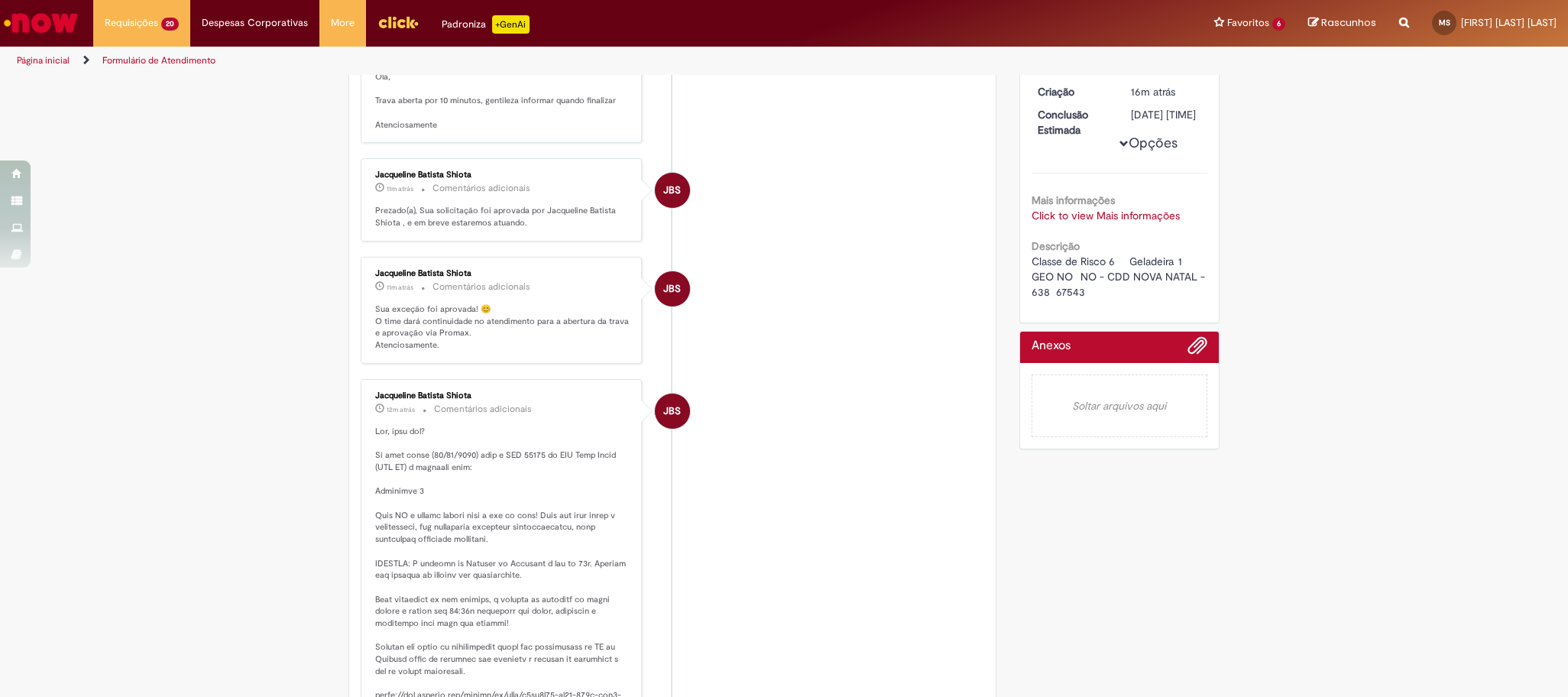 click on "JBS
Jacqueline Batista Shiota
12m atrás 12 minutos atrás     Comentários adicionais" at bounding box center (672, 595) 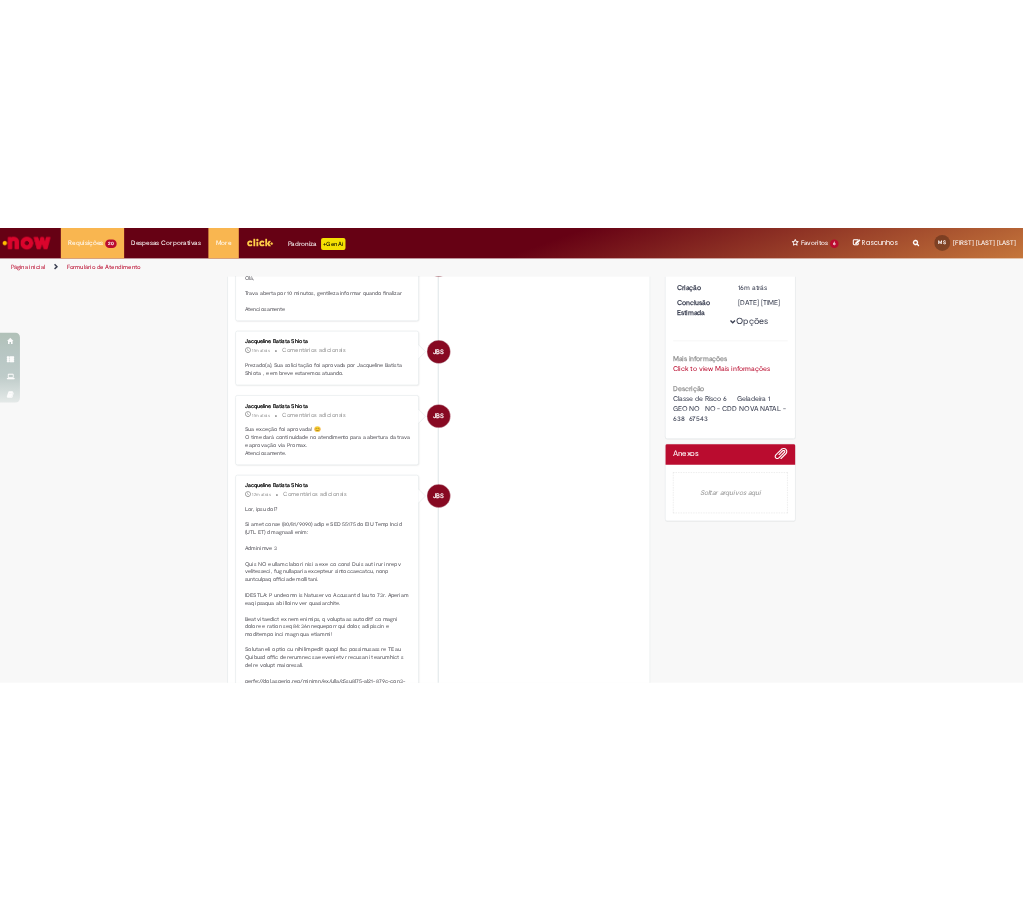 scroll, scrollTop: 0, scrollLeft: 0, axis: both 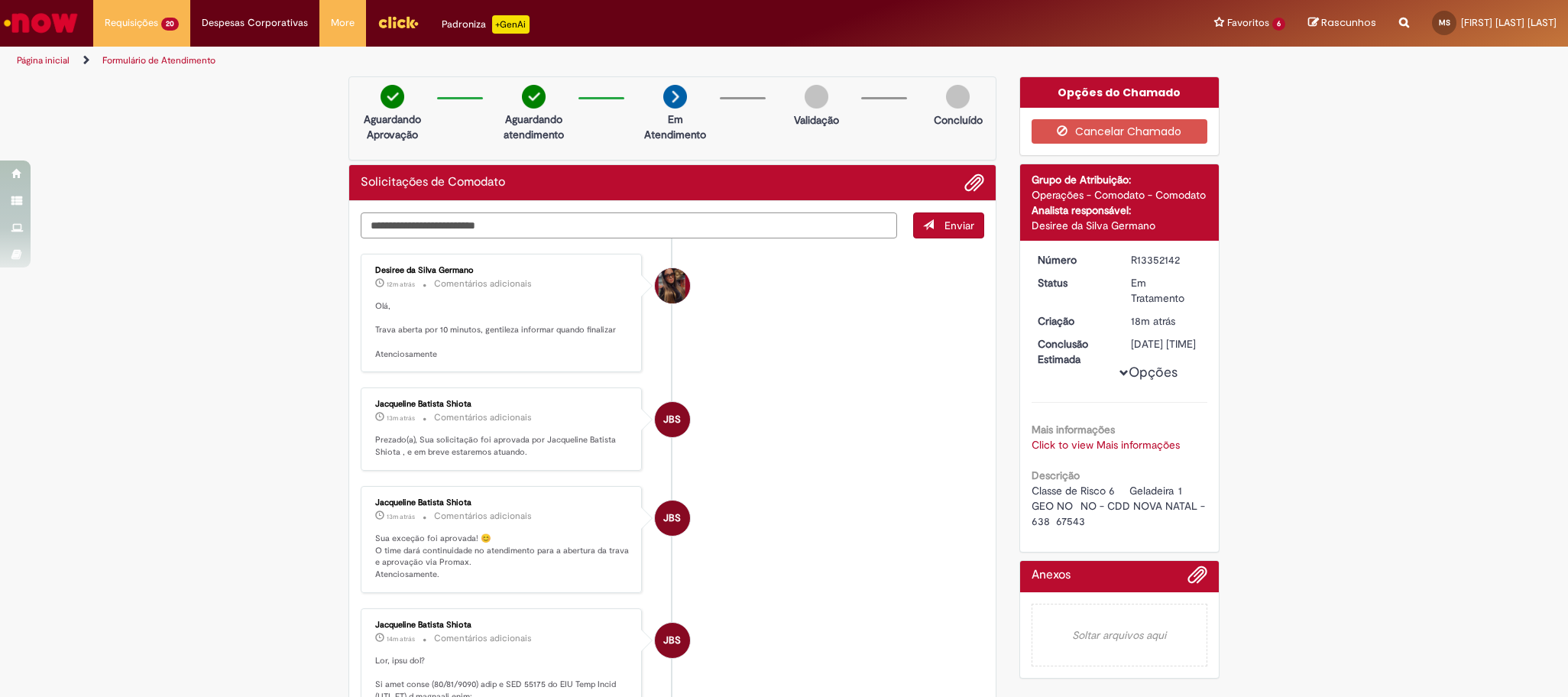 click at bounding box center [629, 225] 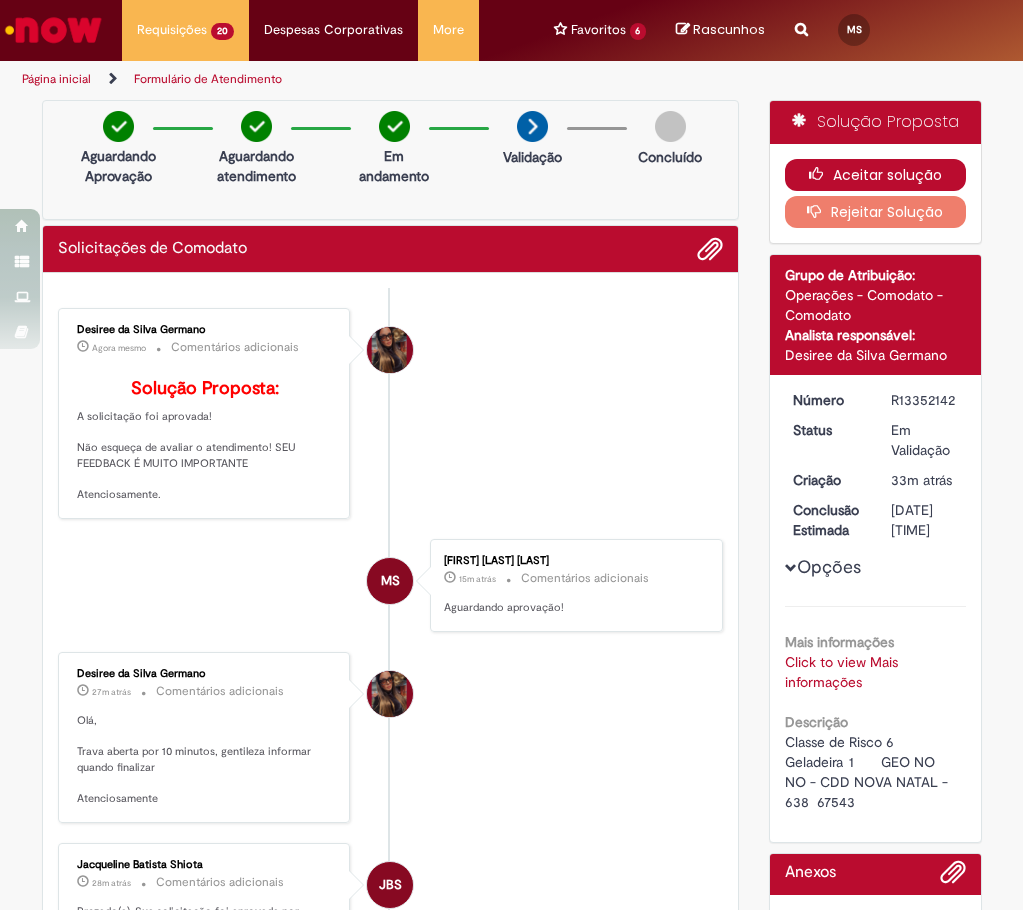 click on "Aceitar solução" at bounding box center [875, 175] 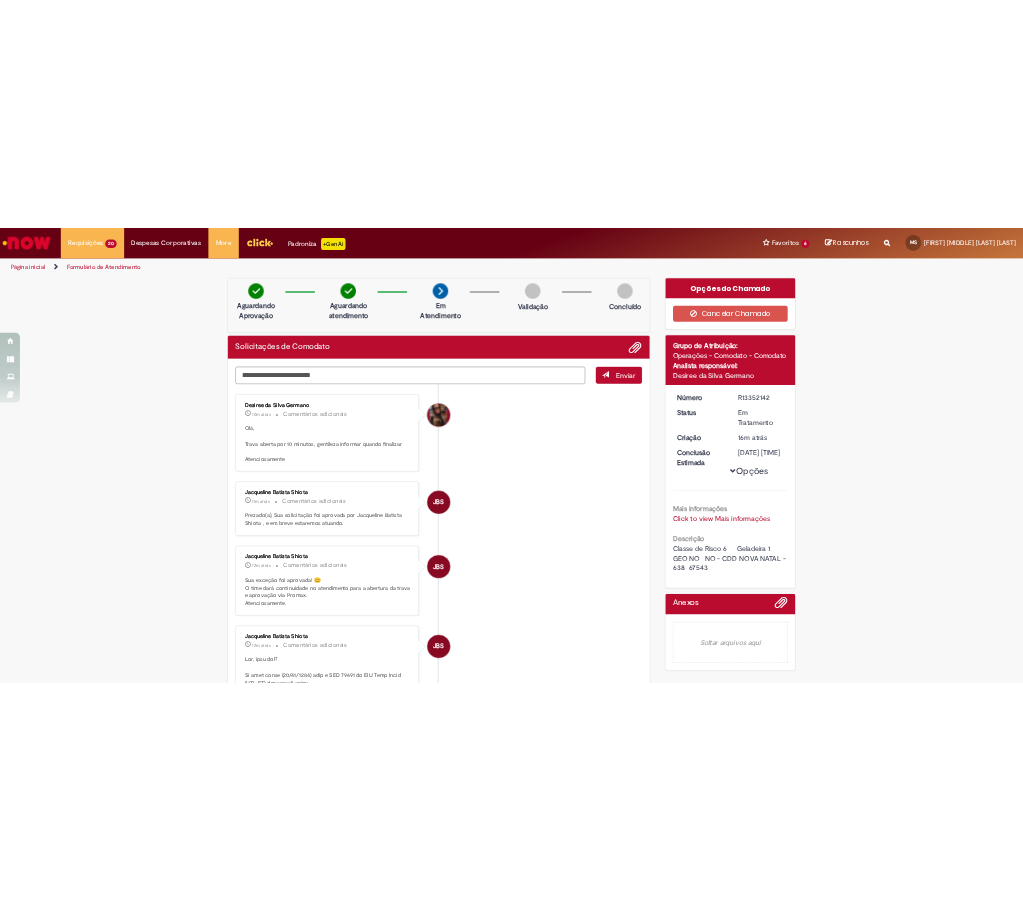 scroll, scrollTop: 0, scrollLeft: 0, axis: both 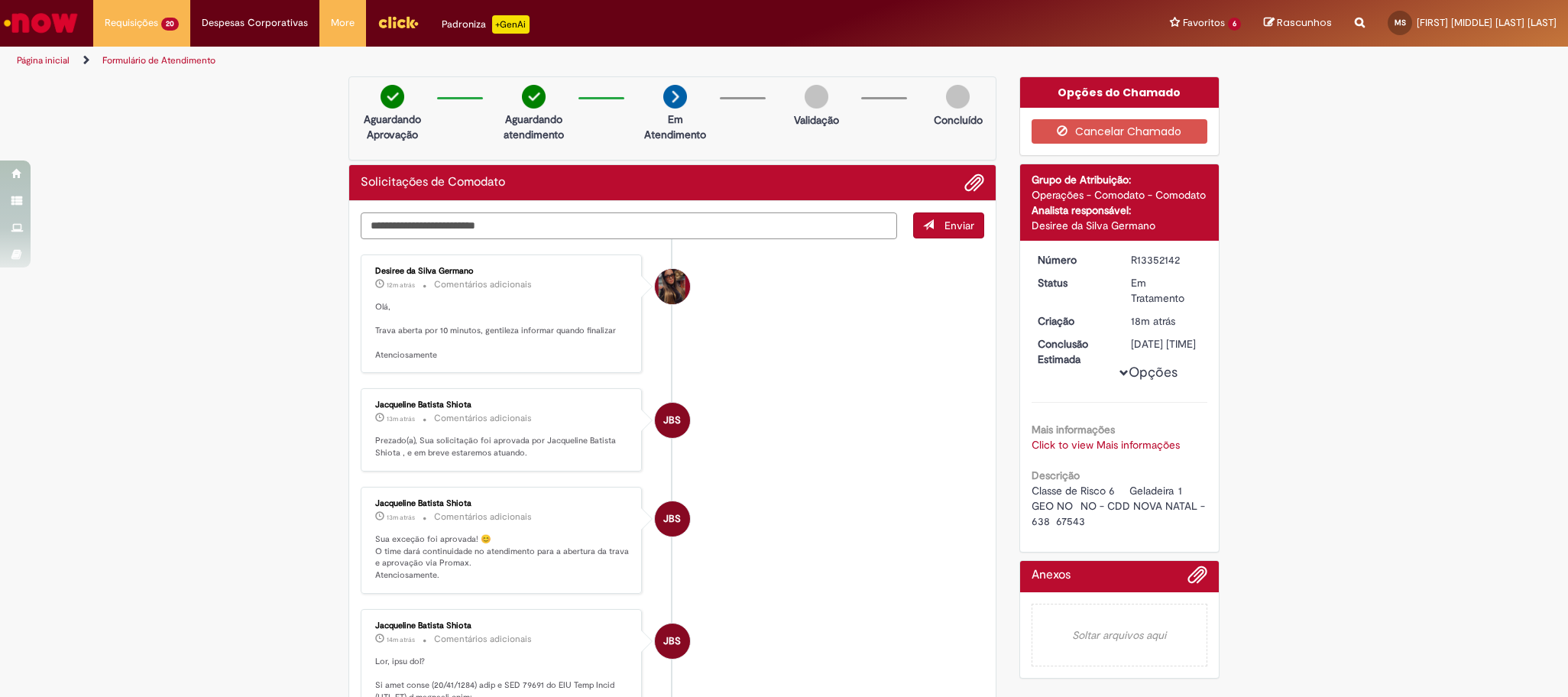 click at bounding box center [629, 225] 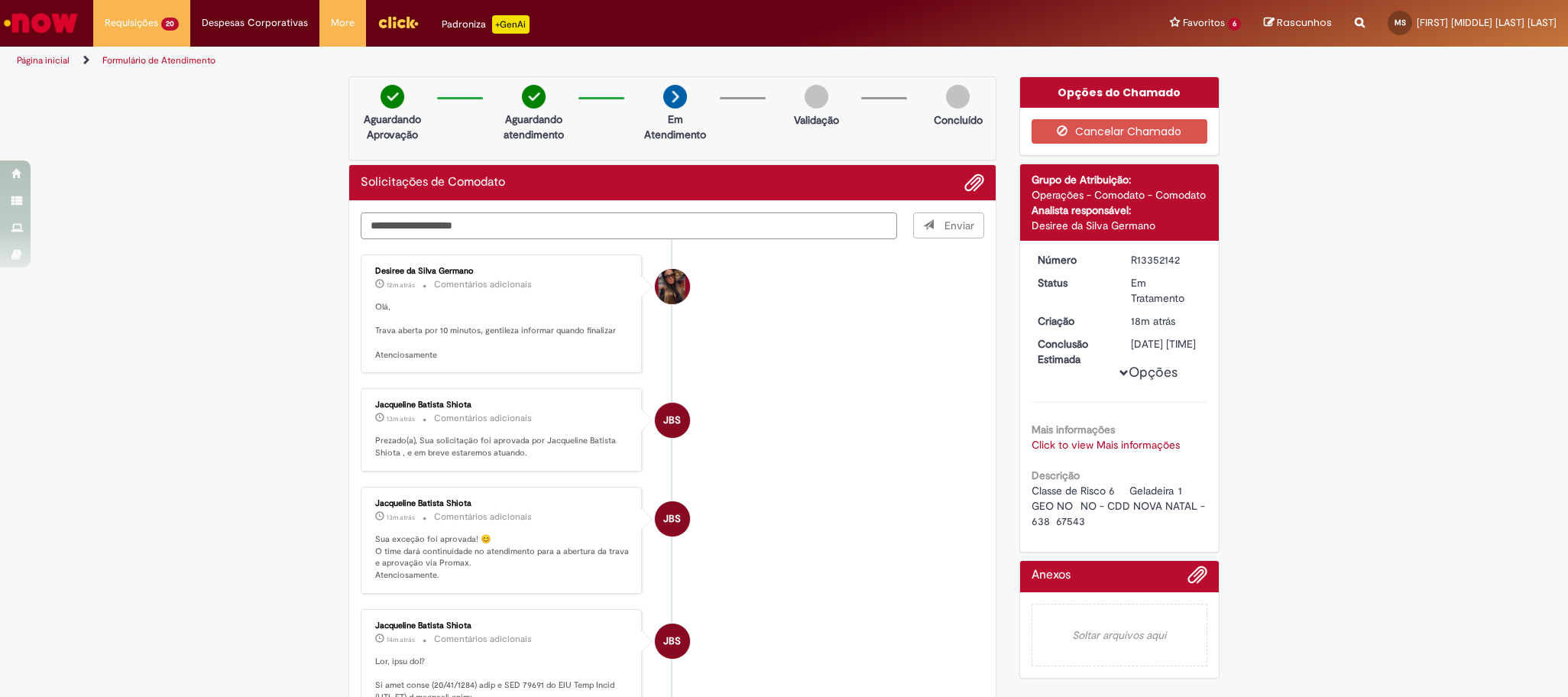 type on "**********" 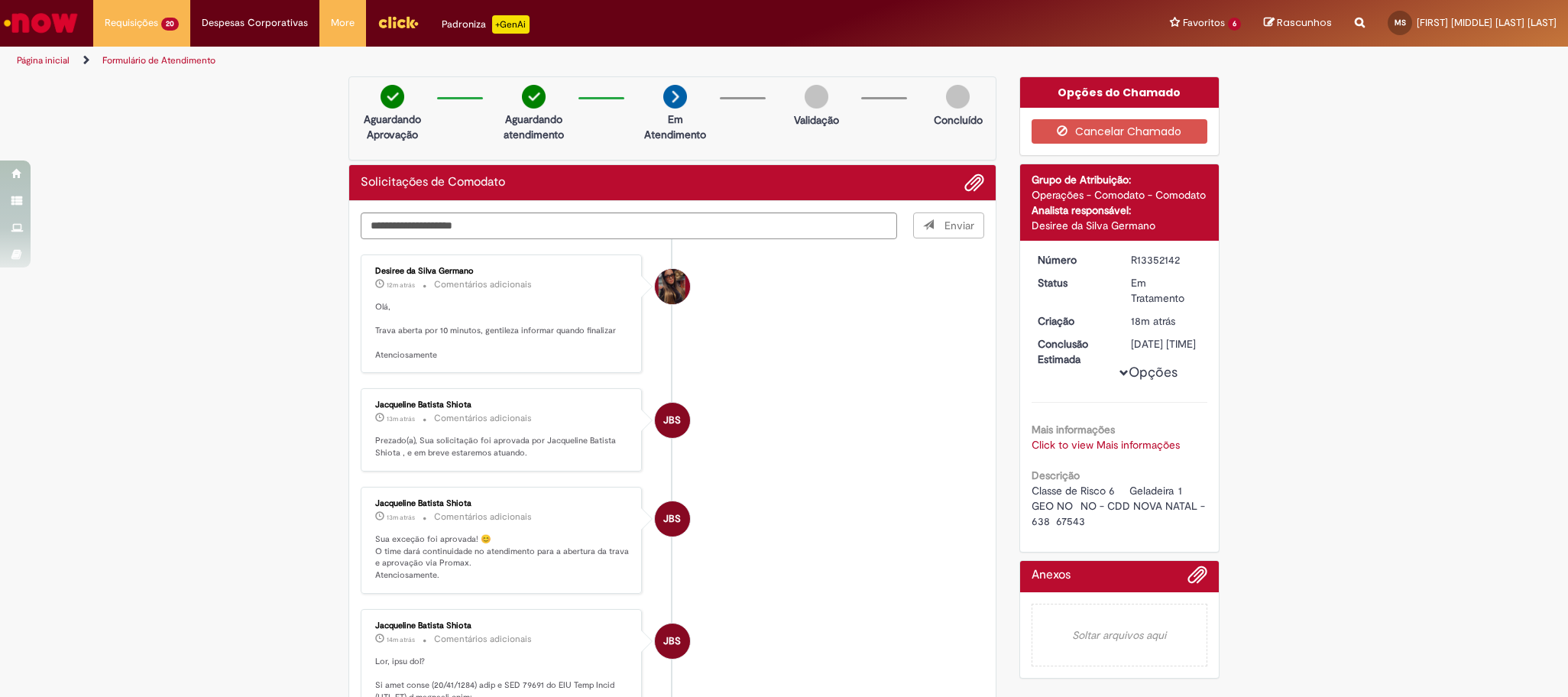type 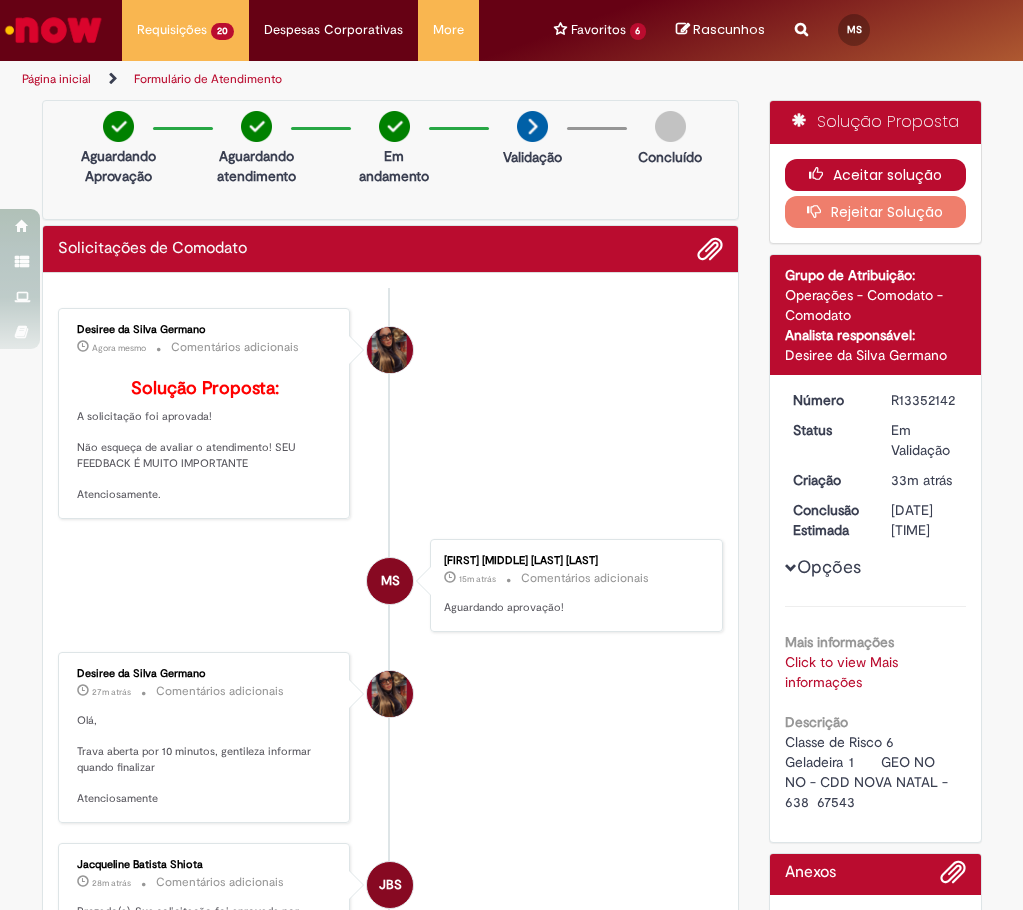 click on "Aceitar solução" at bounding box center [875, 175] 